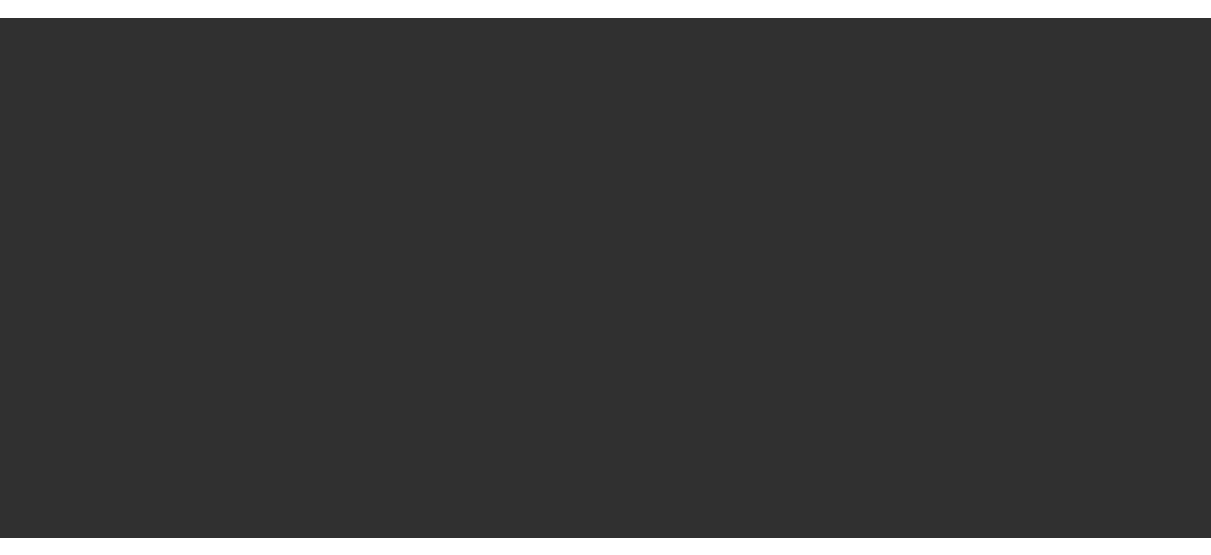scroll, scrollTop: 0, scrollLeft: 0, axis: both 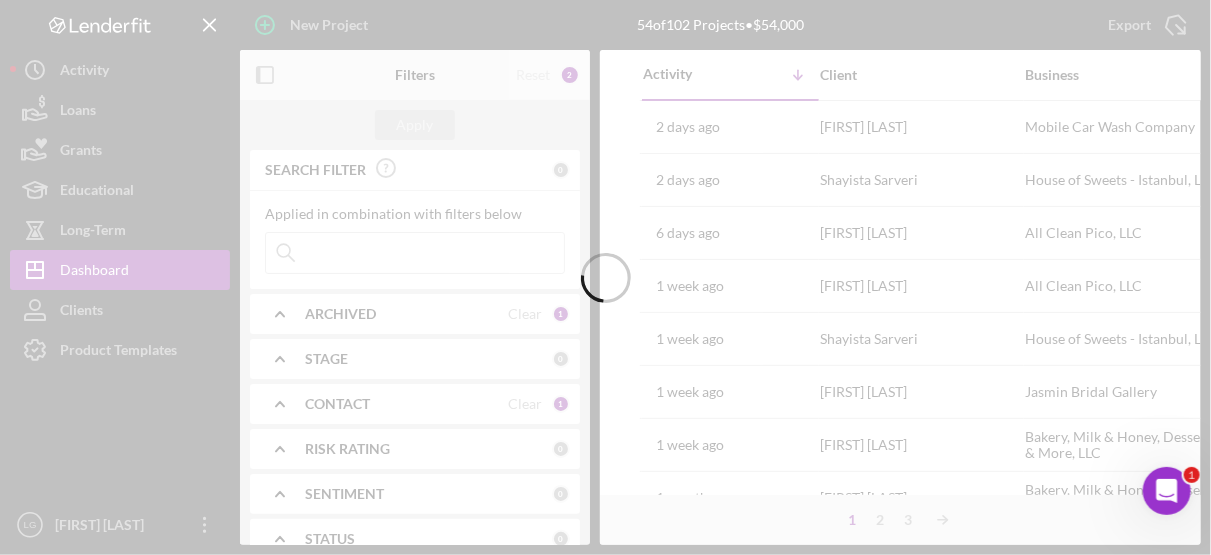 click at bounding box center [605, 277] 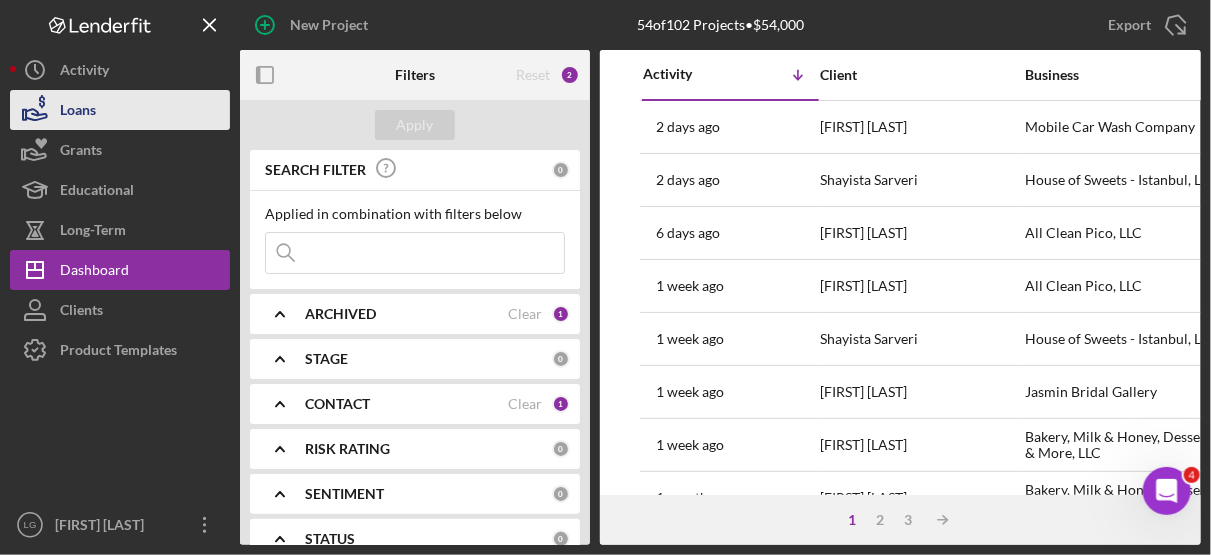 click on "Loans" at bounding box center (120, 110) 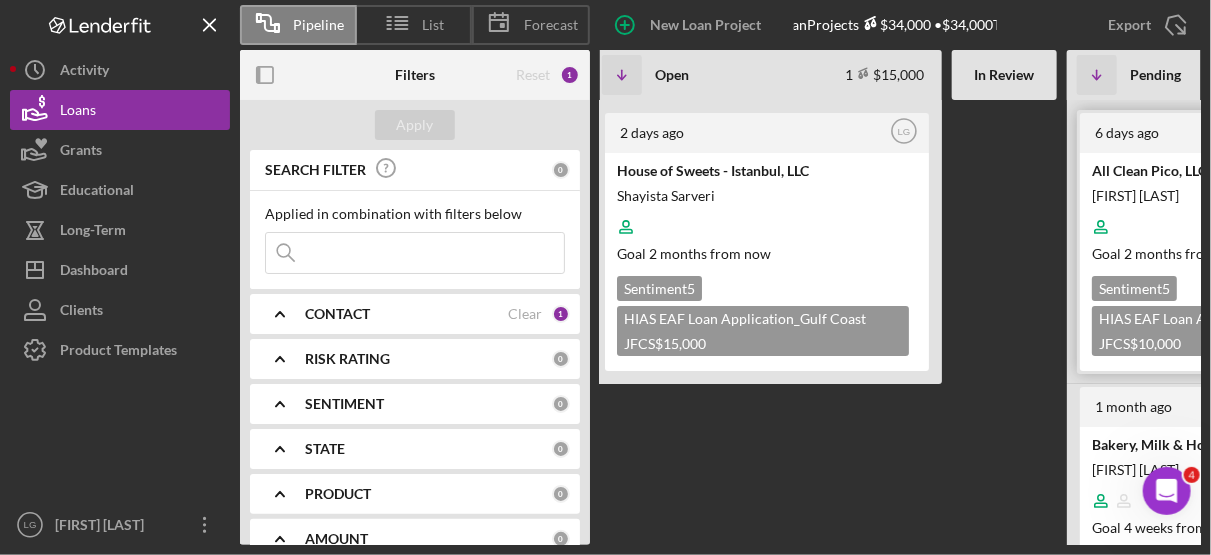 scroll, scrollTop: 0, scrollLeft: 0, axis: both 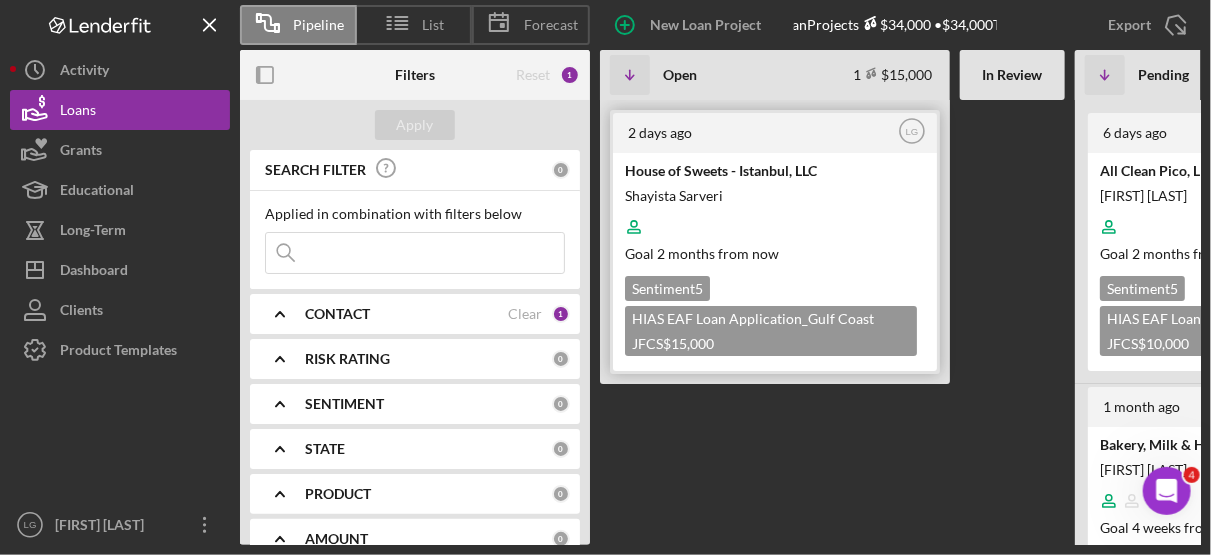 click on "Shayista Sarveri" at bounding box center [773, 195] 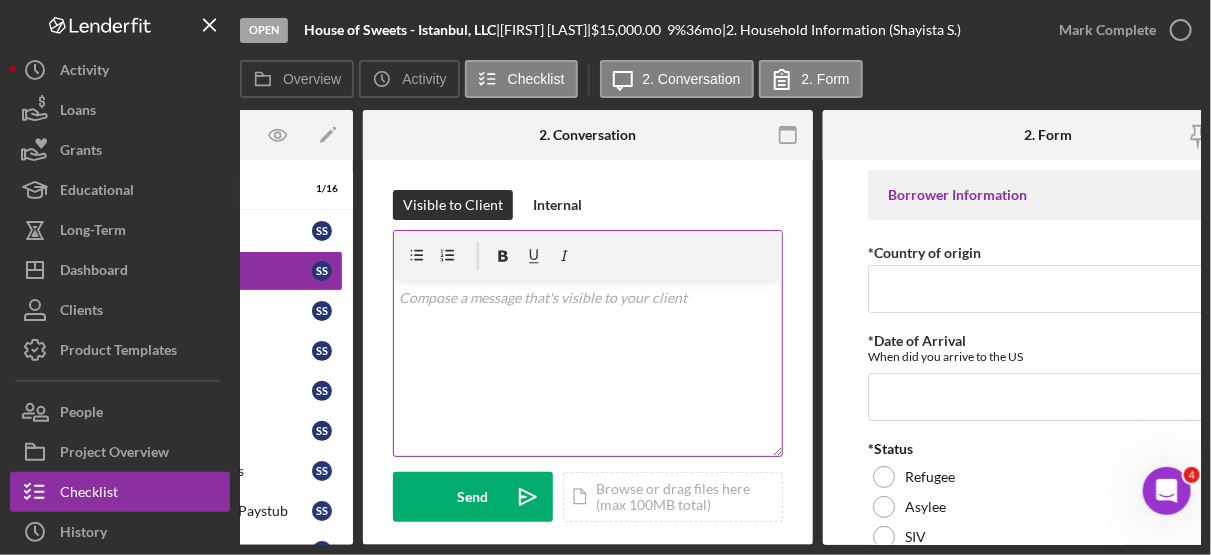 scroll, scrollTop: 0, scrollLeft: 308, axis: horizontal 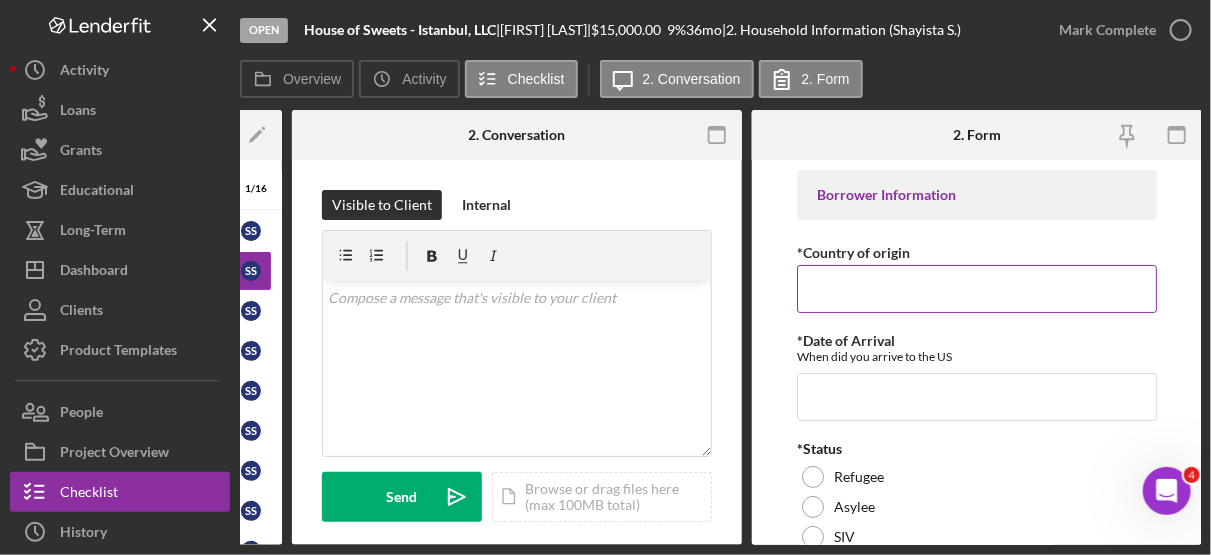 click on "*Country of origin" at bounding box center (977, 289) 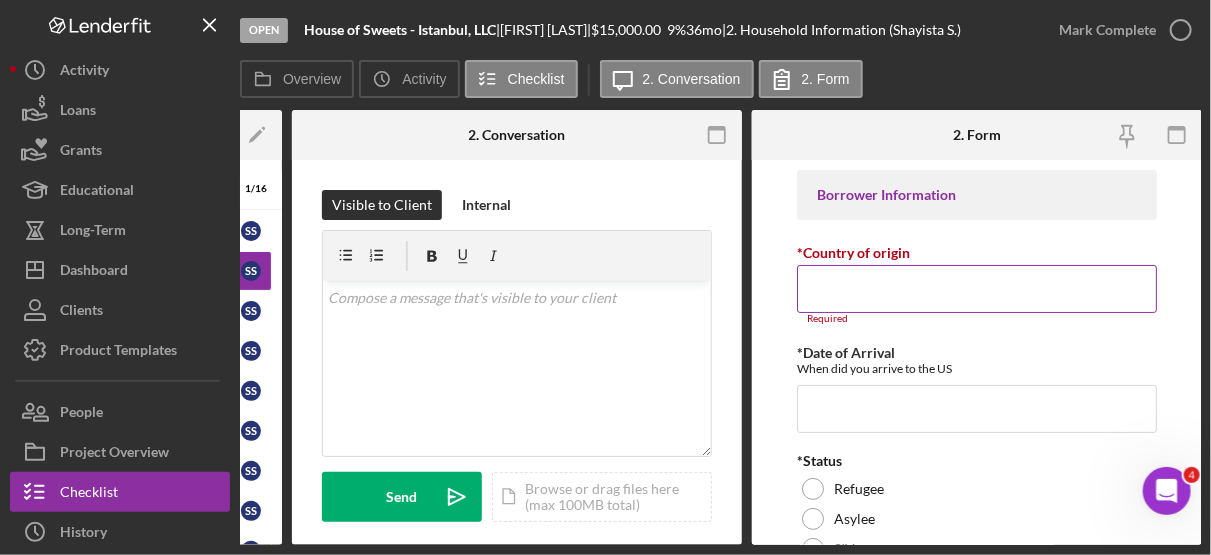 click on "*Country of origin" at bounding box center [977, 289] 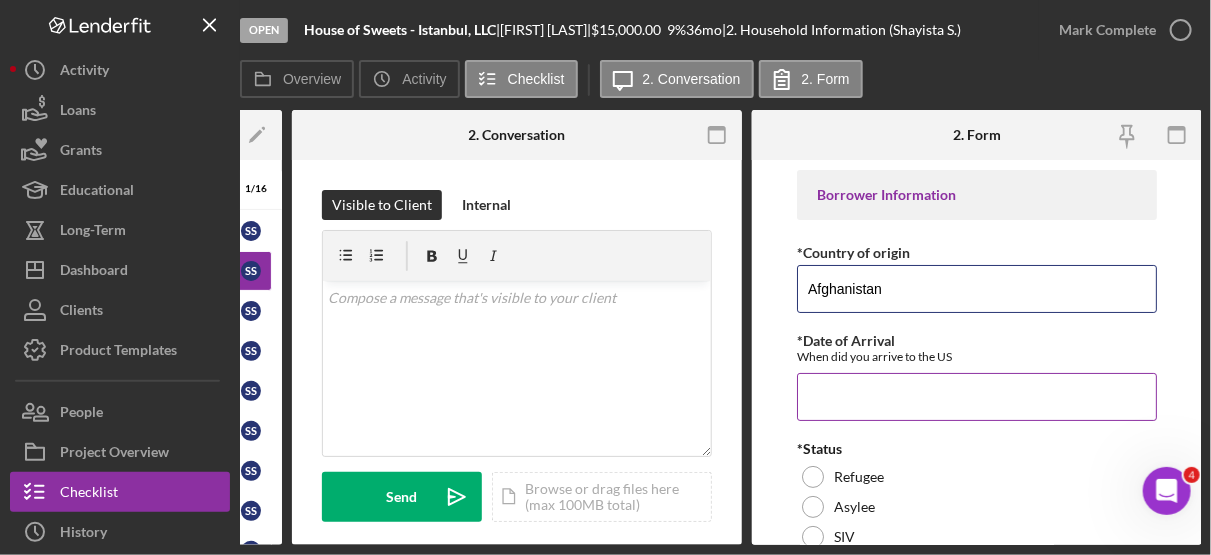 type on "Afghanistan" 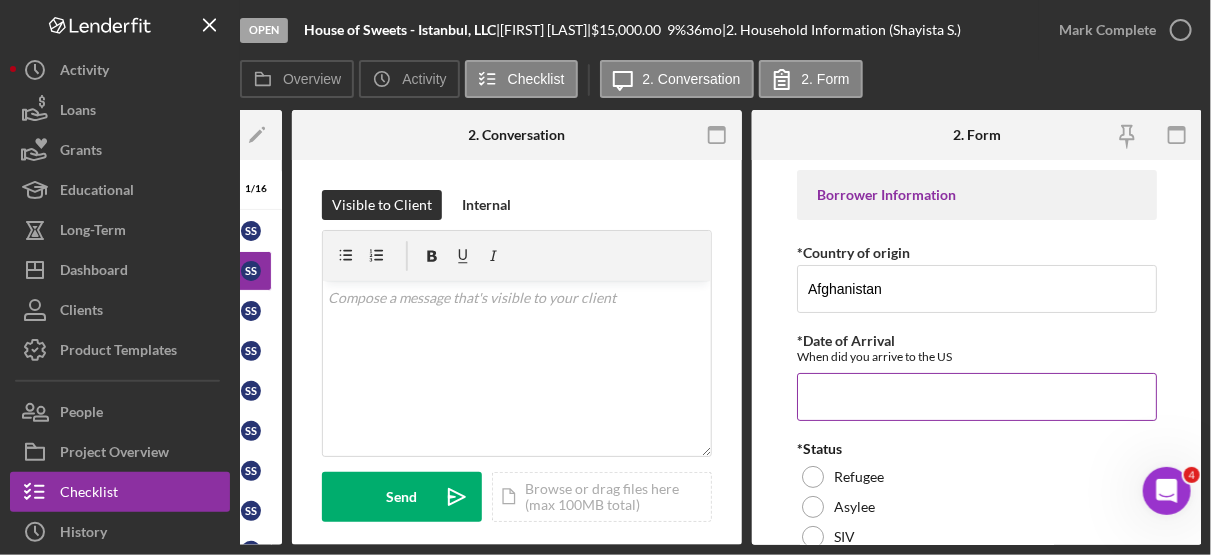 click on "*Date of Arrival" at bounding box center [977, 397] 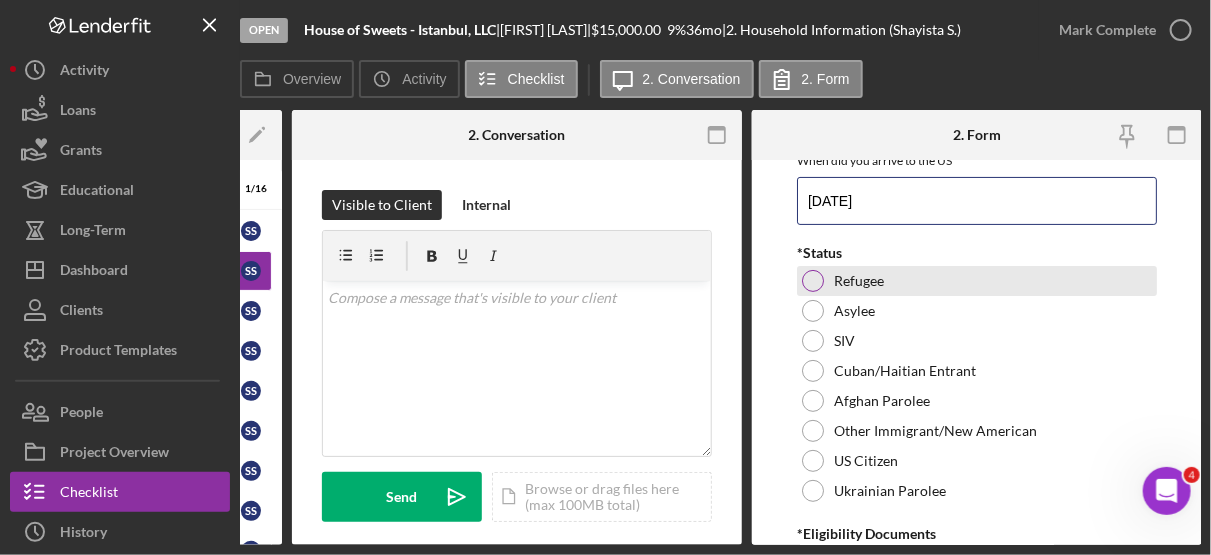 scroll, scrollTop: 201, scrollLeft: 0, axis: vertical 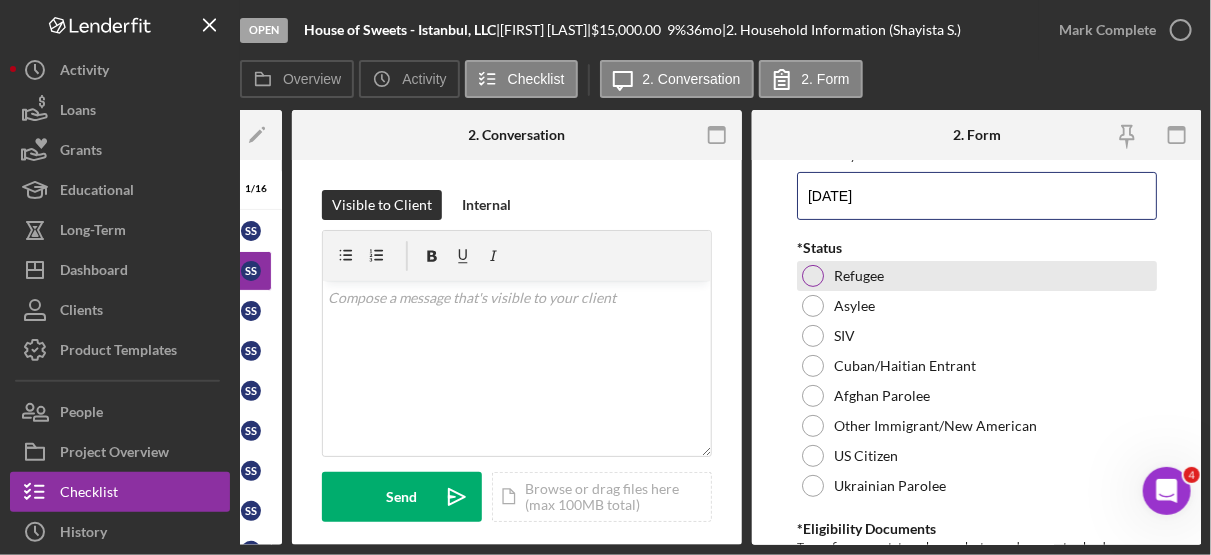 type on "[DATE]" 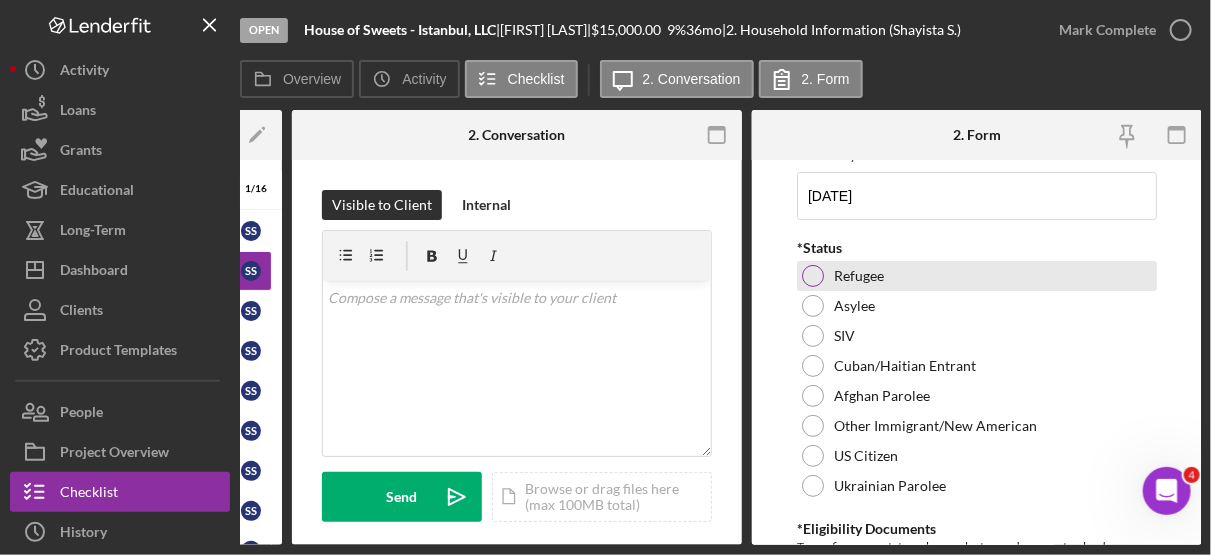 click on "Refugee" at bounding box center (859, 276) 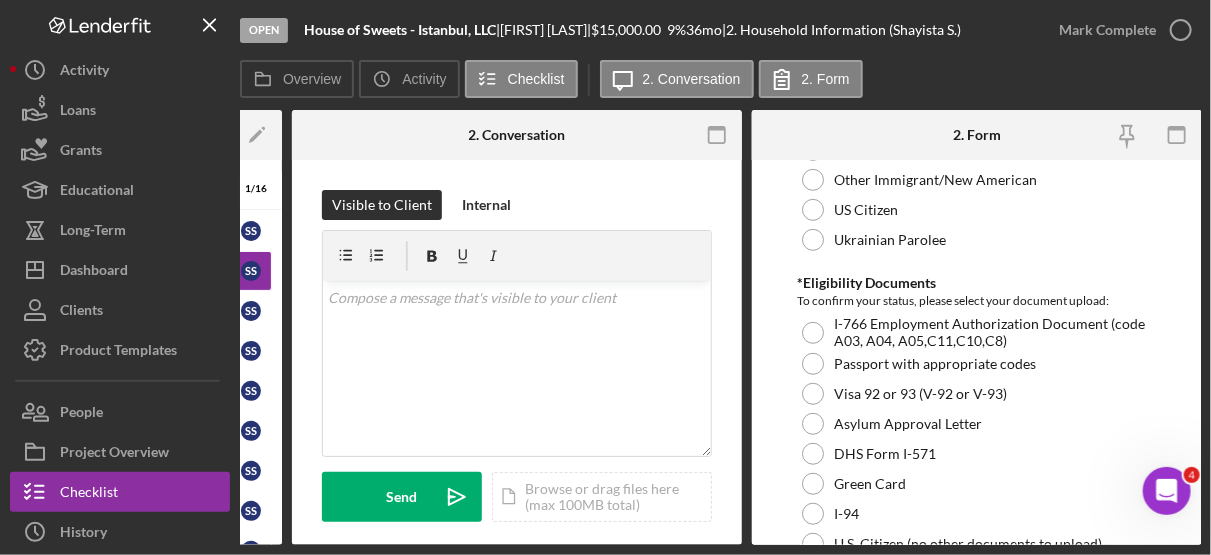 scroll, scrollTop: 450, scrollLeft: 0, axis: vertical 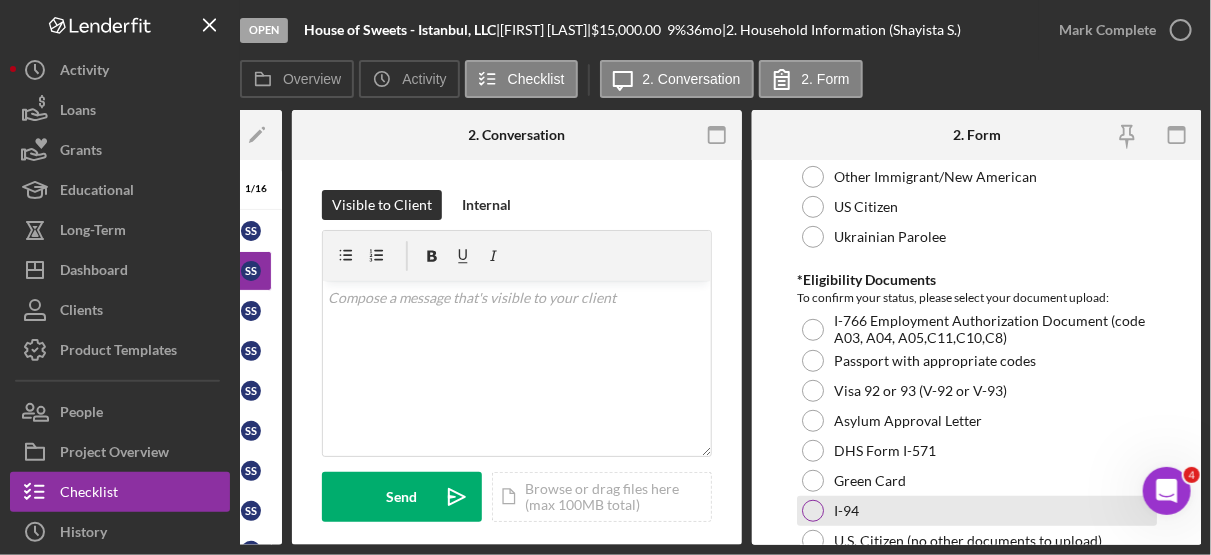 click at bounding box center (813, 511) 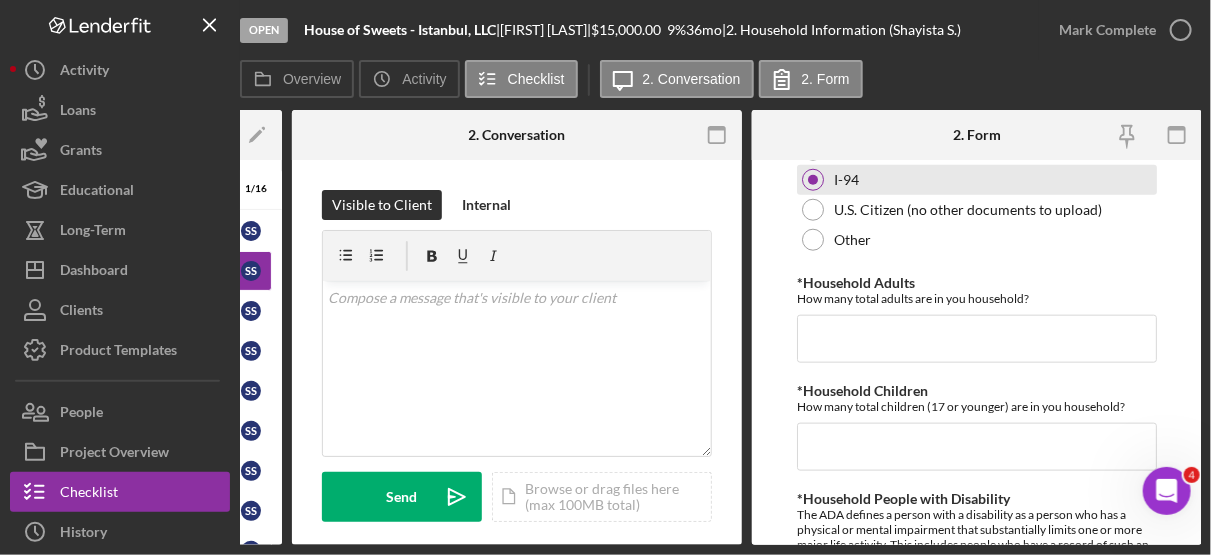 scroll, scrollTop: 871, scrollLeft: 0, axis: vertical 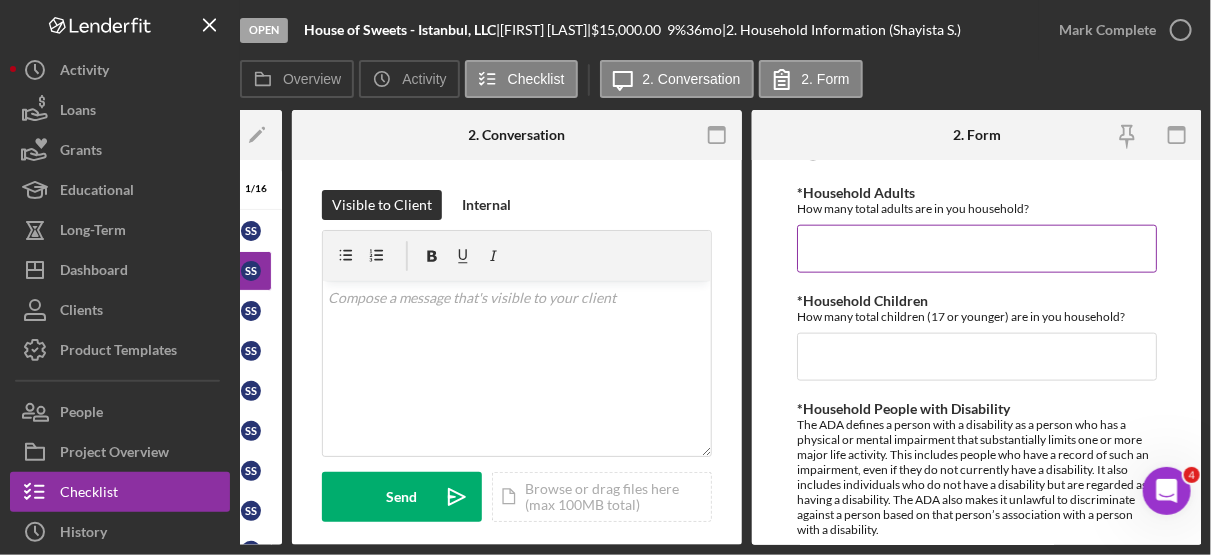 click on "*Household Adults" at bounding box center [977, 249] 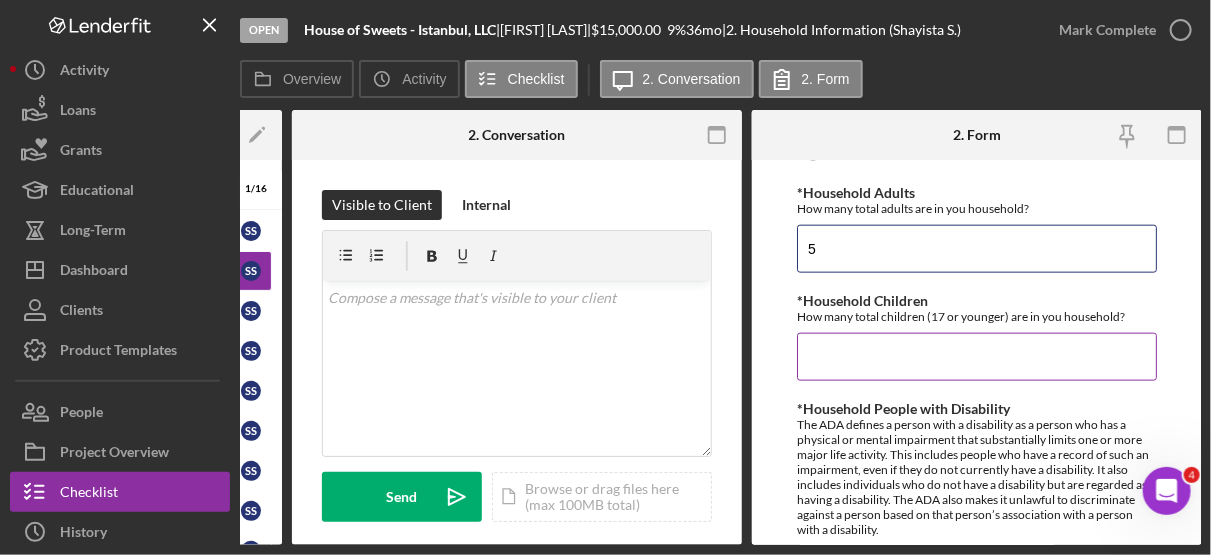 type on "5" 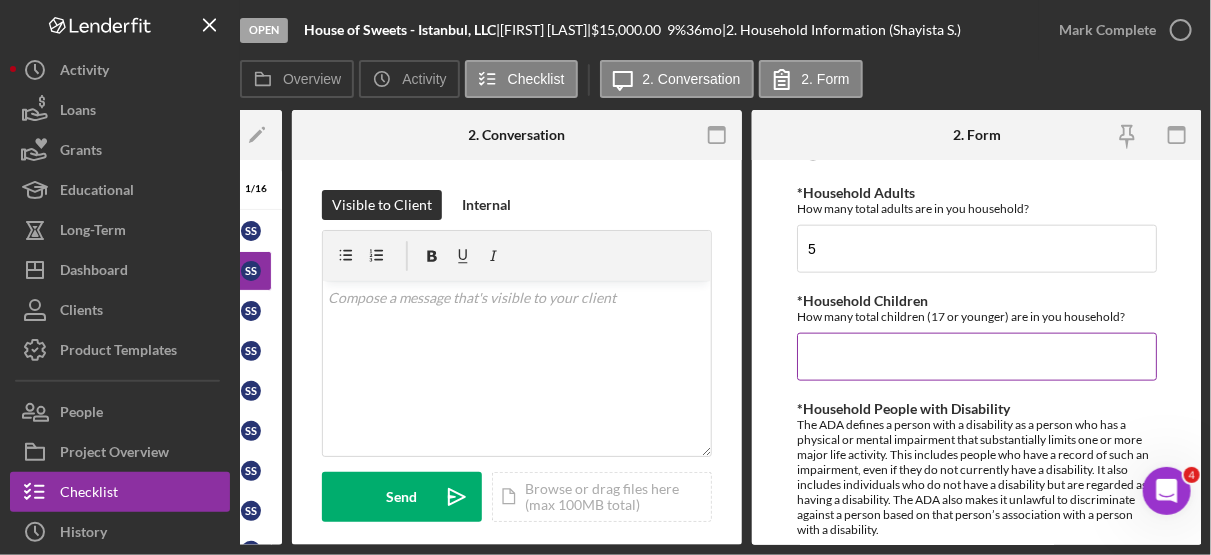 click on "*Household Children" at bounding box center (977, 357) 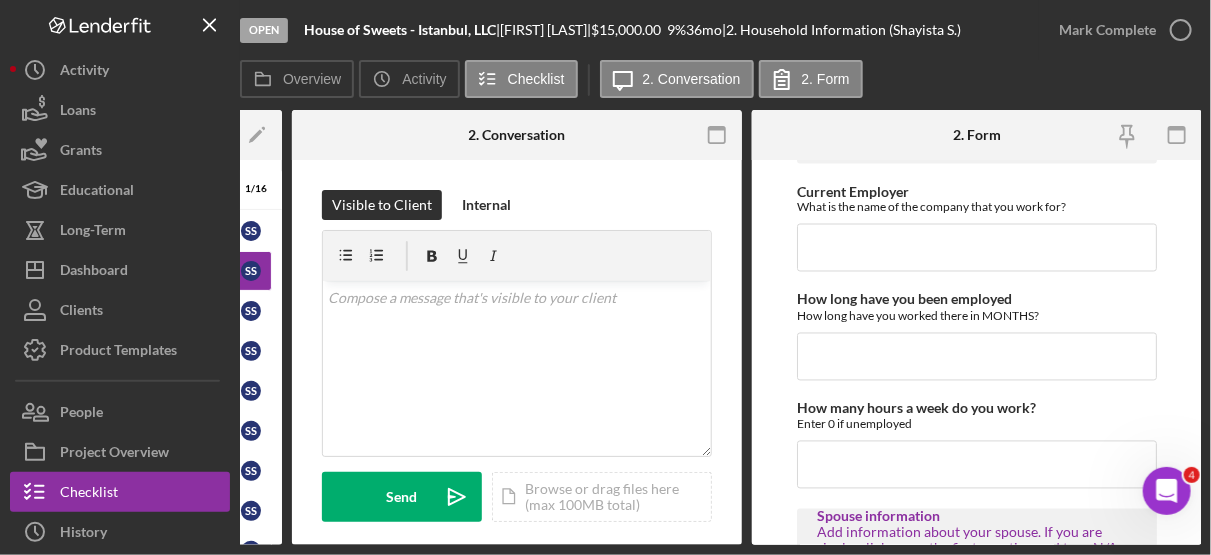 scroll, scrollTop: 1379, scrollLeft: 0, axis: vertical 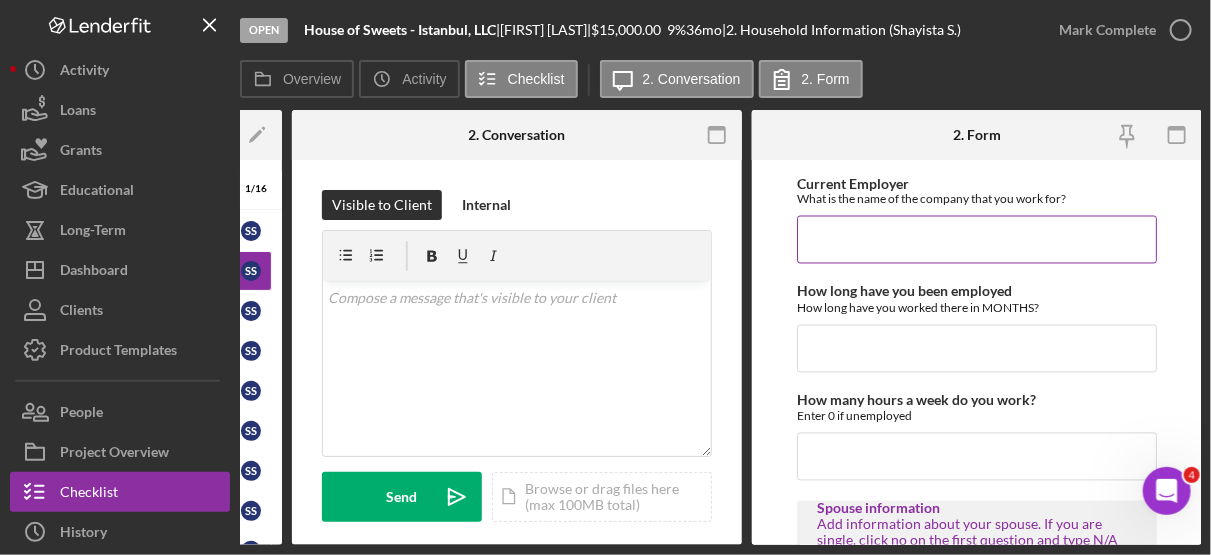 type on "0" 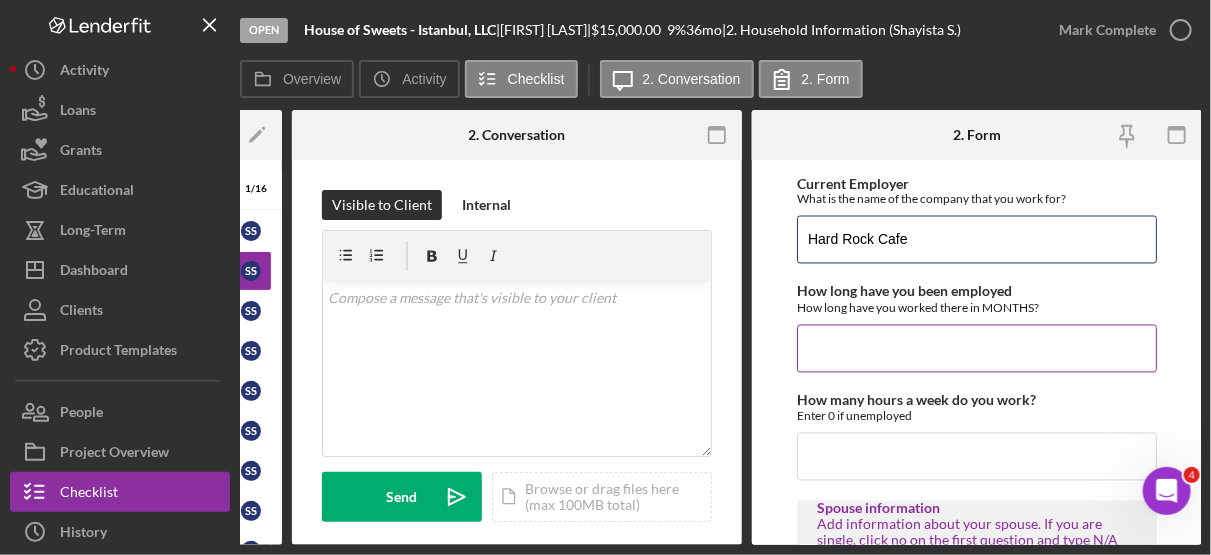 type on "Hard Rock Cafe" 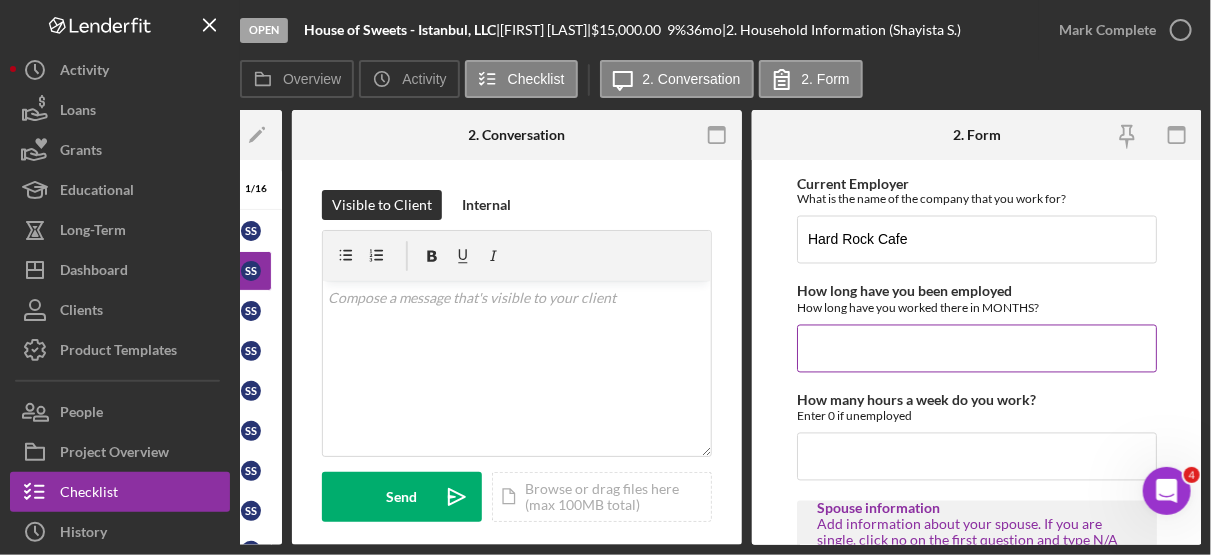 click on "How long have you been employed" at bounding box center (977, 349) 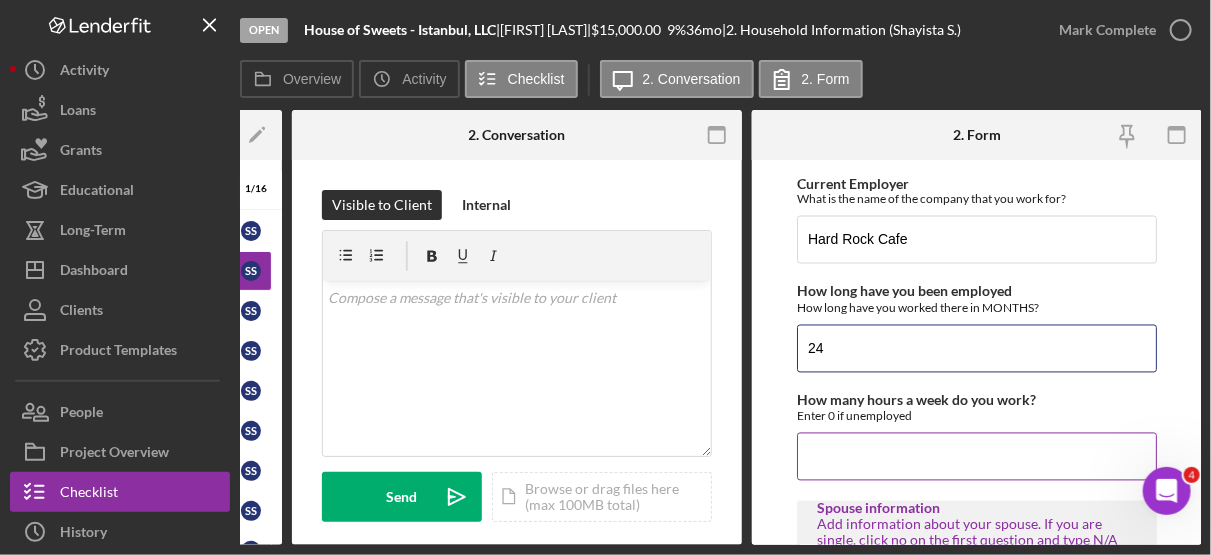 type on "24" 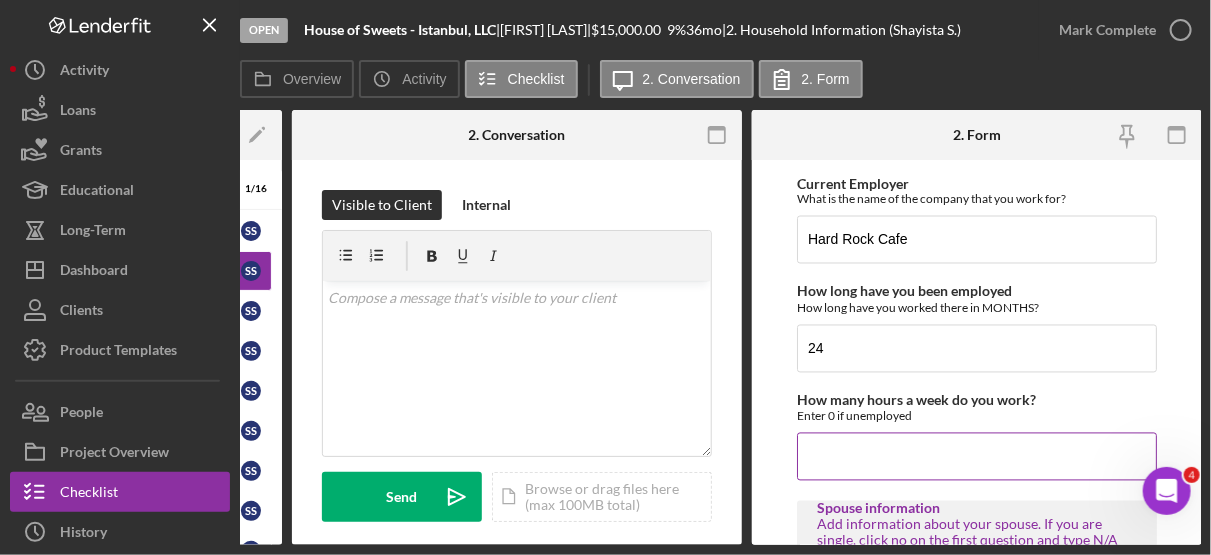 click on "How many hours a week do you work?" at bounding box center [977, 457] 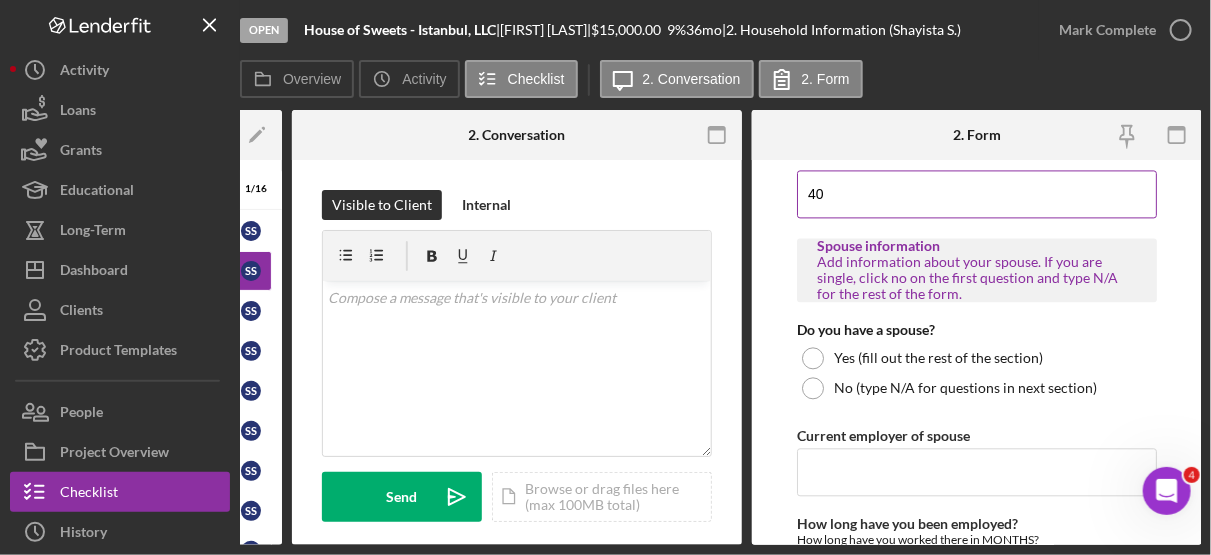 scroll, scrollTop: 1682, scrollLeft: 0, axis: vertical 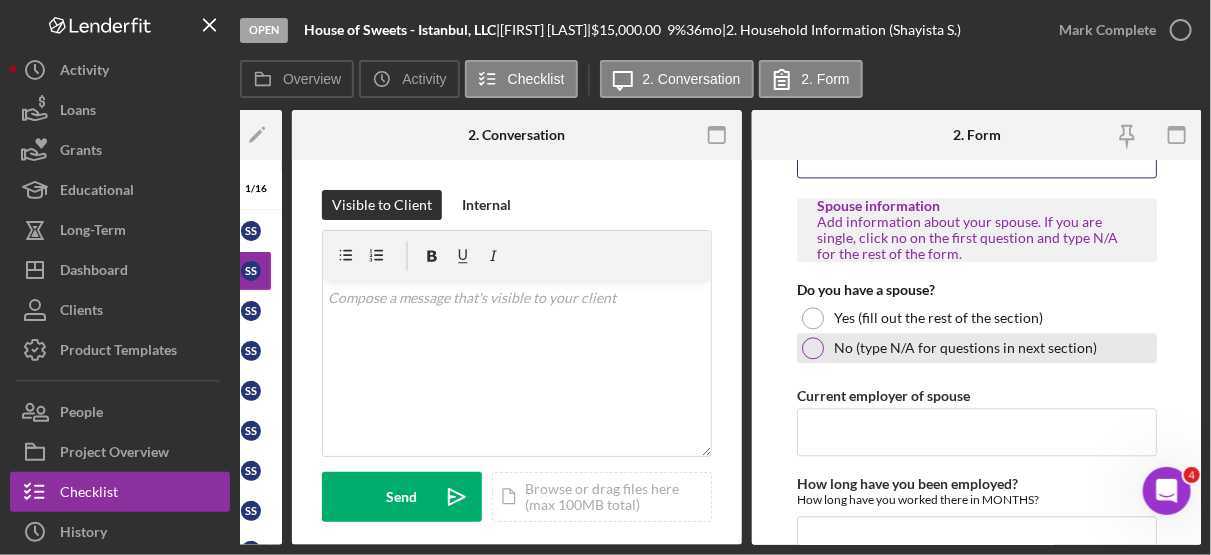type on "40" 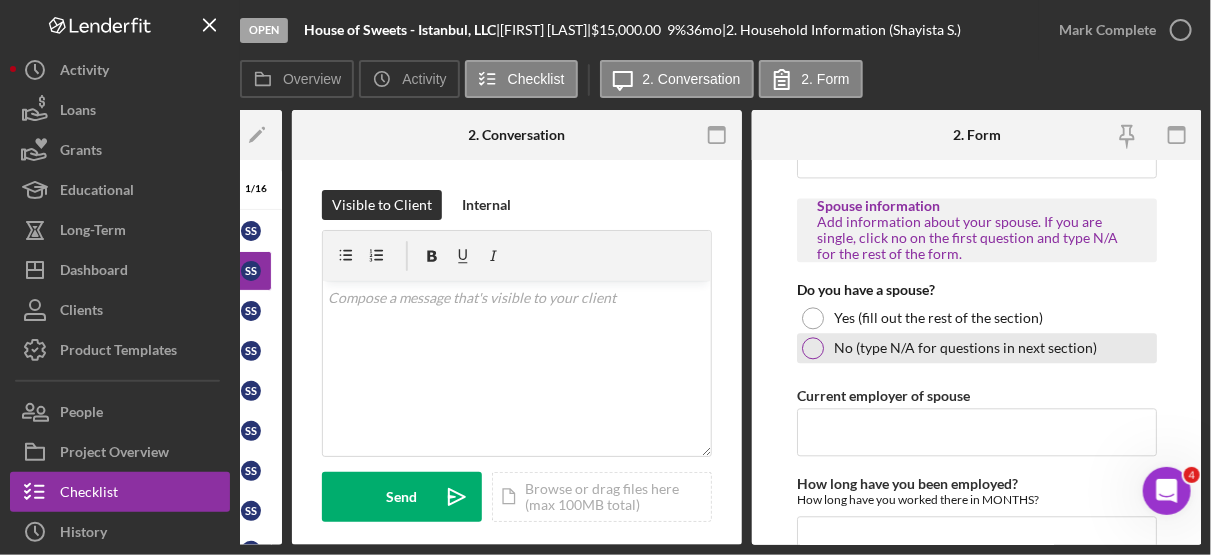 click at bounding box center [813, 348] 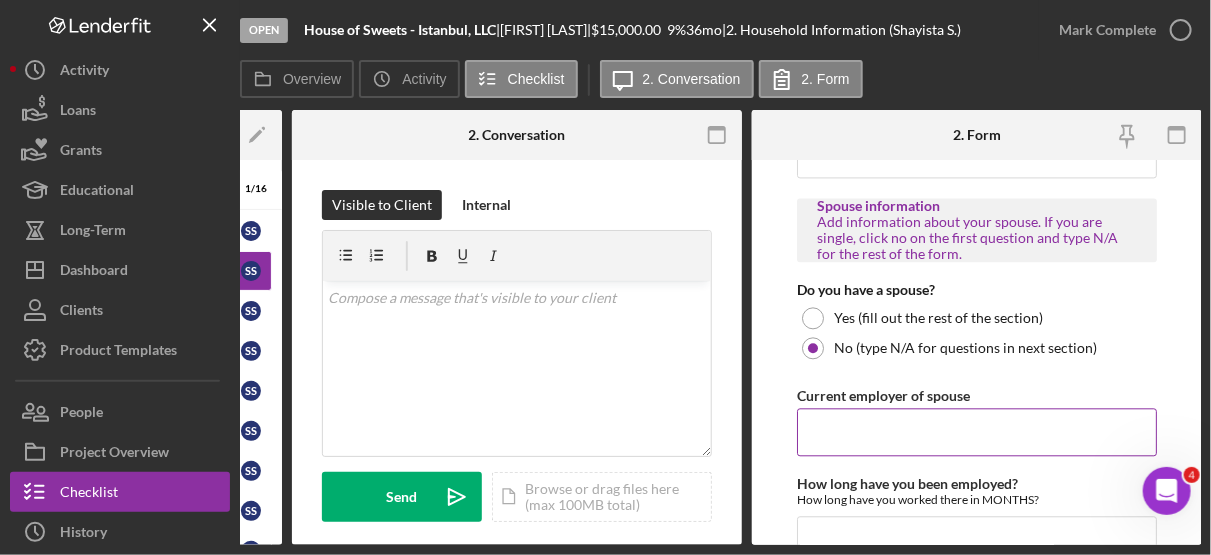 click on "Current employer of spouse" at bounding box center (977, 432) 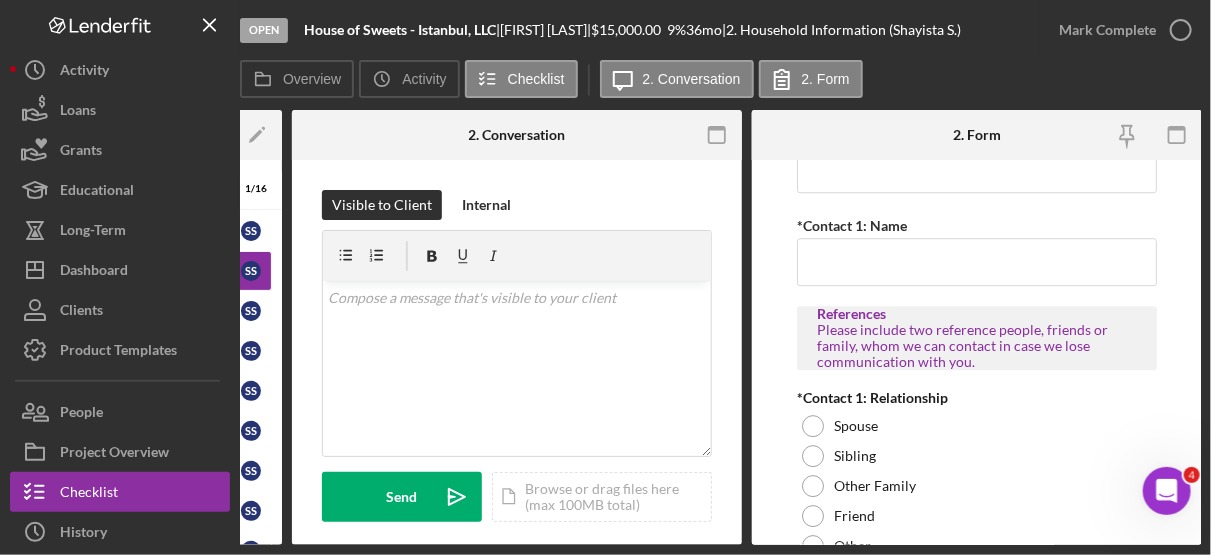 scroll, scrollTop: 2161, scrollLeft: 0, axis: vertical 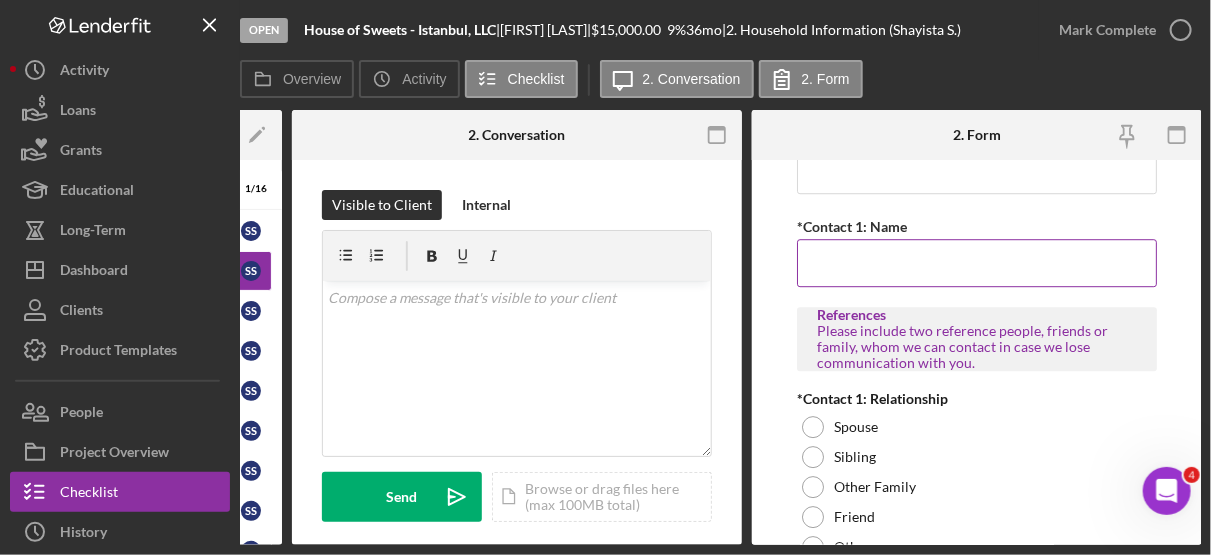 click on "*Contact 1: Name" at bounding box center [977, 263] 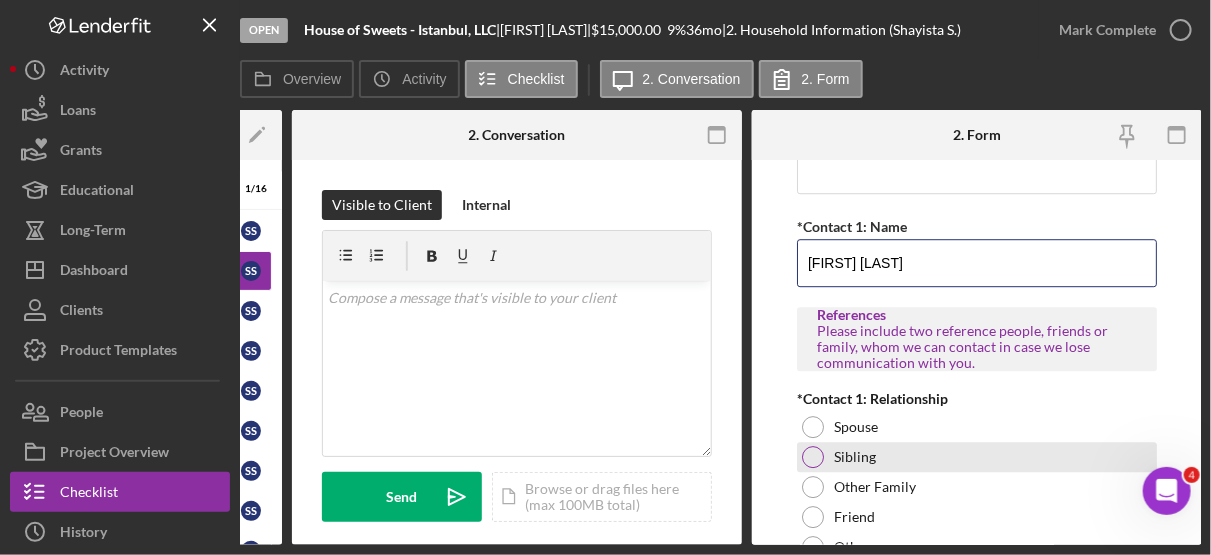 type on "[FIRST] [LAST]" 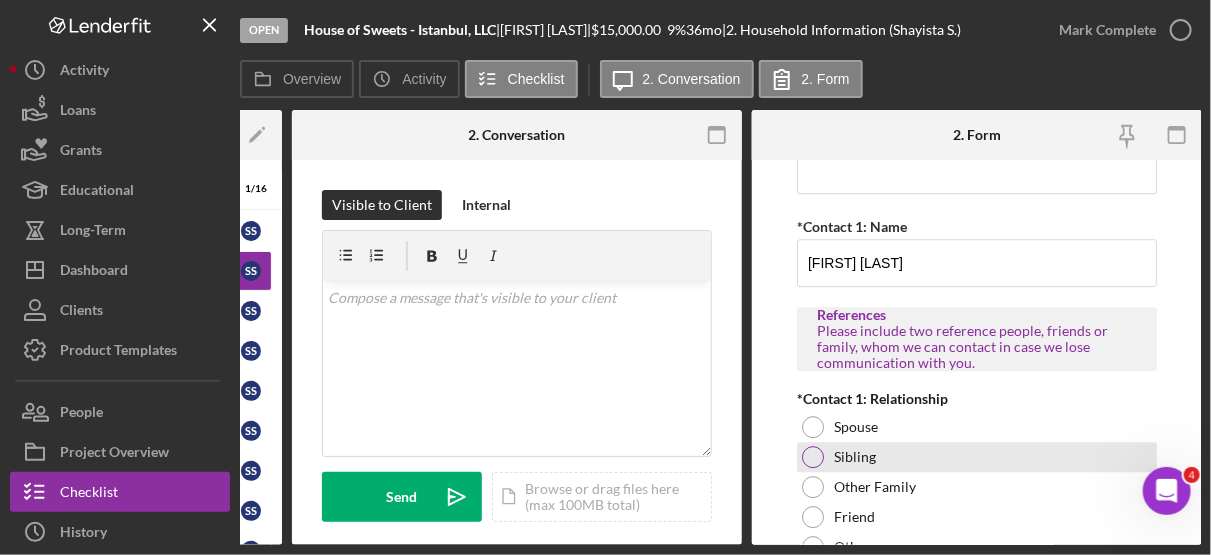 click on "Sibling" at bounding box center [855, 457] 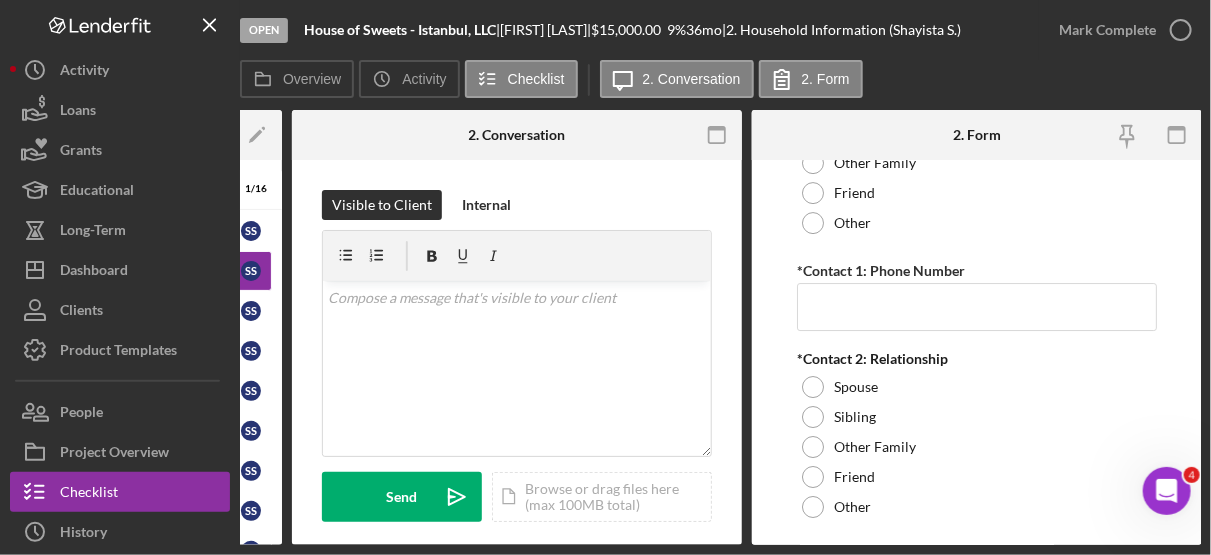 scroll, scrollTop: 2513, scrollLeft: 0, axis: vertical 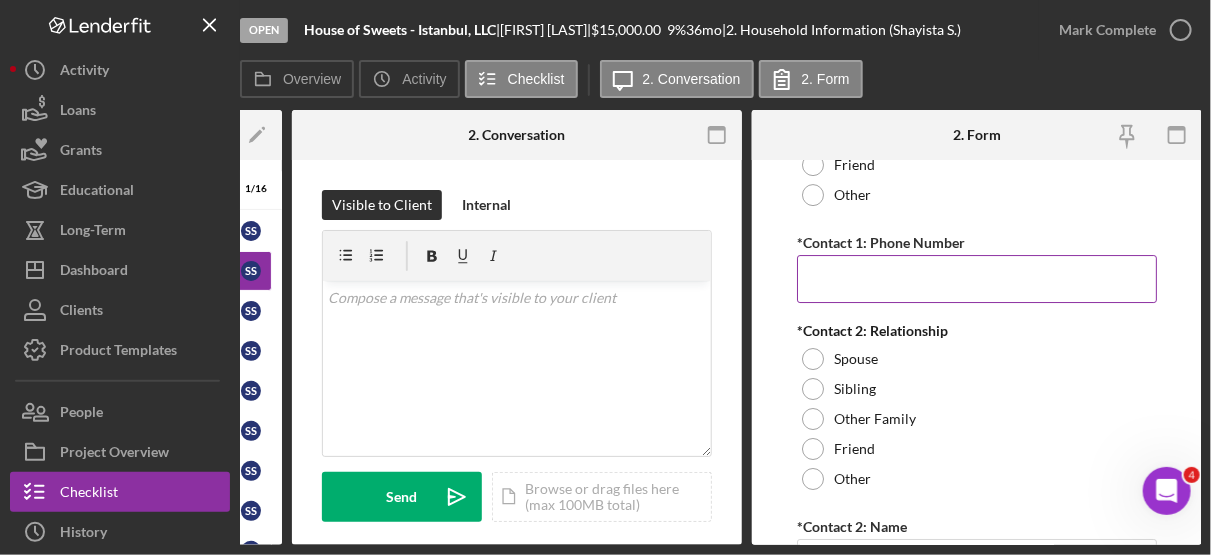 click on "*Contact 1: Phone Number" at bounding box center (977, 279) 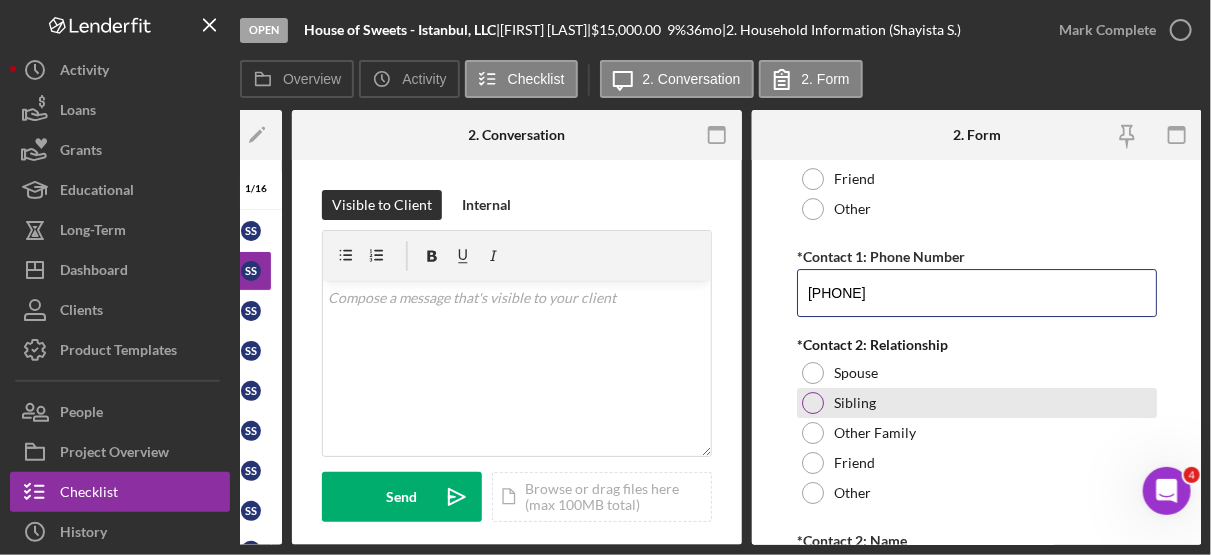 scroll, scrollTop: 2530, scrollLeft: 0, axis: vertical 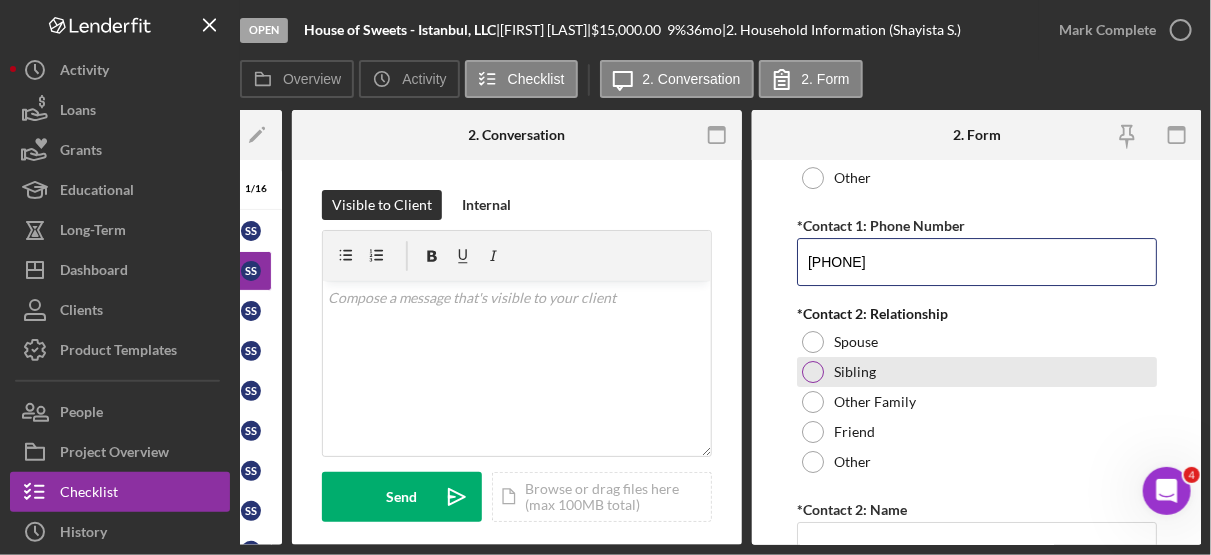 type on "[PHONE]" 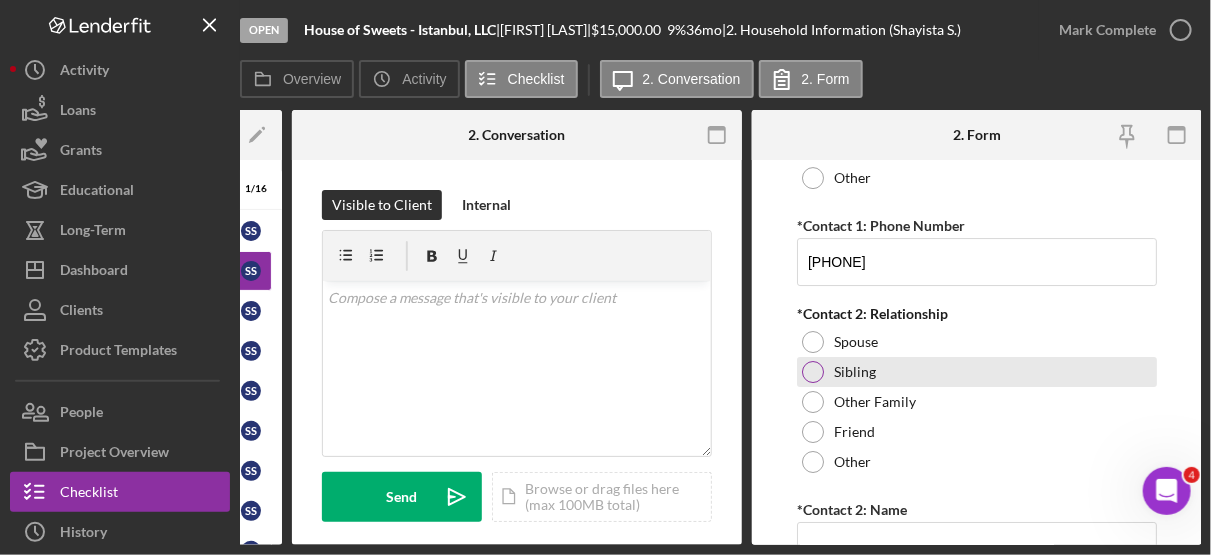 click on "Sibling" at bounding box center (855, 372) 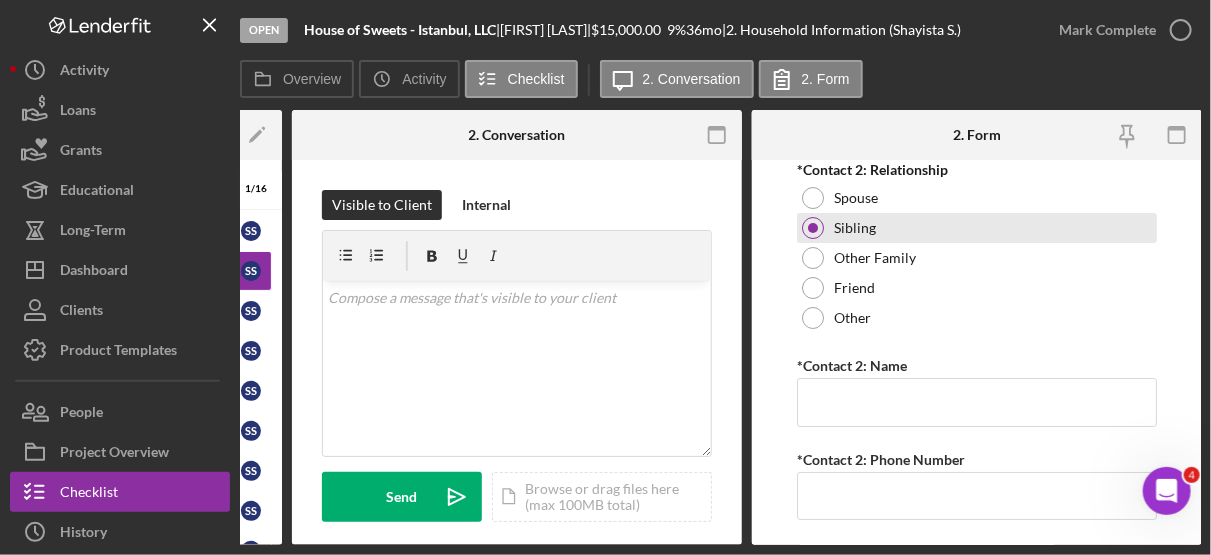 scroll, scrollTop: 2714, scrollLeft: 0, axis: vertical 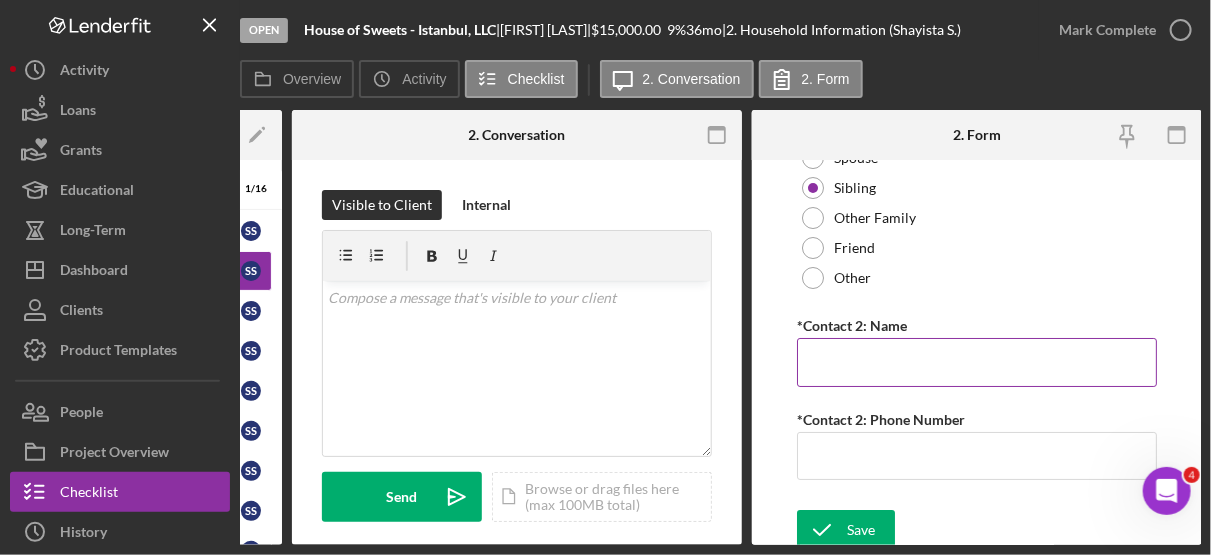 click on "*Contact 2: Name" at bounding box center (977, 362) 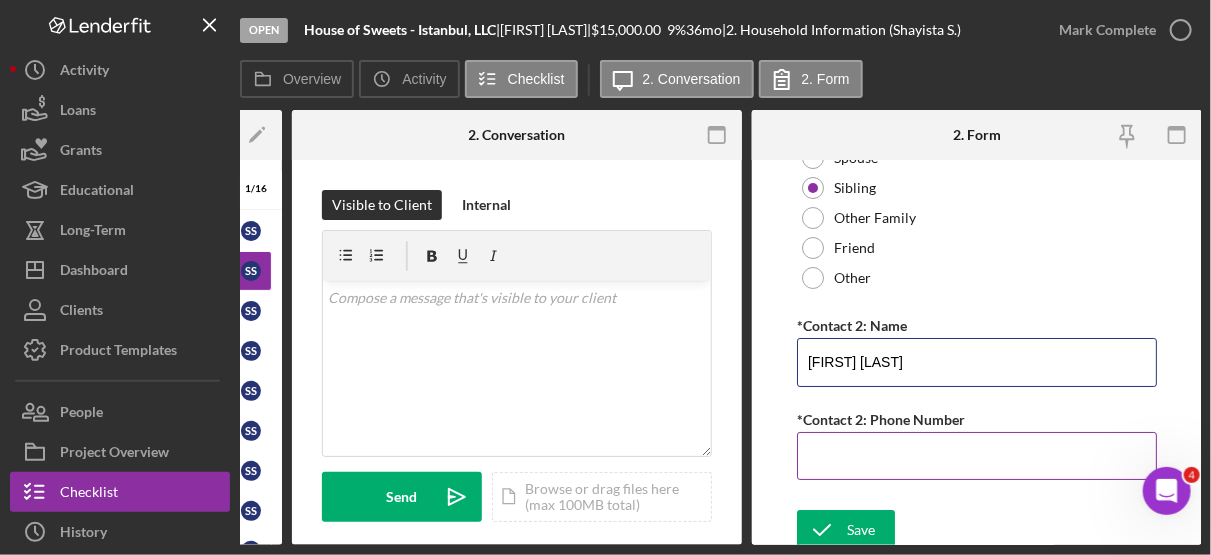 type on "[FIRST] [LAST]" 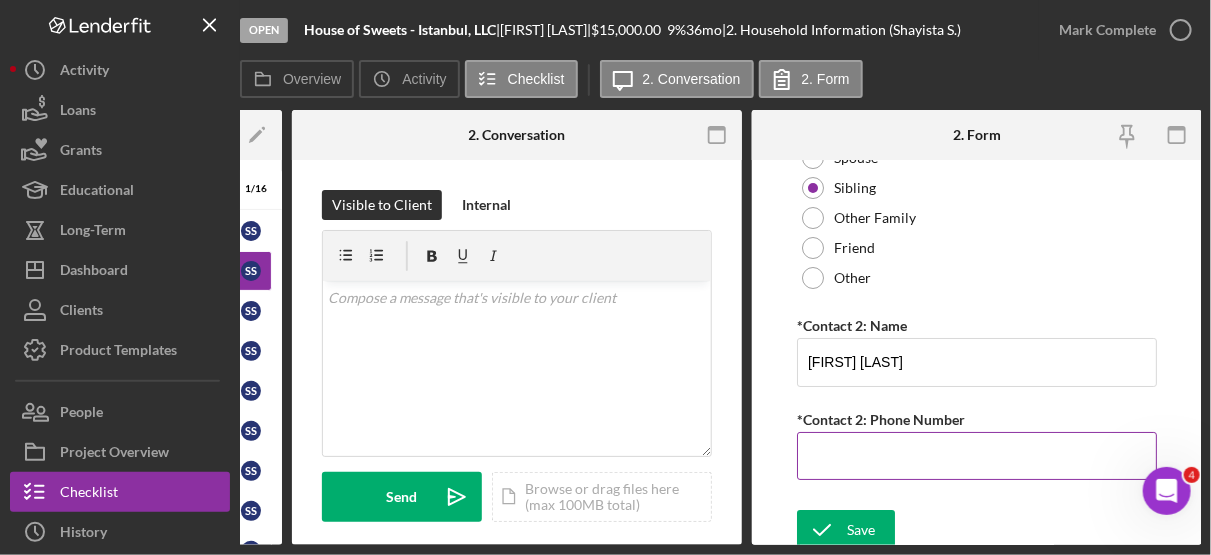 click on "*Contact 2: Phone Number" at bounding box center (977, 456) 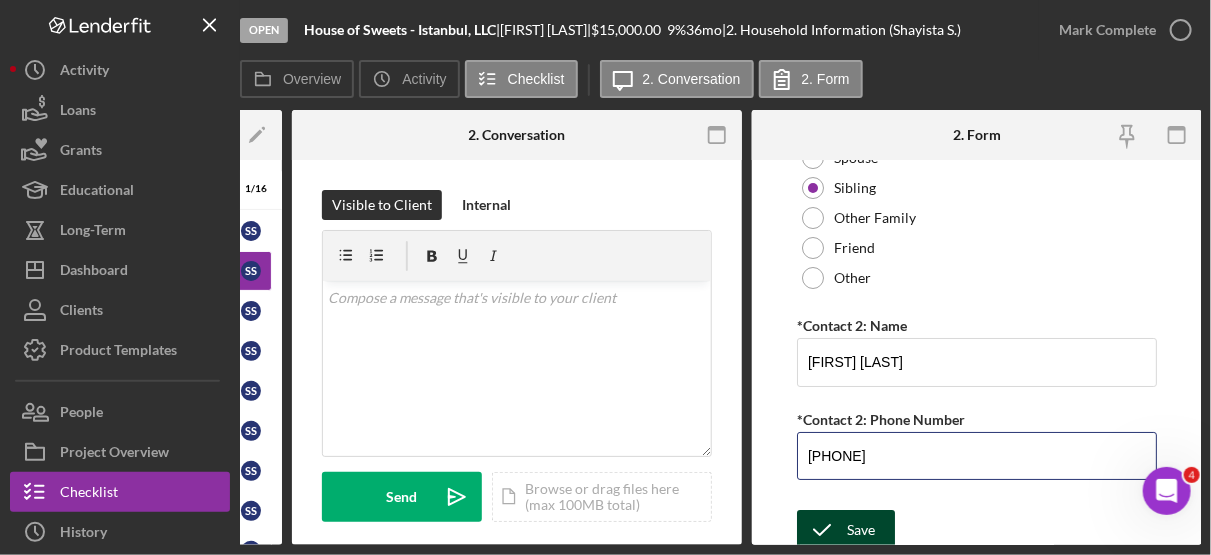 type on "[PHONE]" 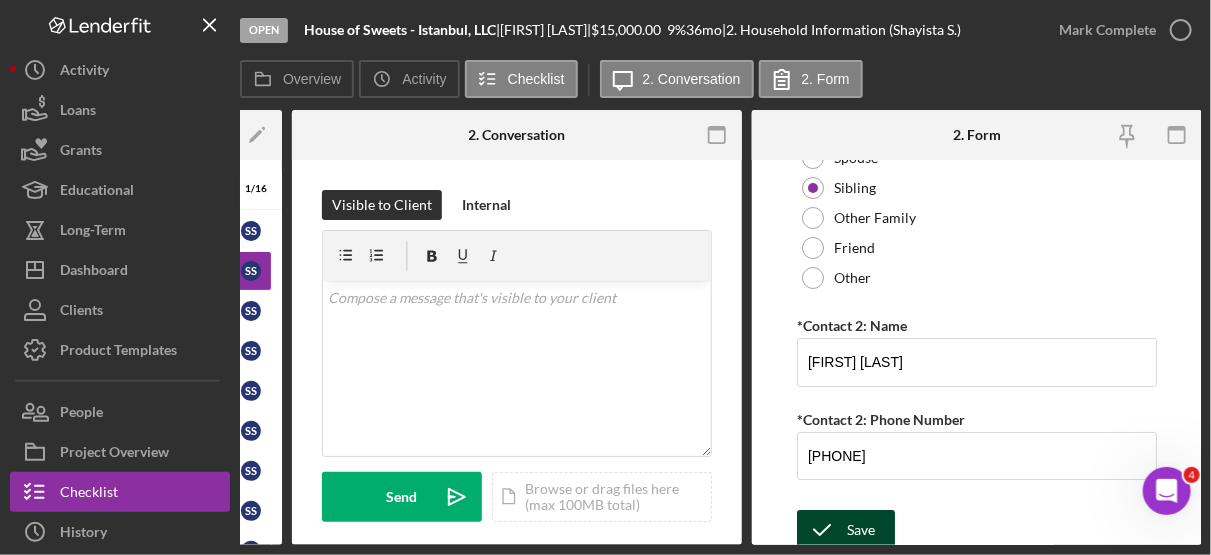 click on "Save" at bounding box center [861, 530] 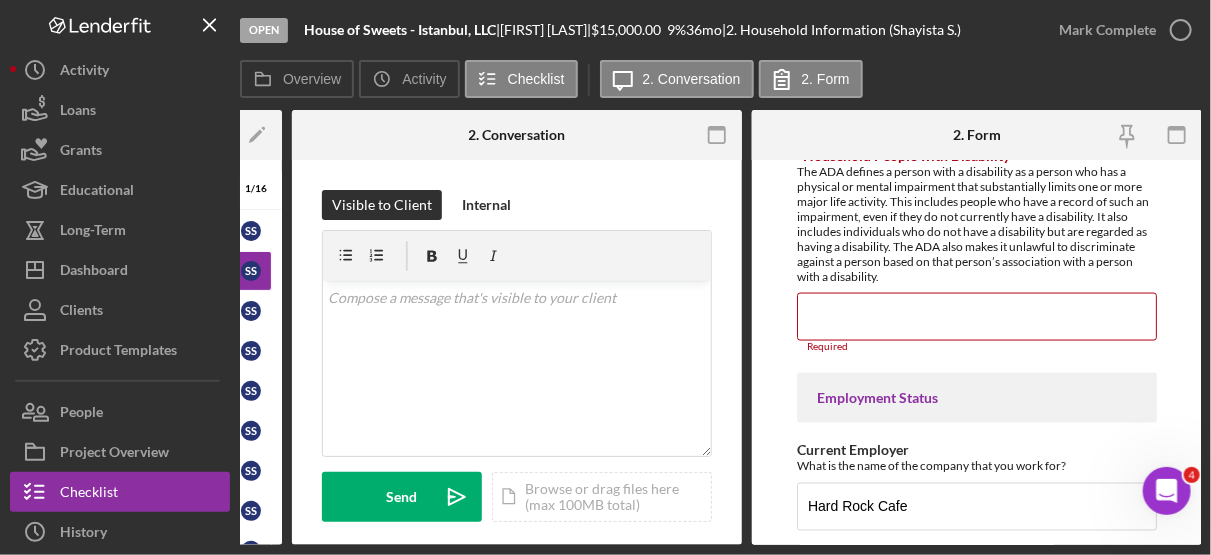 scroll, scrollTop: 1108, scrollLeft: 0, axis: vertical 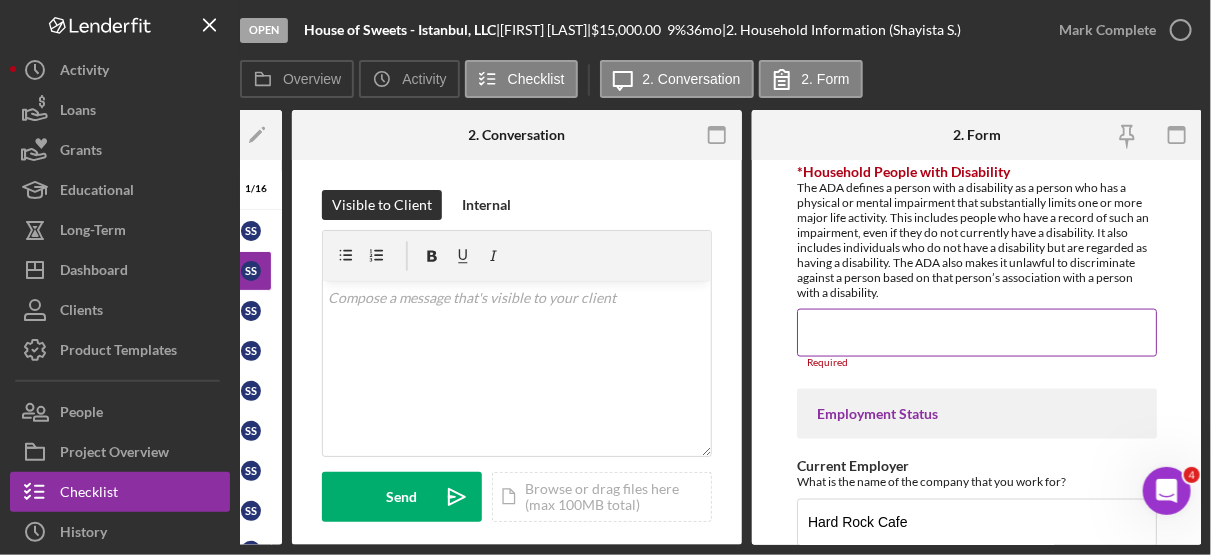 click on "*Household People with Disability" at bounding box center (977, 333) 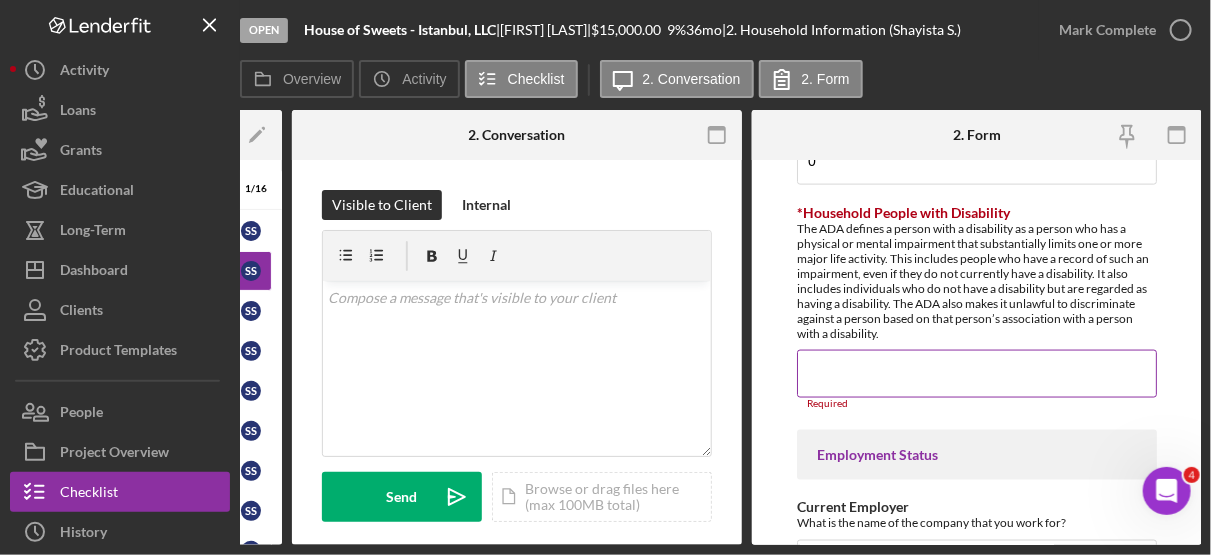 scroll, scrollTop: 1083, scrollLeft: 0, axis: vertical 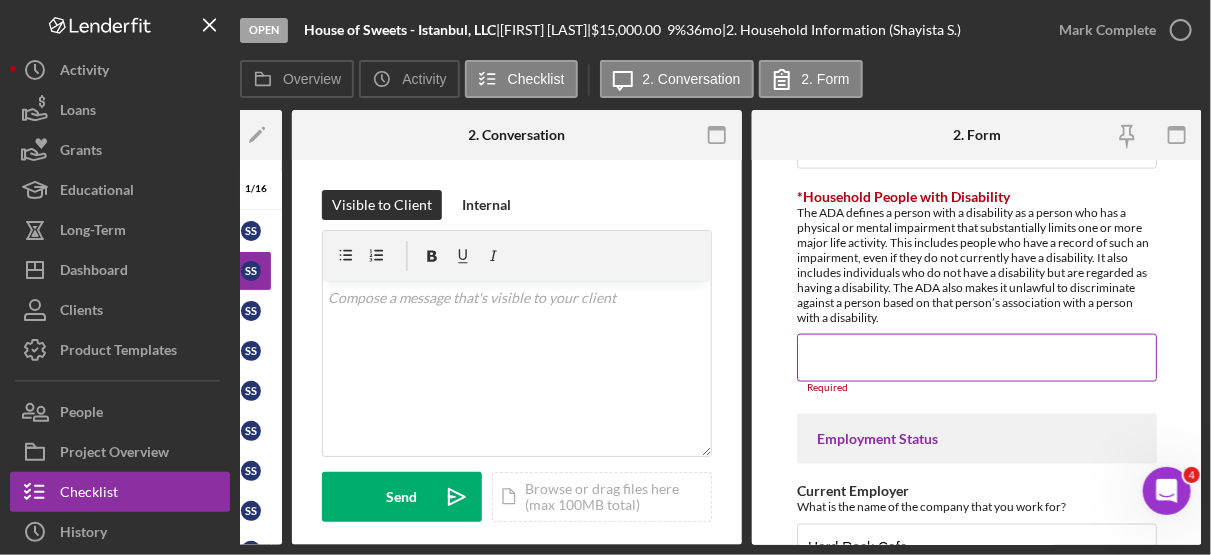 click on "*Household People with Disability" at bounding box center [977, 358] 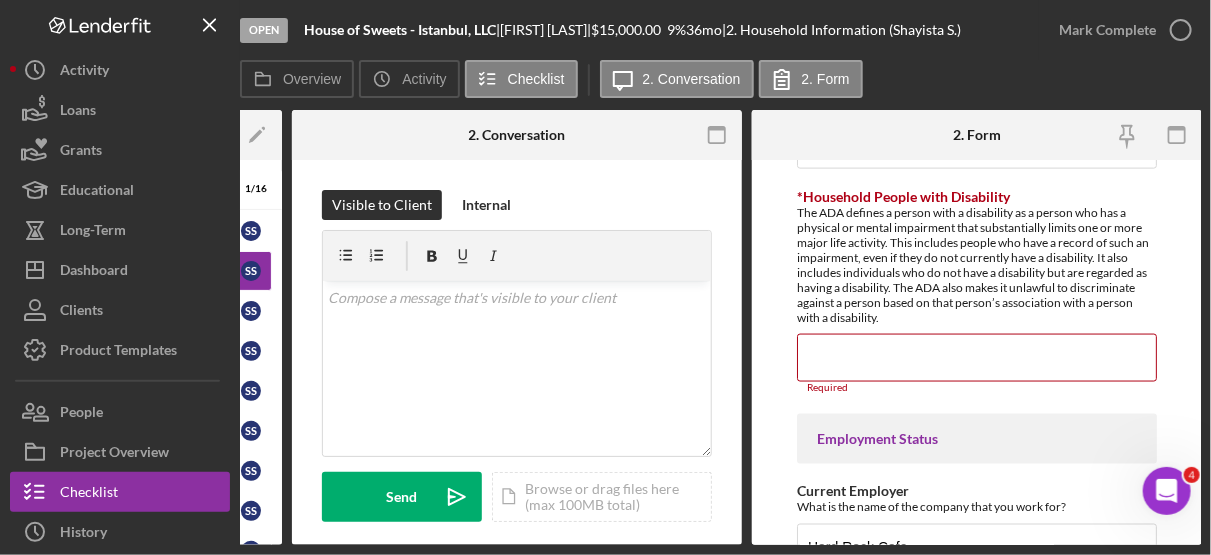 click on "Borrower Information *Country of origin Afghanistan *Date of Arrival When did you arrive to the US 04/04/2023 *Status Refugee Asylee SIV Cuban/Haitian Entrant Afghan Parolee Other Immigrant/New American US Citizen Ukrainian Parolee *Eligibility Documents To confirm your status, please select your document upload: I-766 Employment Authorization Document (code A03, A04, A05,C11,C10,C8) Passport with appropriate codes Visa 92 or 93 (V-92 or V-93) Asylum Approval Letter DHS Form I-571 Green Card I-94 U.S. Citizen (no other documents to upload) Other *Household Adults How many total adults are in you household? 5 *Household Children How many total children (17 or younger) are in you household? 0 *Household People with Disability Required Employment Status Current Employer What is the name of the company that you work for? Hard Rock Cafe How long have you been employed How long have you worked there in MONTHS? 24 How many hours a week do you work? Enter 0 if unemployed 40 Spouse information Do you have a spouse?" at bounding box center [977, 614] 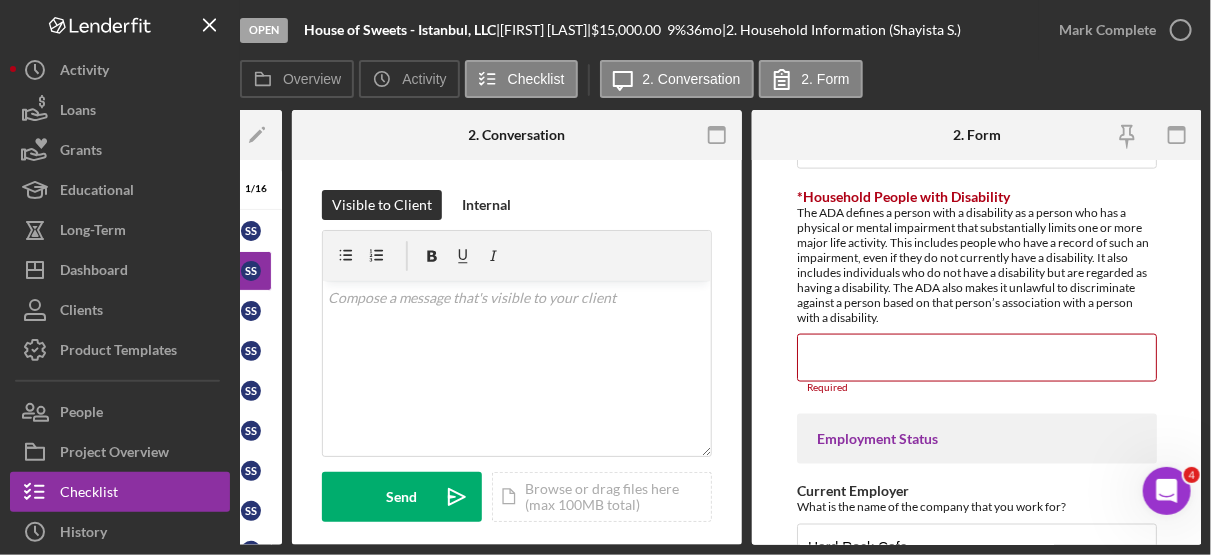 scroll, scrollTop: 751, scrollLeft: 0, axis: vertical 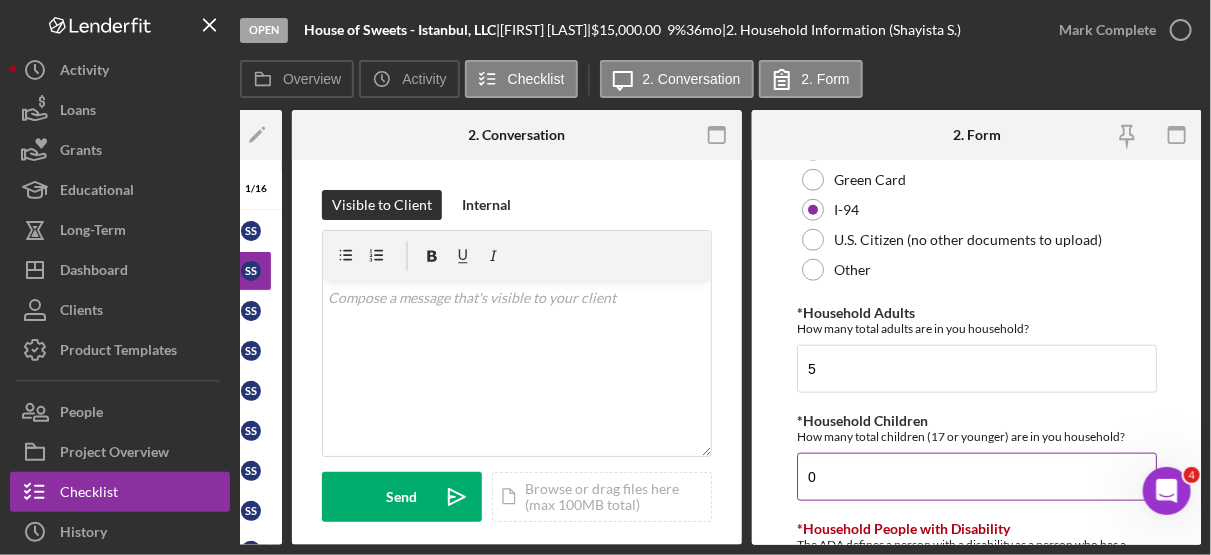 click on "0" at bounding box center [977, 477] 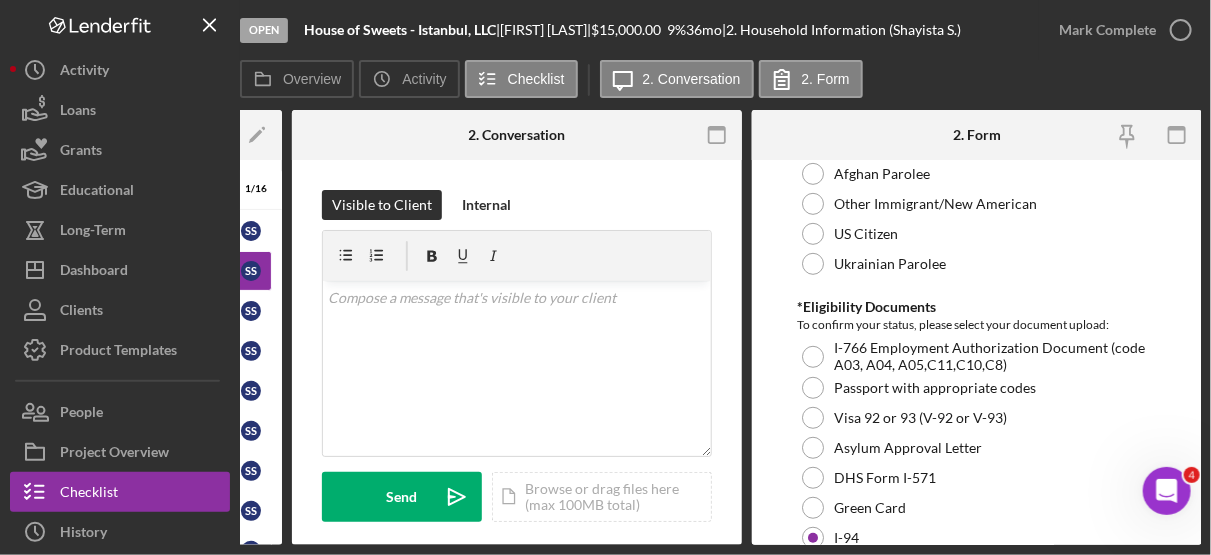 scroll, scrollTop: 91, scrollLeft: 0, axis: vertical 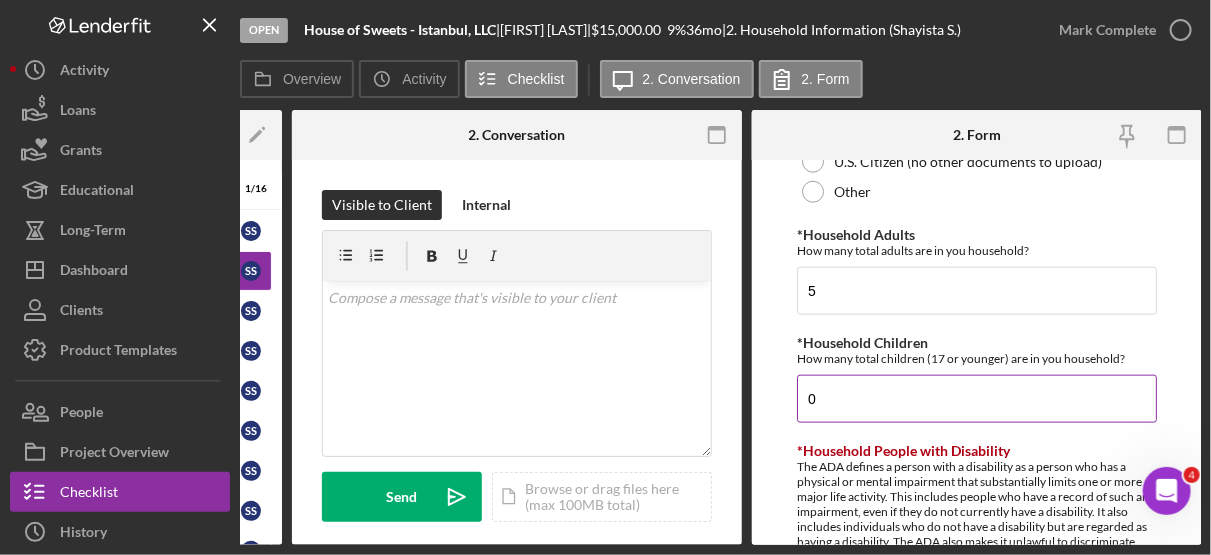 click on "0" at bounding box center (977, 399) 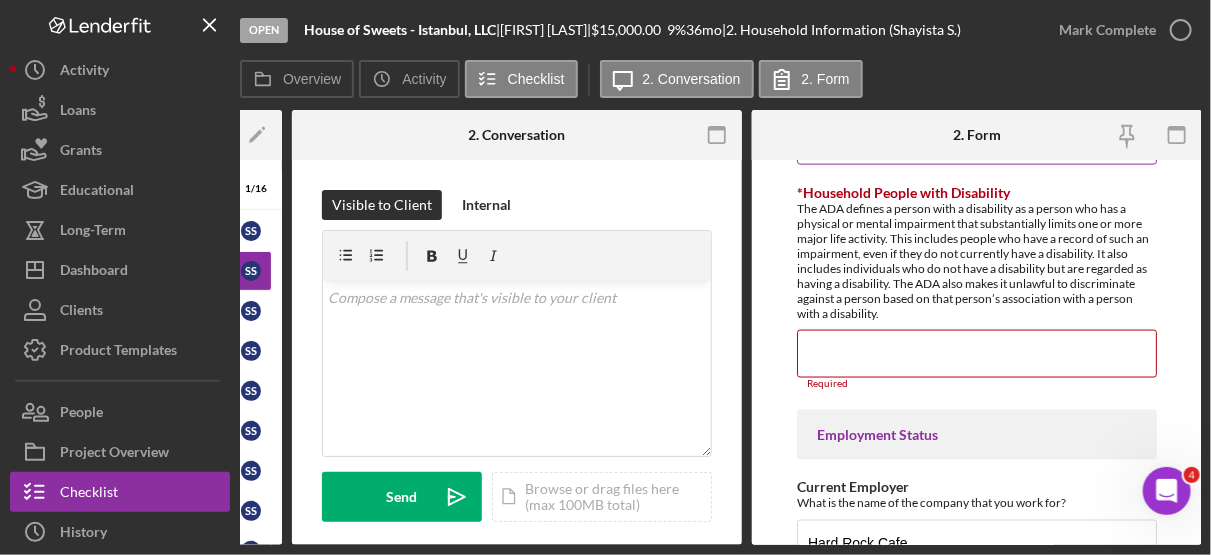 type 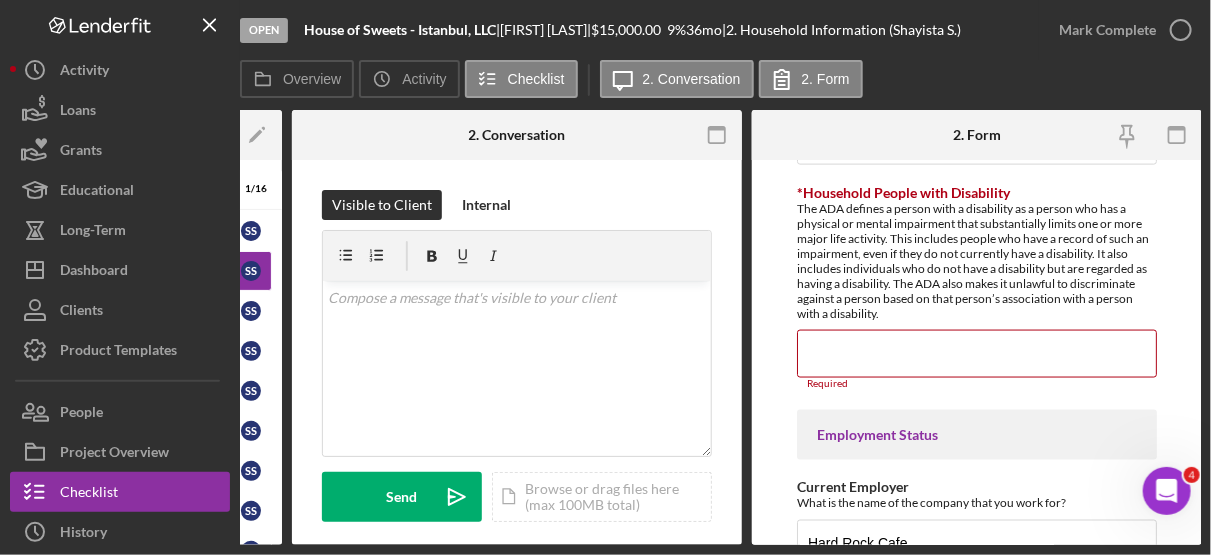 click on "Borrower Information *Country of origin Afghanistan *Date of Arrival When did you arrive to the US 04/04/2023 *Status Refugee Asylee SIV Cuban/Haitian Entrant Afghan Parolee Other Immigrant/New American US Citizen Ukrainian Parolee *Eligibility Documents To confirm your status, please select your document upload: I-766 Employment Authorization Document (code A03, A04, A05,C11,C10,C8) Passport with appropriate codes Visa 92 or 93 (V-92 or V-93) Asylum Approval Letter DHS Form I-571 Green Card I-94 U.S. Citizen (no other documents to upload) Other *Household Adults How many total adults are in you household? 5 *Household Children How many total children (17 or younger) are in you household? 0 *Household People with Disability Required Employment Status Current Employer What is the name of the company that you work for? Hard Rock Cafe How long have you been employed How long have you worked there in MONTHS? 24 How many hours a week do you work? Enter 0 if unemployed 40 Spouse information Do you have a spouse?" at bounding box center [977, 352] 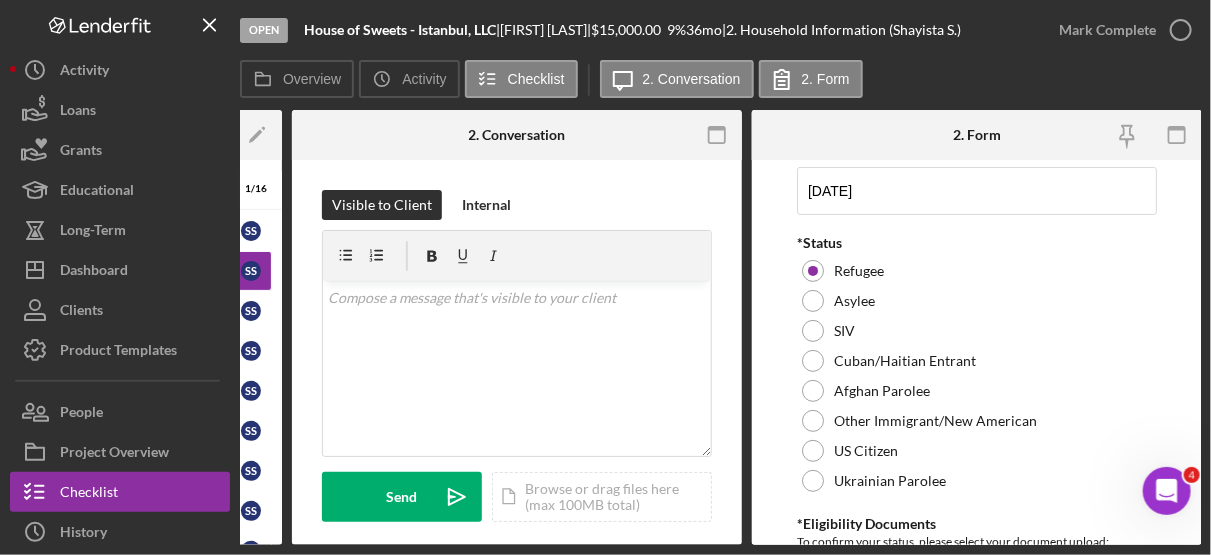scroll, scrollTop: 200, scrollLeft: 0, axis: vertical 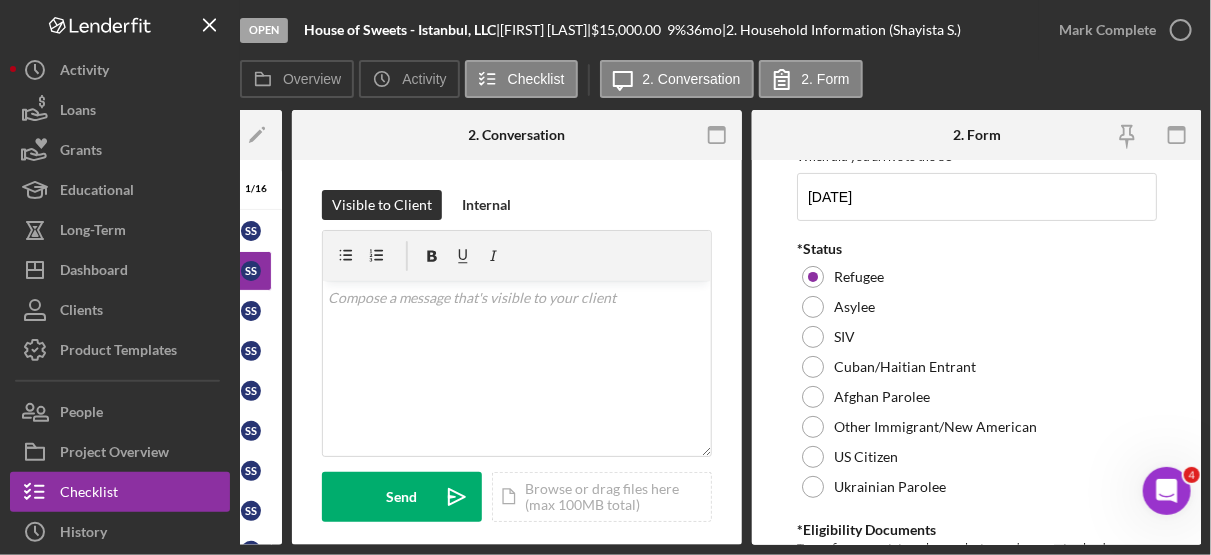 click on "Borrower Information *Country of origin Afghanistan *Date of Arrival When did you arrive to the US 04/04/2023 *Status Refugee Asylee SIV Cuban/Haitian Entrant Afghan Parolee Other Immigrant/New American US Citizen Ukrainian Parolee *Eligibility Documents To confirm your status, please select your document upload: I-766 Employment Authorization Document (code A03, A04, A05,C11,C10,C8) Passport with appropriate codes Visa 92 or 93 (V-92 or V-93) Asylum Approval Letter DHS Form I-571 Green Card I-94 U.S. Citizen (no other documents to upload) Other *Household Adults How many total adults are in you household? 5 *Household Children How many total children (17 or younger) are in you household? 0 *Household People with Disability Required Employment Status Current Employer What is the name of the company that you work for? Hard Rock Cafe How long have you been employed How long have you worked there in MONTHS? 24 How many hours a week do you work? Enter 0 if unemployed 40 Spouse information Do you have a spouse?" at bounding box center [977, 352] 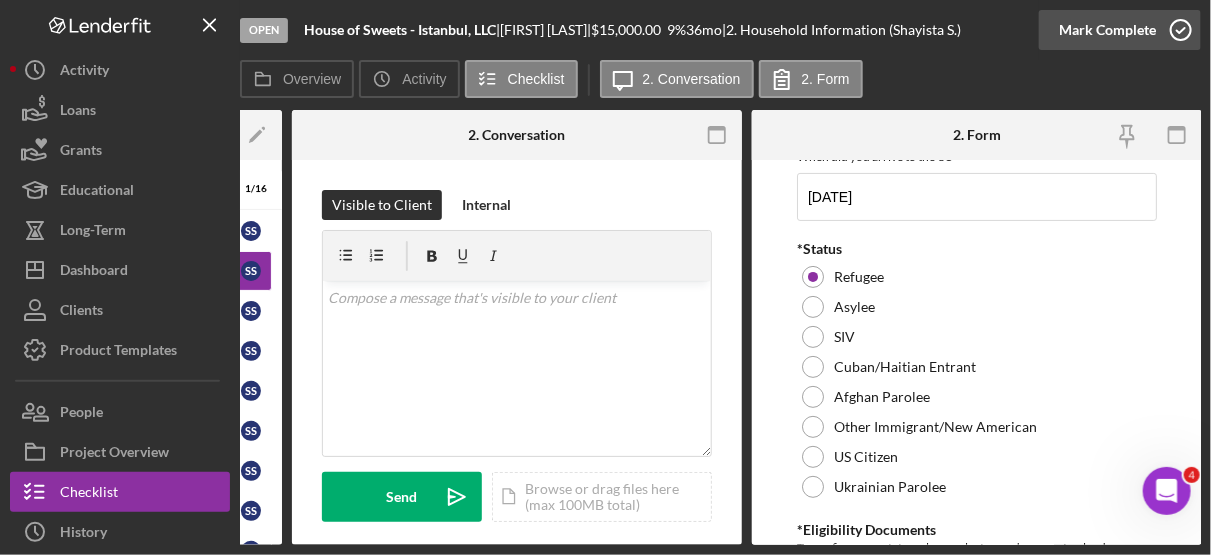 click 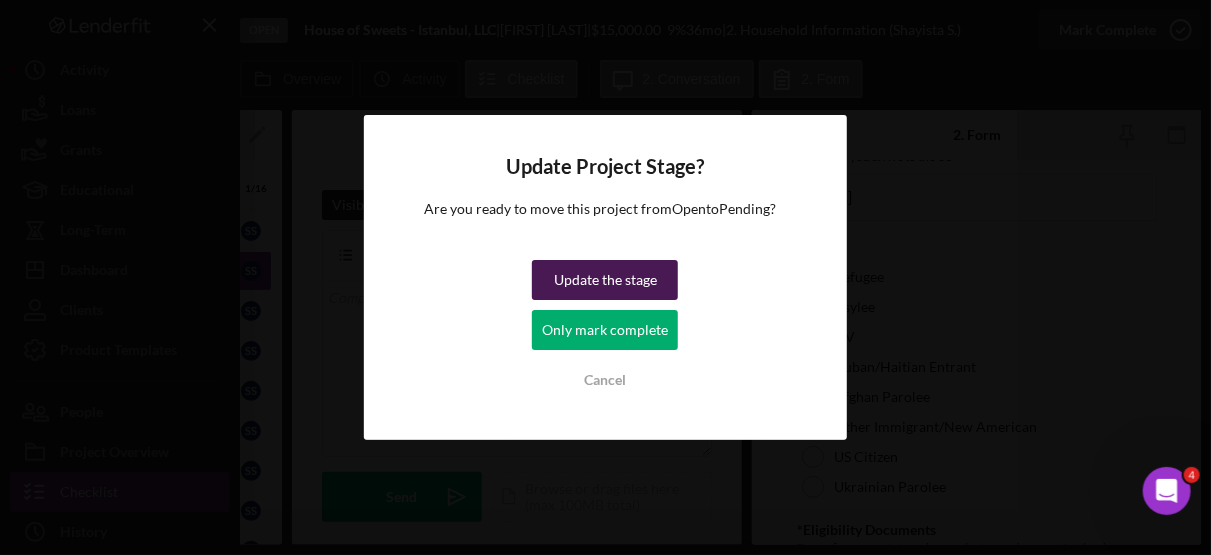 click on "Update the stage" at bounding box center (605, 280) 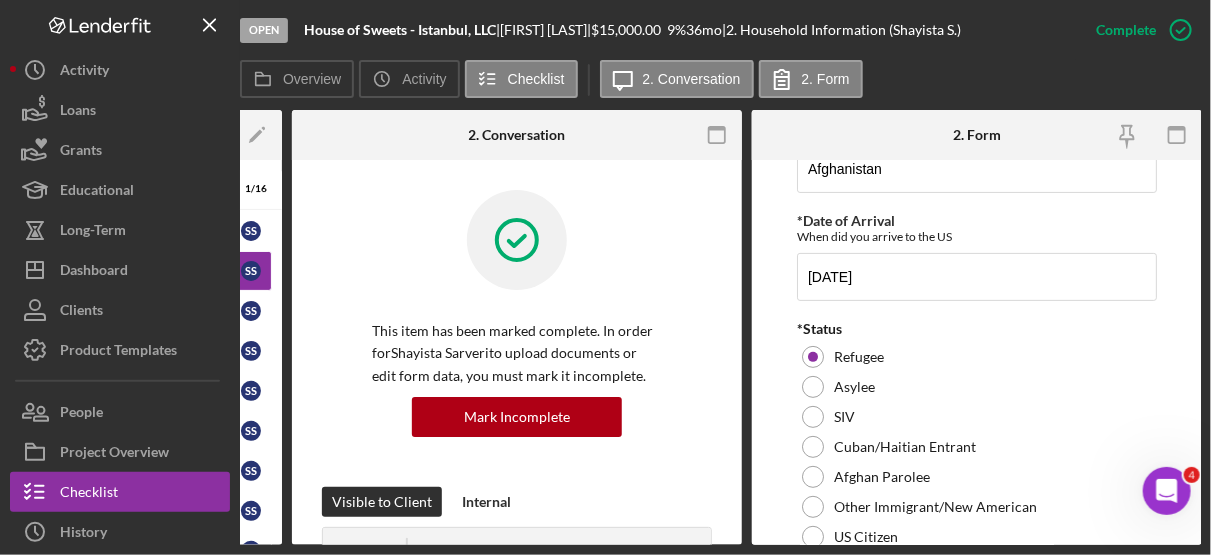 scroll, scrollTop: 280, scrollLeft: 0, axis: vertical 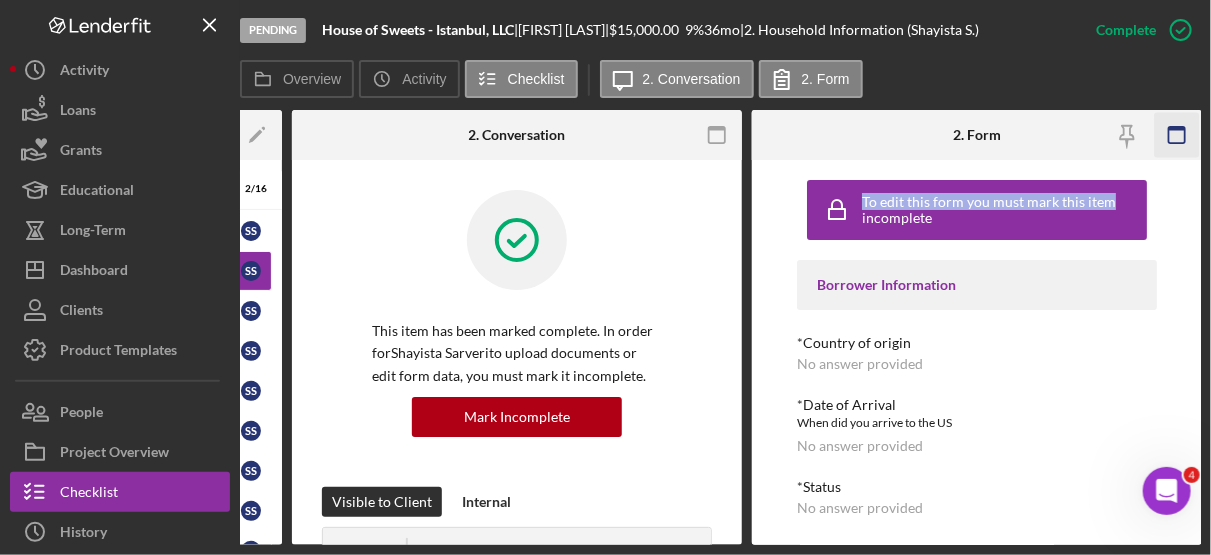 drag, startPoint x: 1203, startPoint y: 200, endPoint x: 1197, endPoint y: 135, distance: 65.27634 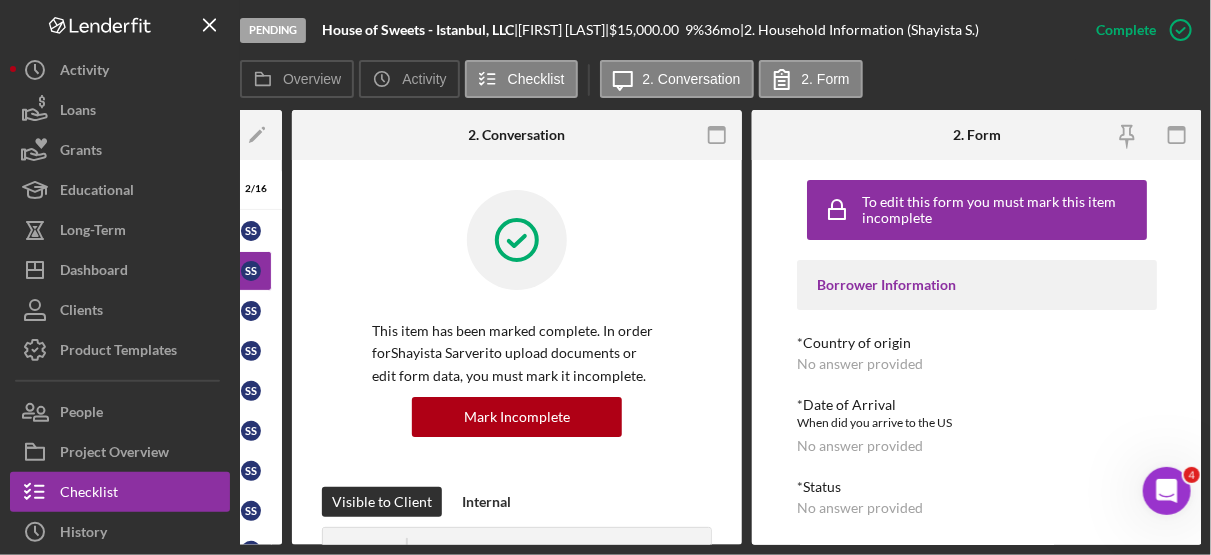 click on "Pending House of Sweets - Istanbul, LLC   |   [FIRST]   [LAST]   |   [CURRENCY]    [PERCENT]   [NUMBER]  mo   |   [NUMBER]. Household Information ([FIRST] [LAST_INITIAL]) Complete Mark Incomplete Overview Icon/History Activity Checklist Icon/Message 2. Conversation 2. Form Overview Overview Edit Icon/Edit Status Ongoing Risk Rating Sentiment Rating 5 Product HIAS EAF Loan Application_Gulf Coast JFCS Created Date [DATE] Started Date [DATE] Closing Goal [DATE] Amount [CURRENCY] Rate [PERCENT]% Term [NUMBER] months Contact Icon/User Photo LG [FIRST]   [LAST] Account Executive Stage Pending Weekly Status Update No Inactivity Alerts No Key Ratios Edit Icon/Edit DSCR Collateral Coverage DTI LTV Global DSCR Global Collateral Coverage Global DTI NOI Recommendation Edit Icon/Edit Payment Type Rate Term Amount Down Payment Closing Fee Include closing fee in amount financed? No Origination Fee Include origination fee in amount financed? No Amount Financed Closing Date First Payment Date Maturity Date Resolution Edit Icon/Edit New 2" at bounding box center [605, 277] 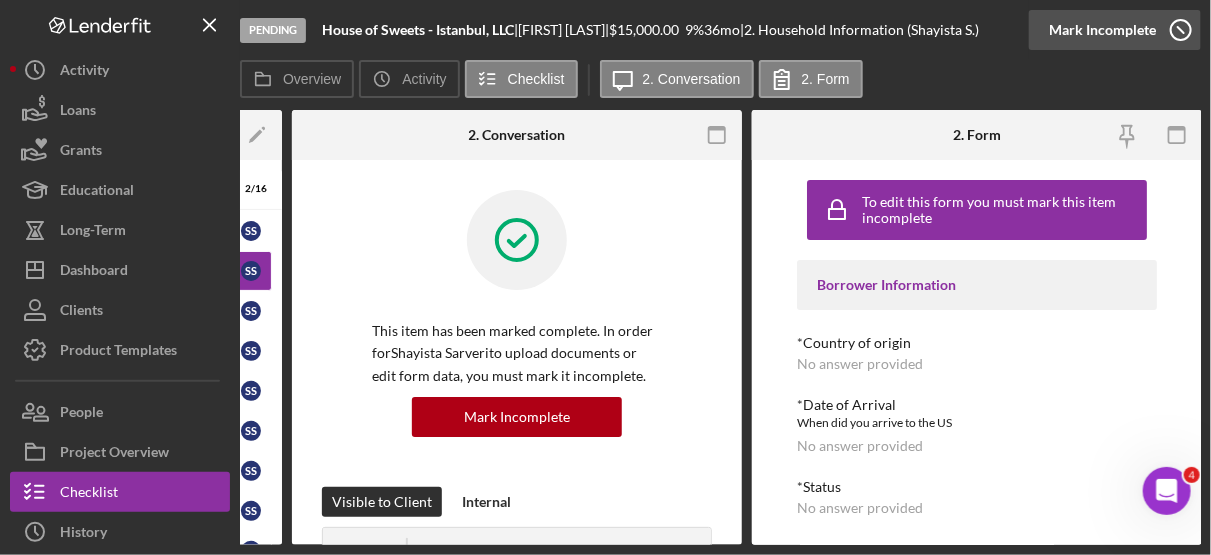 drag, startPoint x: 1210, startPoint y: 273, endPoint x: 1184, endPoint y: 23, distance: 251.34836 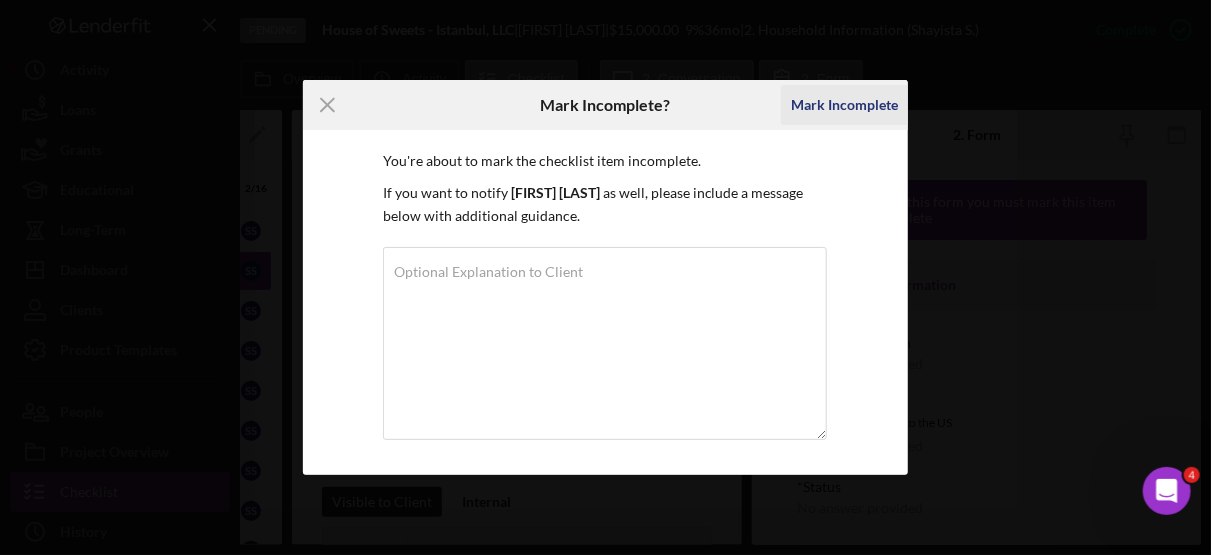click on "Mark Incomplete" at bounding box center (844, 105) 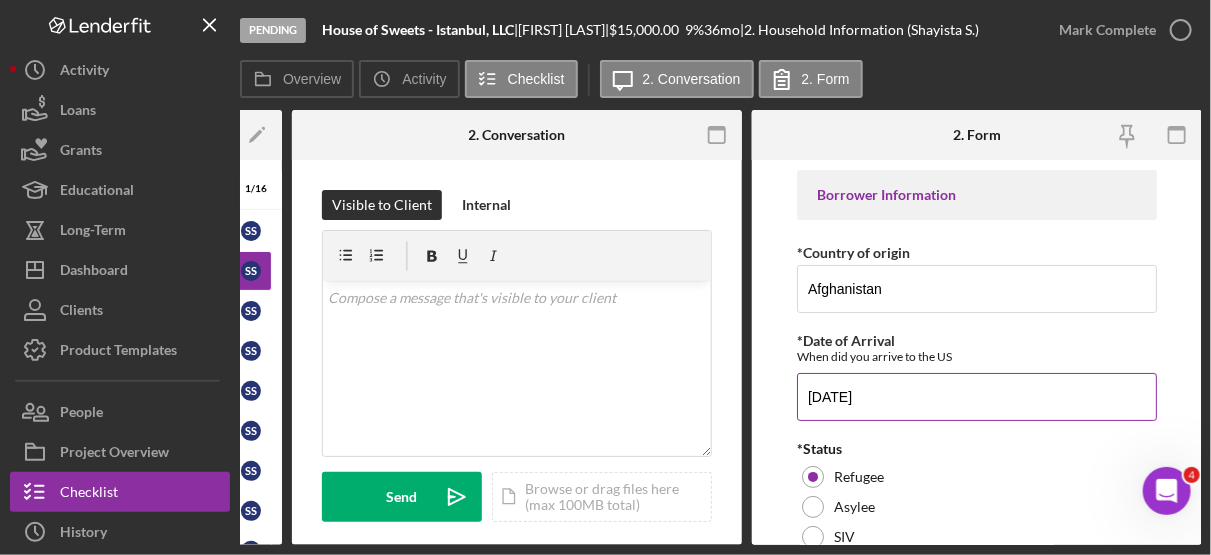 click on "[DATE]" at bounding box center (977, 397) 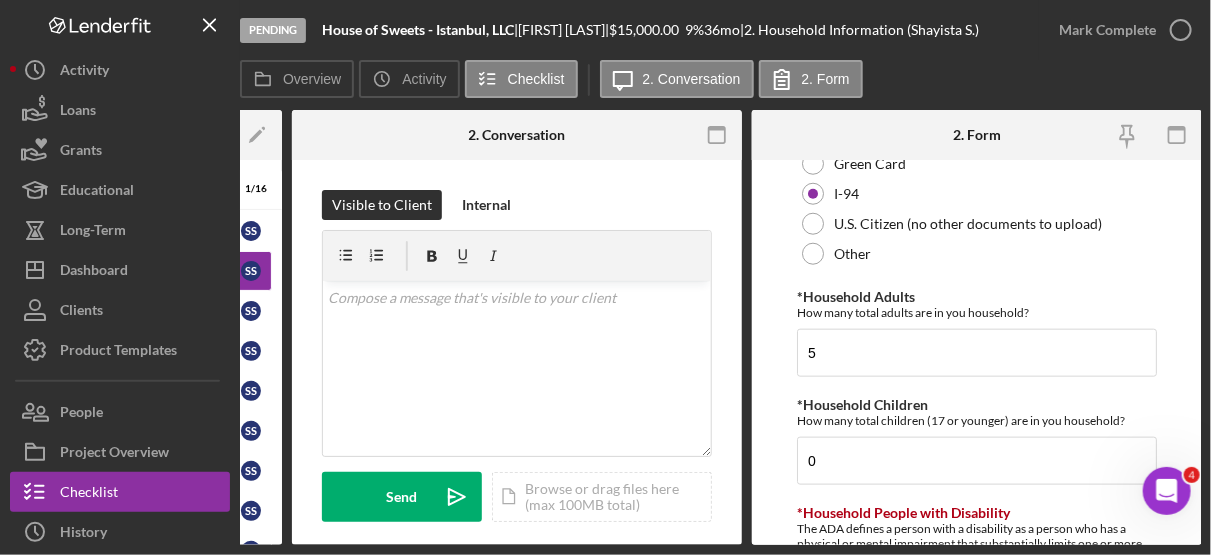 scroll, scrollTop: 1087, scrollLeft: 0, axis: vertical 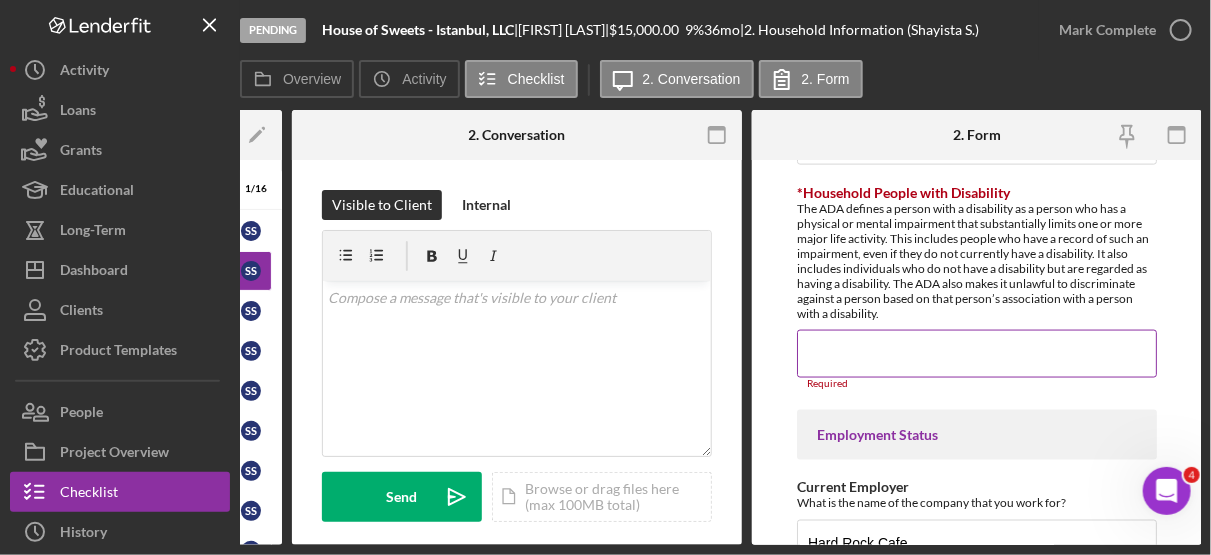 click on "The ADA defines a person with a disability as a person who has a physical or mental impairment that substantially limits one or more major life activity. This includes people who have a record of such an impairment, even if they do not currently have a disability. It also includes individuals who do not have a disability but are regarded as having a disability. The ADA also makes it unlawful to discriminate against a person based on that person’s association with a person with a disability." at bounding box center (977, 261) 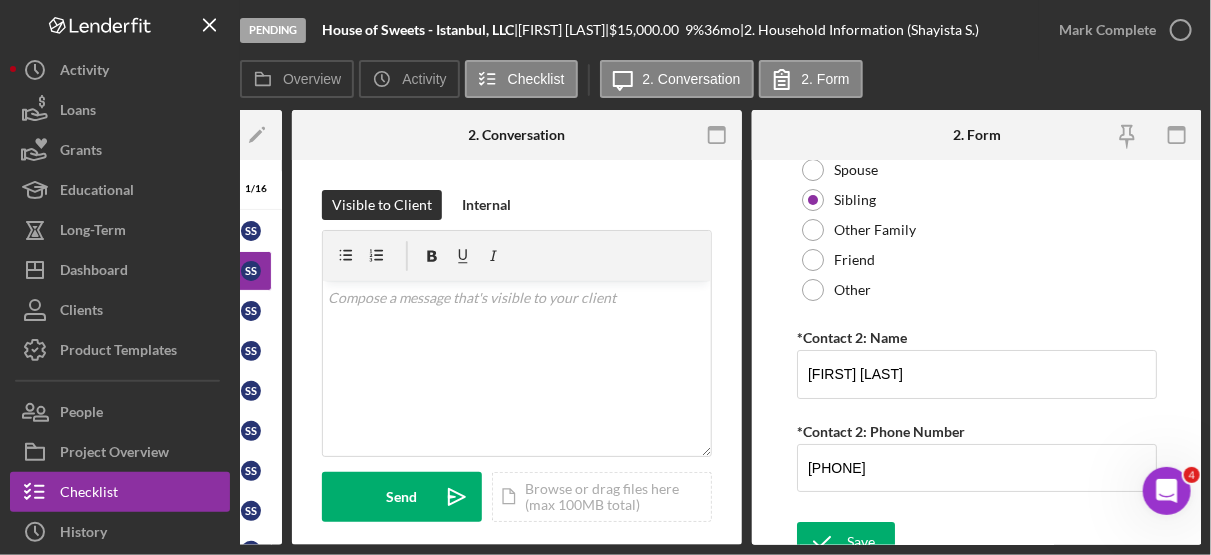 scroll, scrollTop: 2714, scrollLeft: 0, axis: vertical 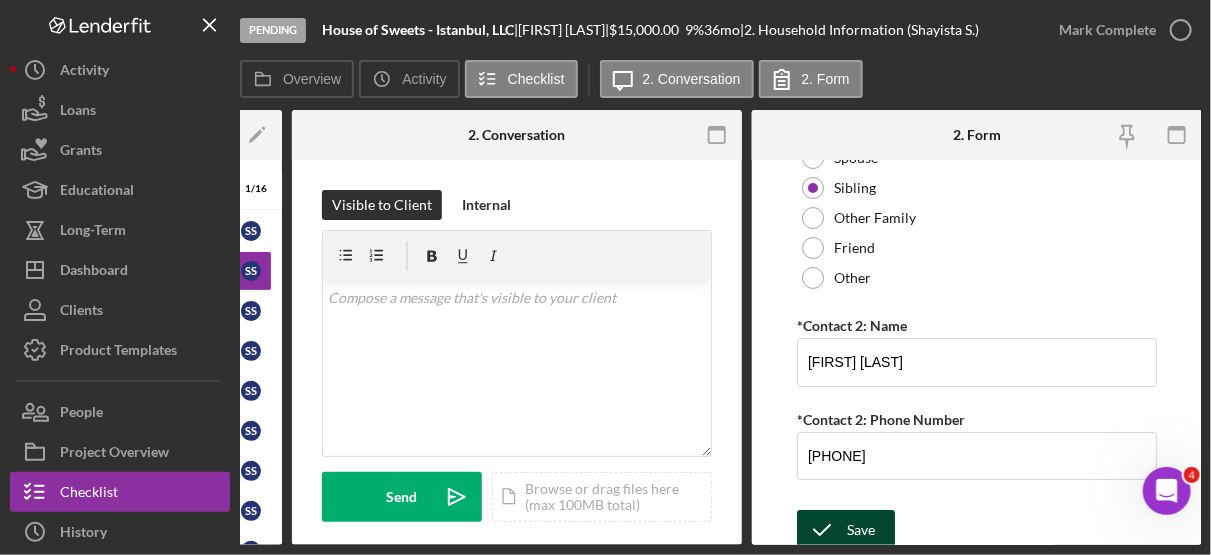 type on "0" 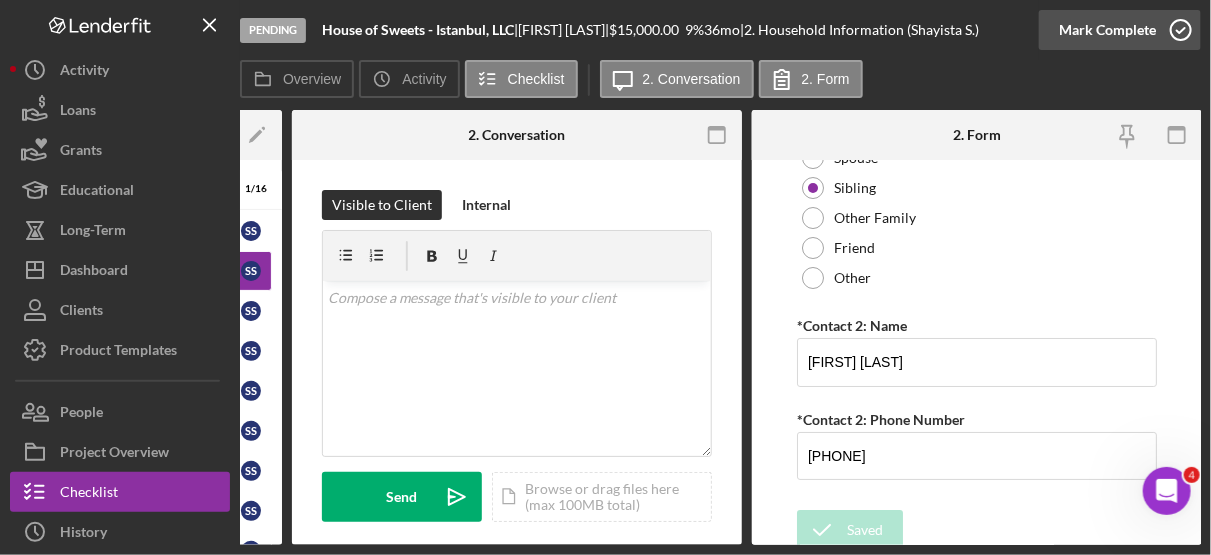 click 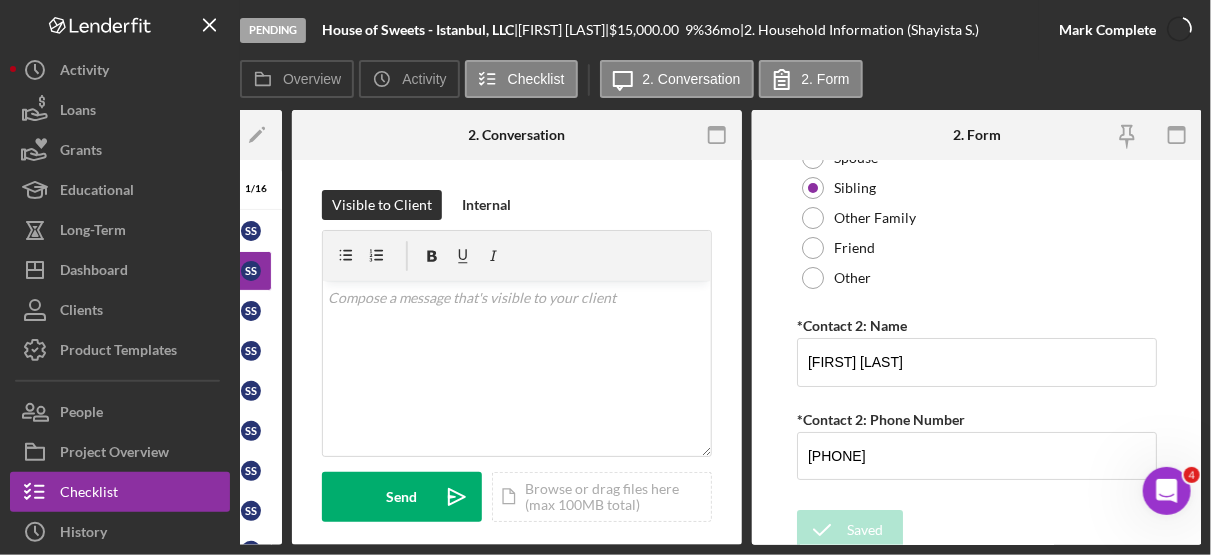 scroll, scrollTop: 2794, scrollLeft: 0, axis: vertical 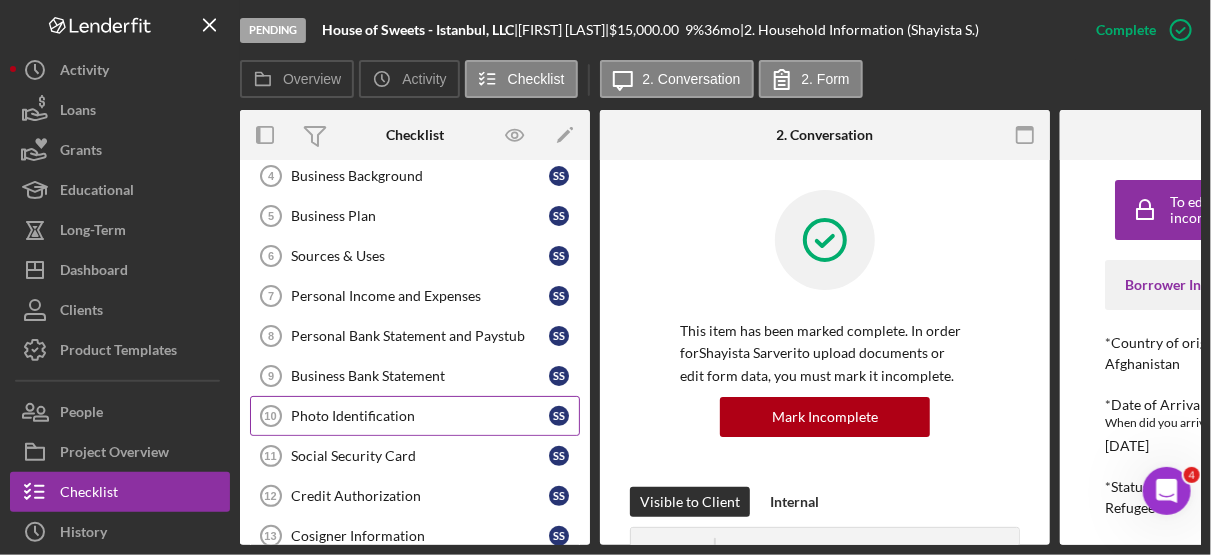 click on "Photo Identification" at bounding box center [420, 416] 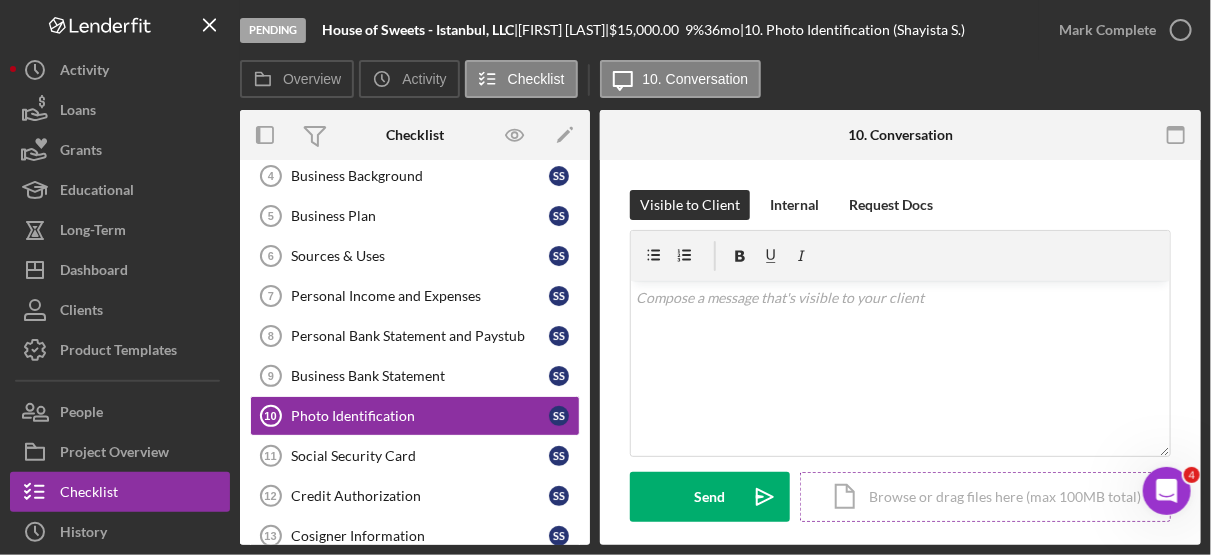 click on "Icon/Document Browse or drag files here (max 100MB total) Tap to choose files or take a photo" at bounding box center [985, 497] 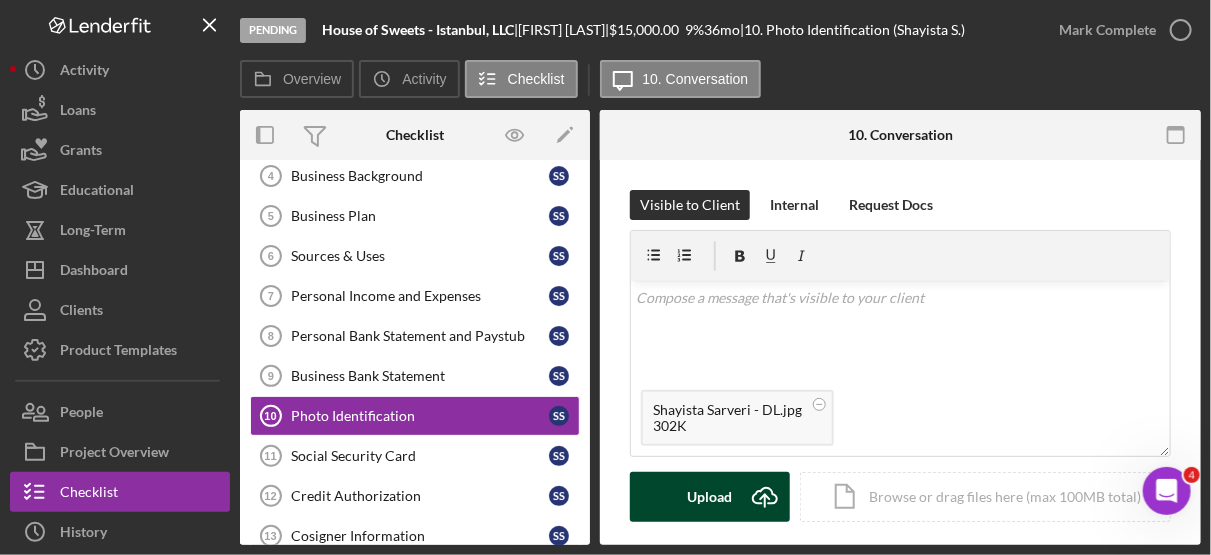 click on "Upload" at bounding box center [710, 497] 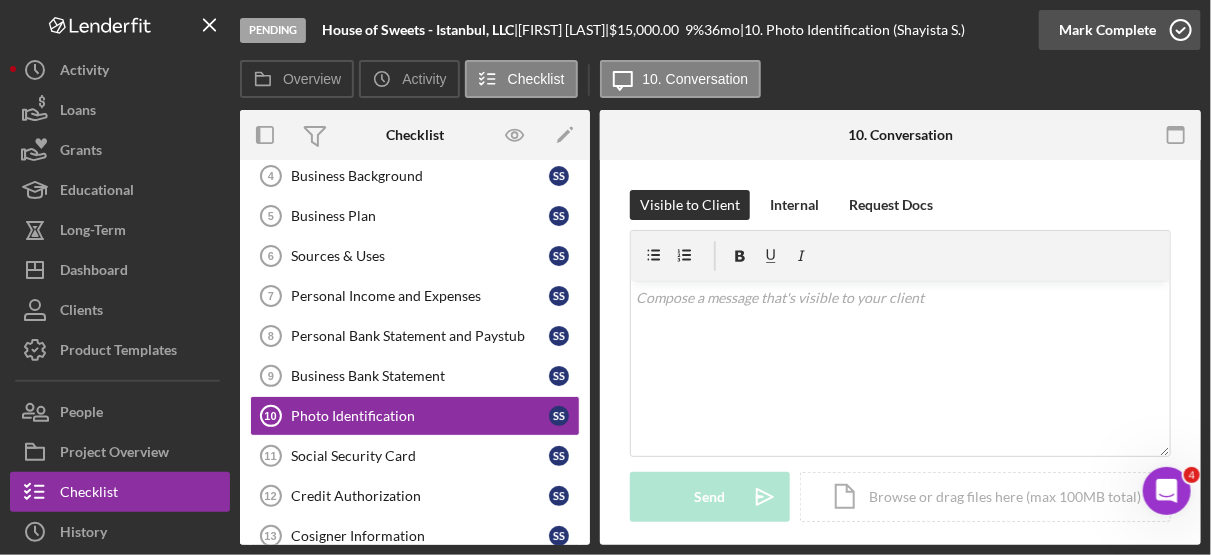 click 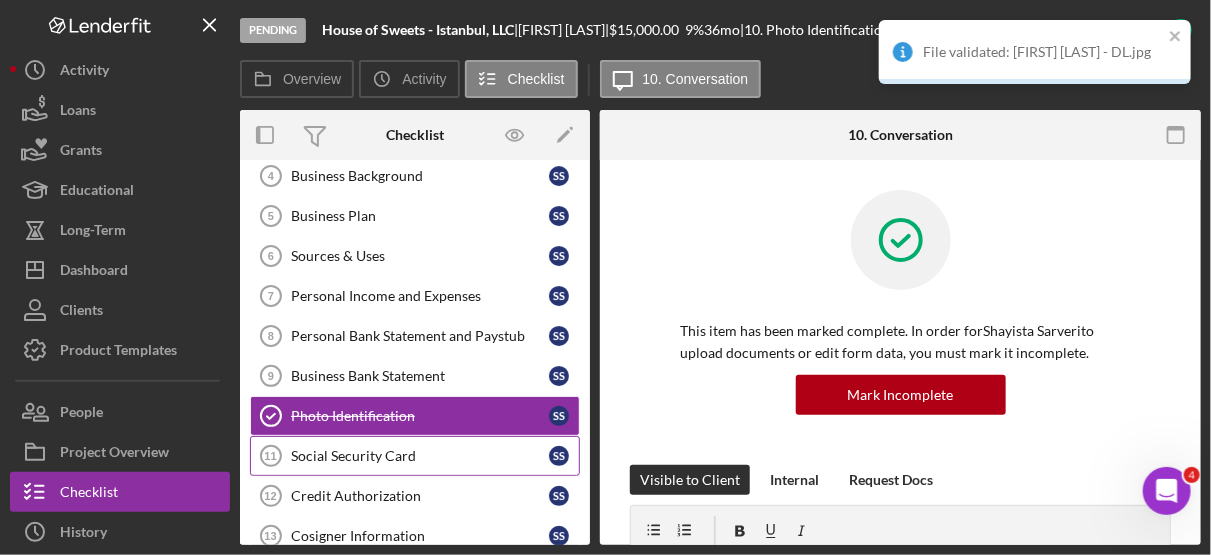 click on "Social Security Card" at bounding box center [420, 456] 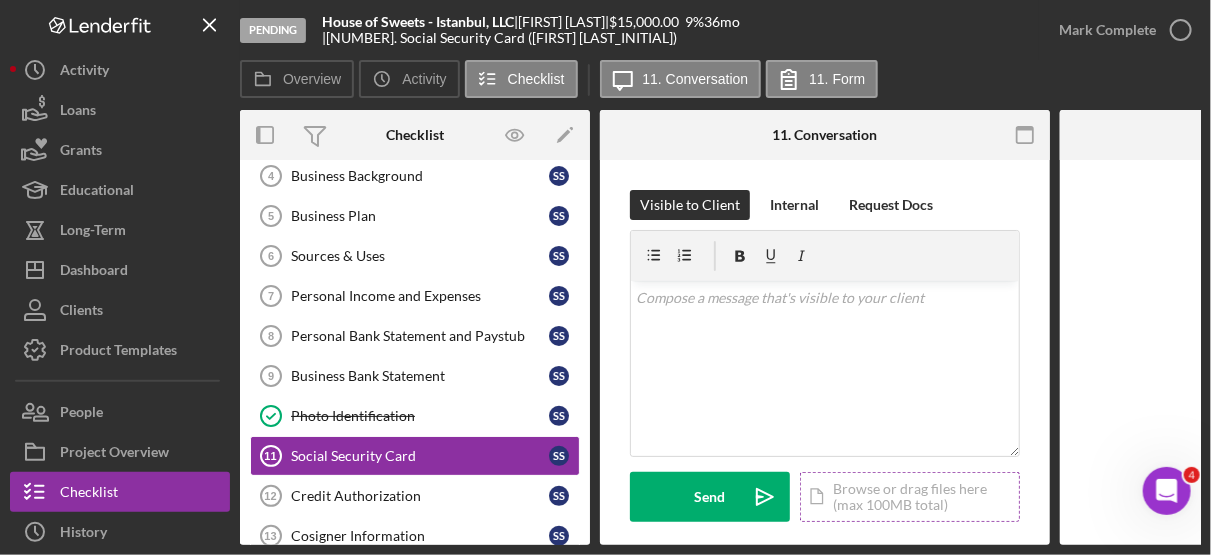 click on "Icon/Document Browse or drag files here (max 100MB total) Tap to choose files or take a photo" at bounding box center (910, 497) 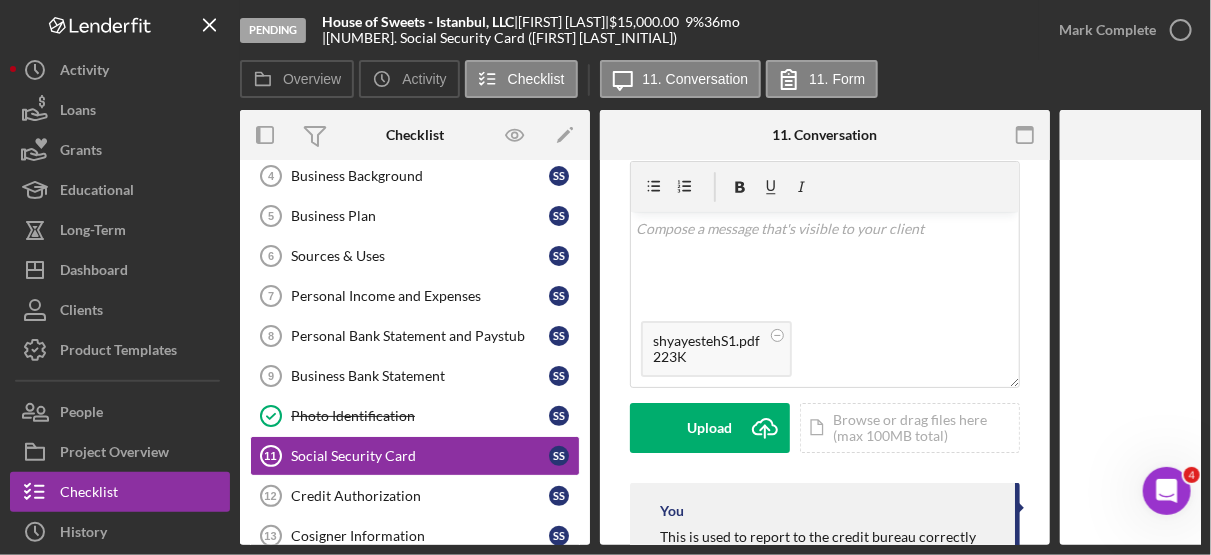 scroll, scrollTop: 93, scrollLeft: 0, axis: vertical 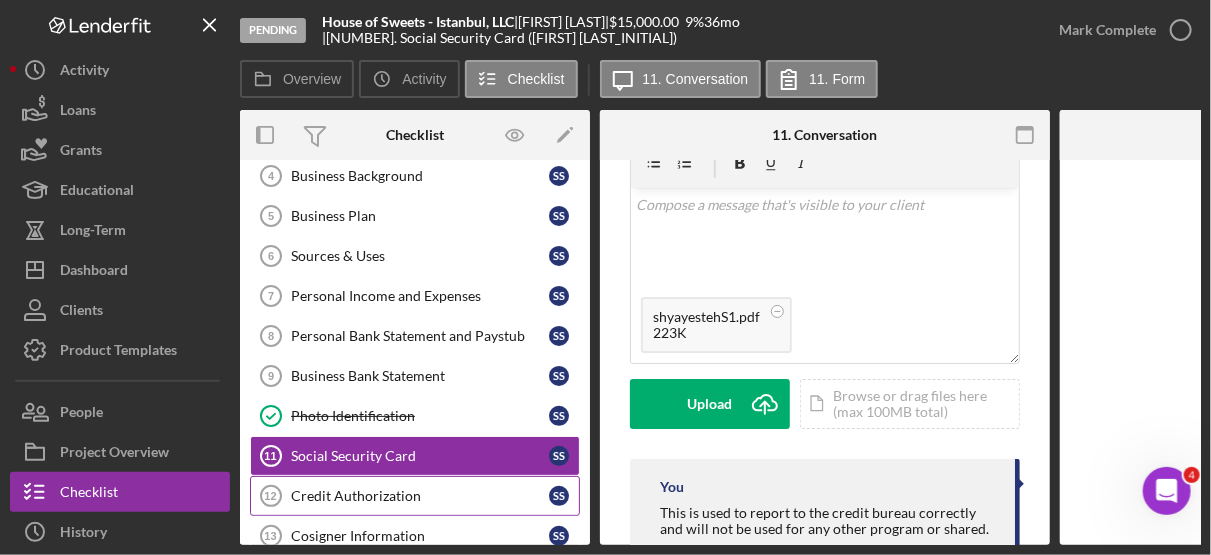 click on "Credit Authorization 12 Credit Authorization S S" at bounding box center [415, 496] 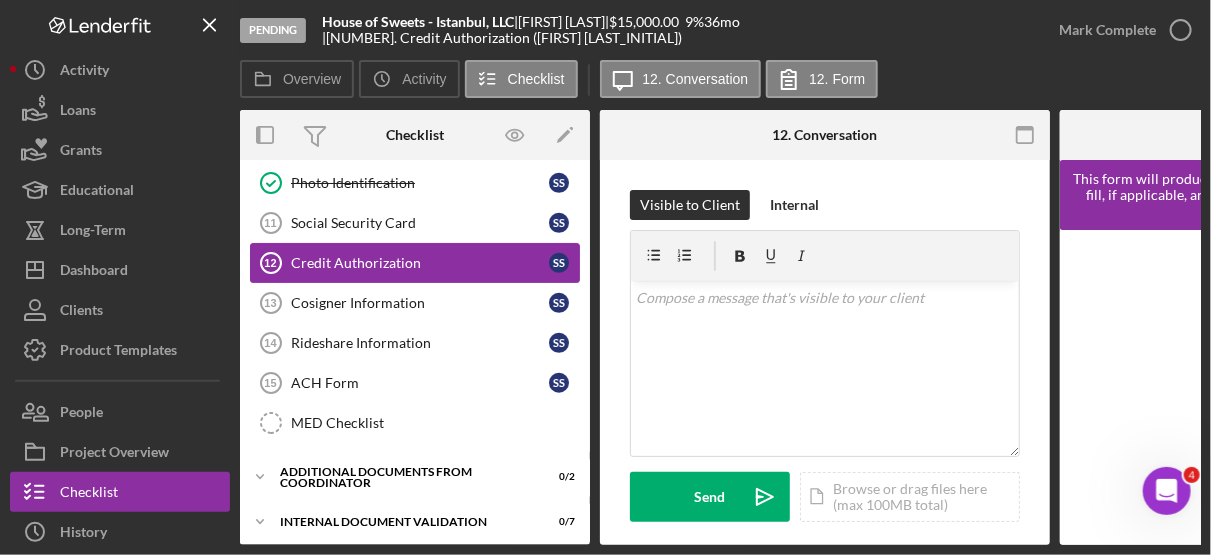 scroll, scrollTop: 408, scrollLeft: 0, axis: vertical 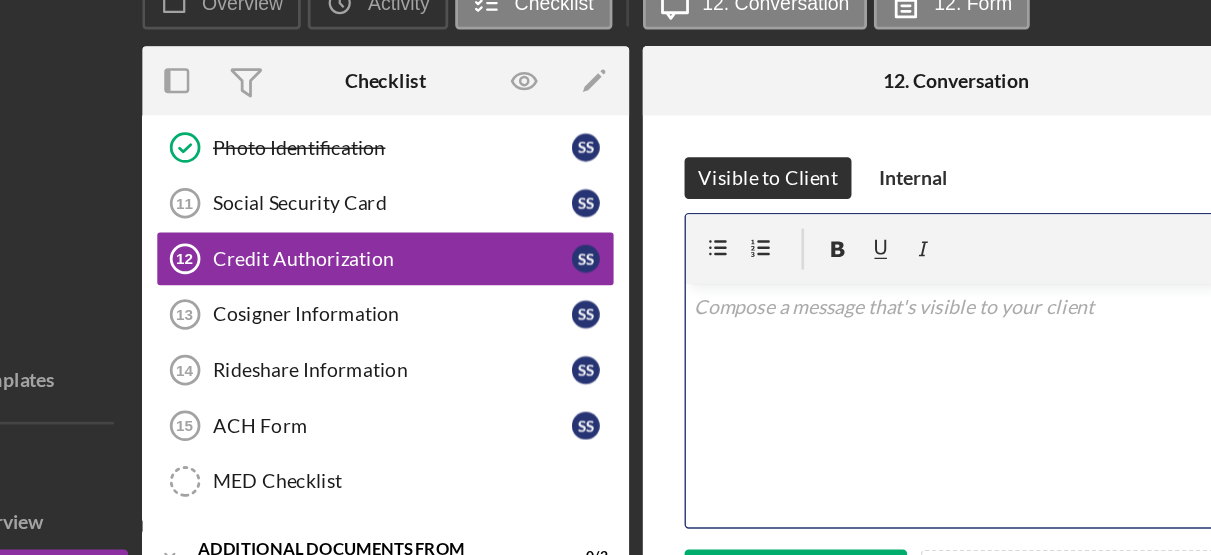 click on "v Color teal Color pink Remove color Add row above Add row below Add column before Add column after Merge cells Split cells Remove column Remove row Remove table" at bounding box center [825, 368] 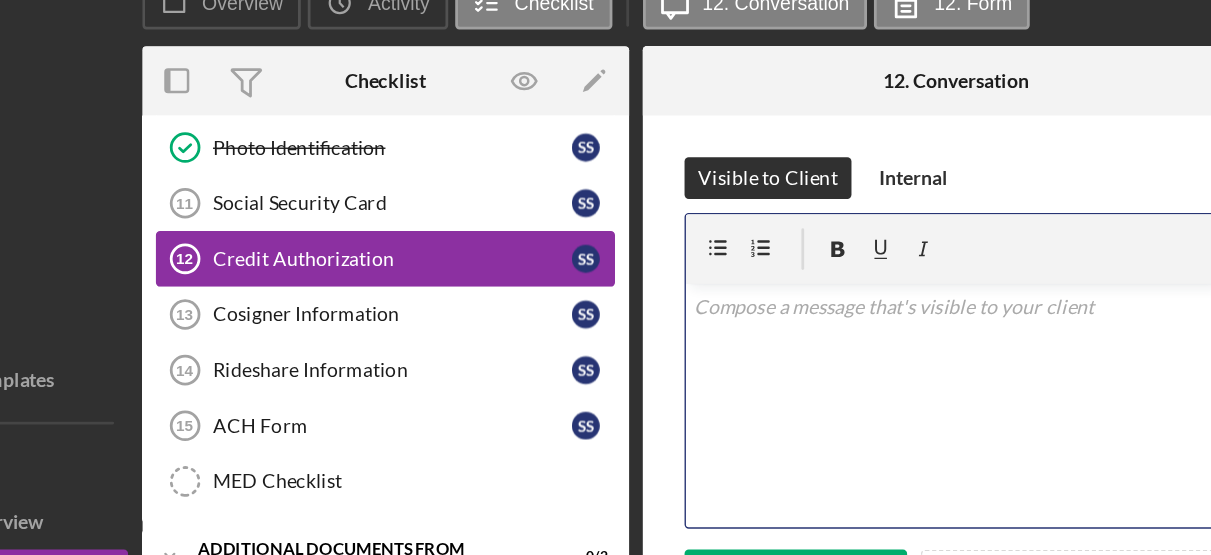 click on "Credit Authorization" at bounding box center [420, 263] 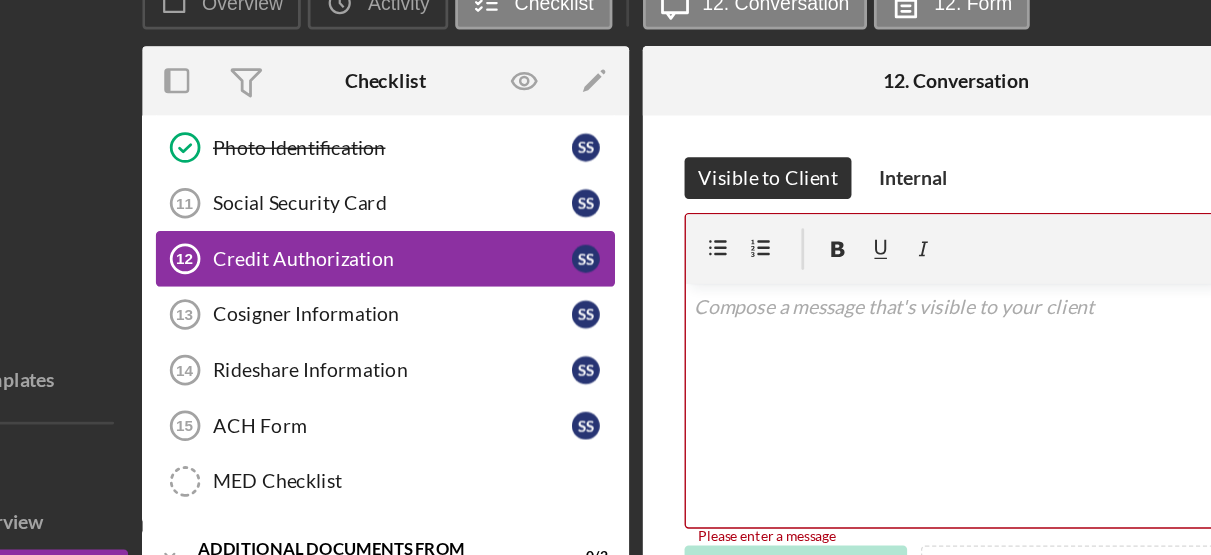 click on "Credit Authorization" at bounding box center [420, 263] 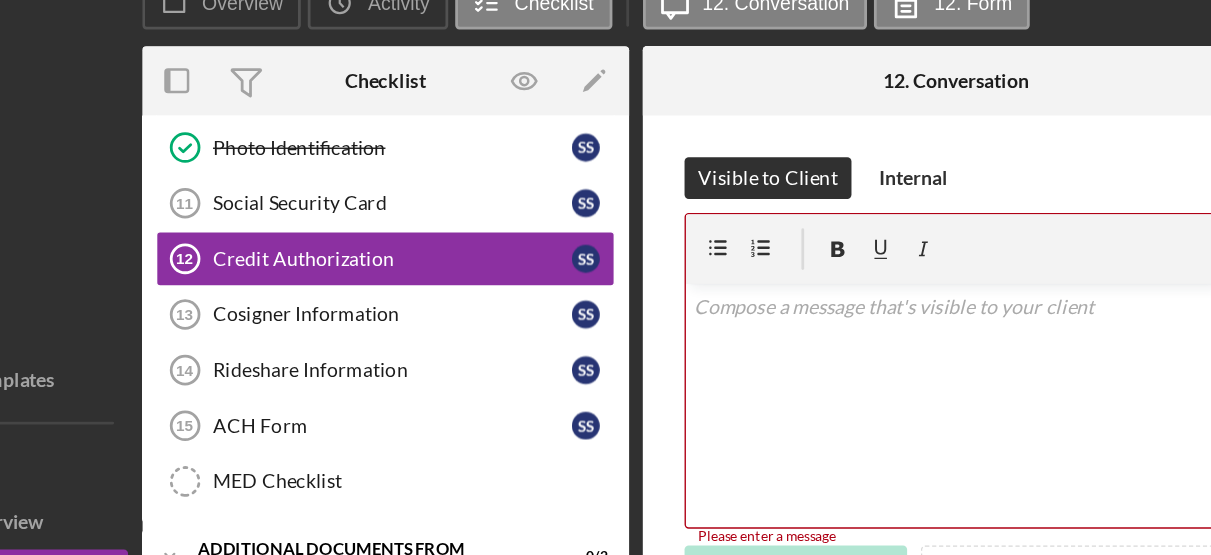 scroll, scrollTop: 0, scrollLeft: 8, axis: horizontal 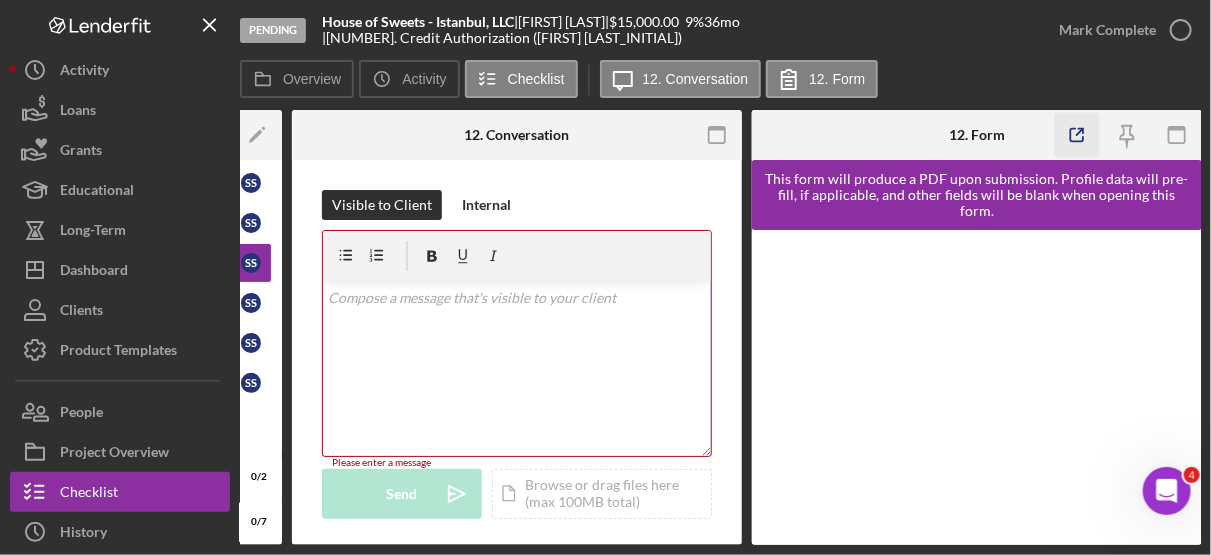 click 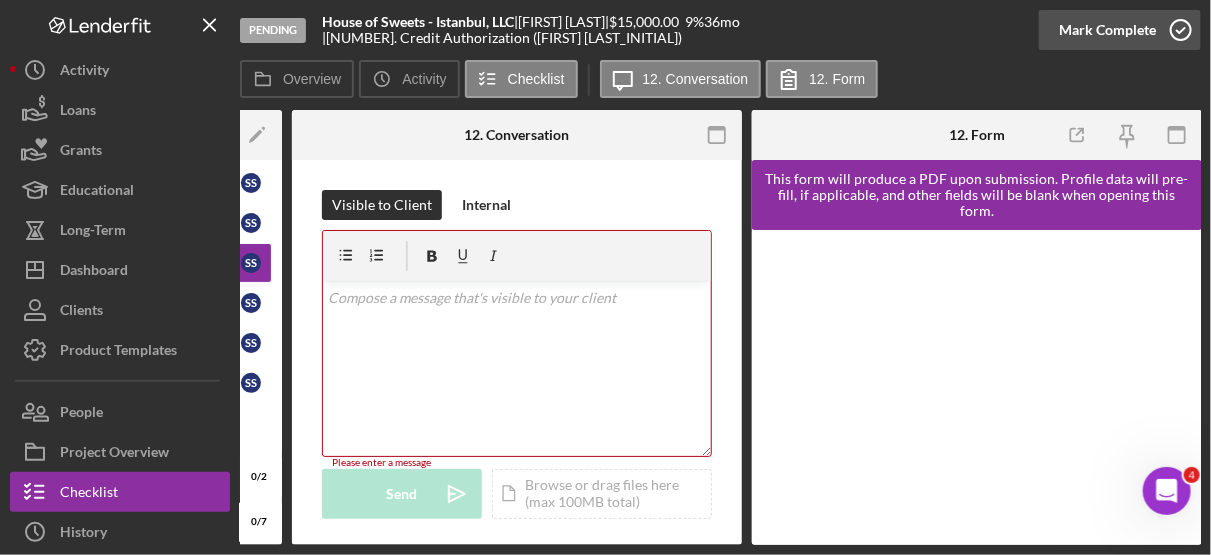 click 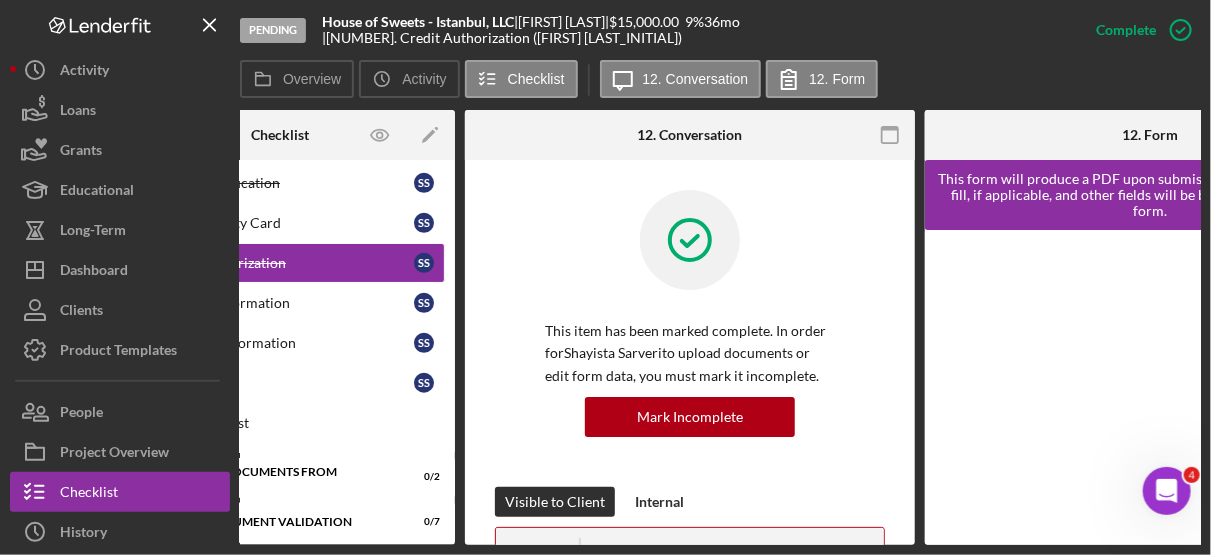 scroll, scrollTop: 0, scrollLeft: 0, axis: both 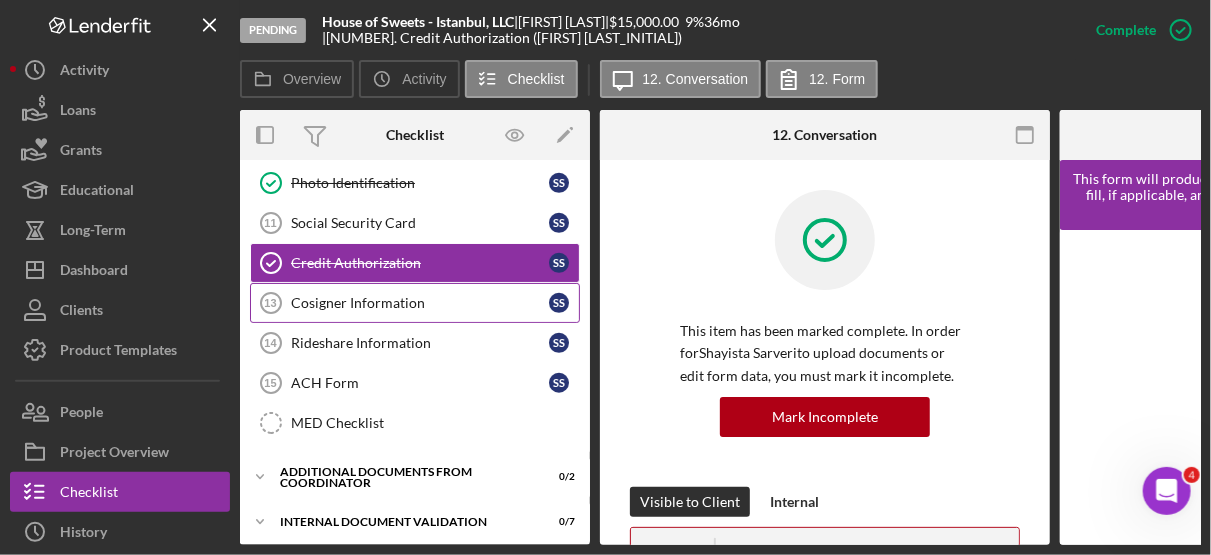 click on "Cosigner Information" at bounding box center [420, 303] 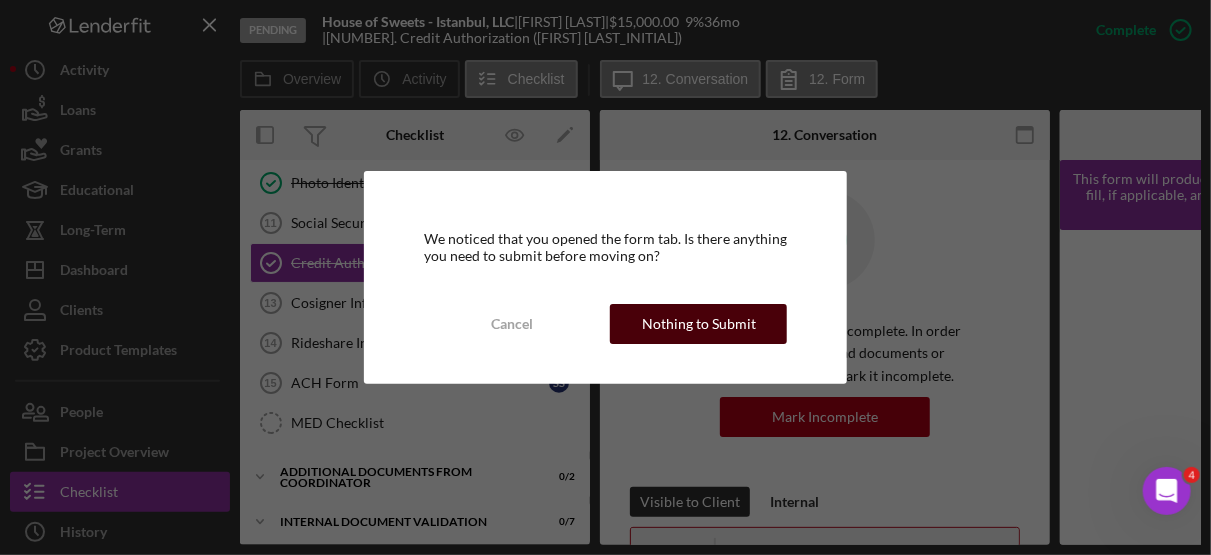 click on "Nothing to Submit" at bounding box center [699, 324] 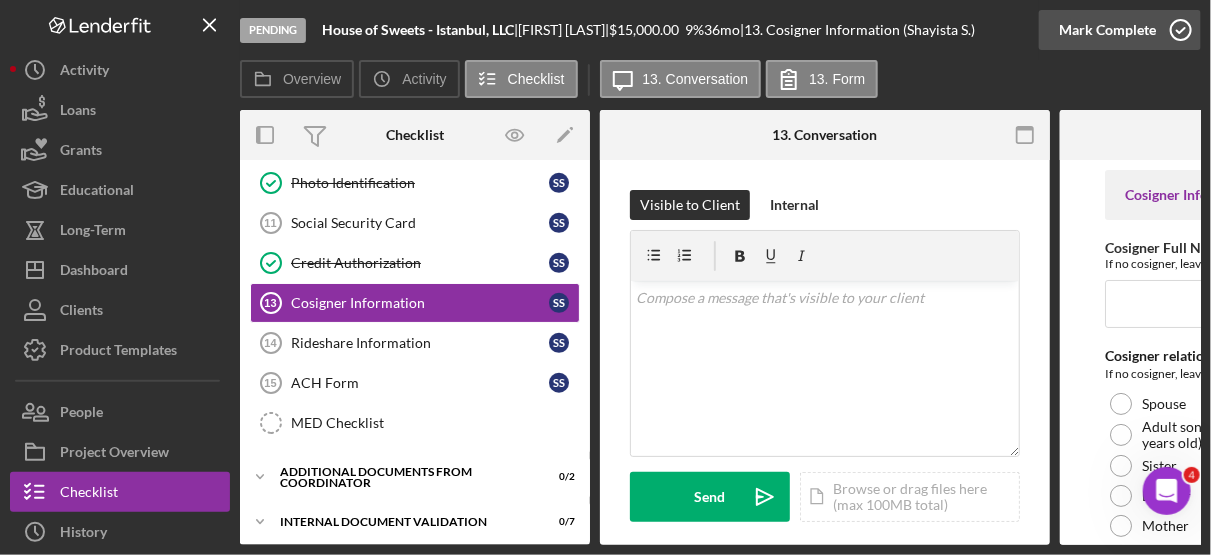 click 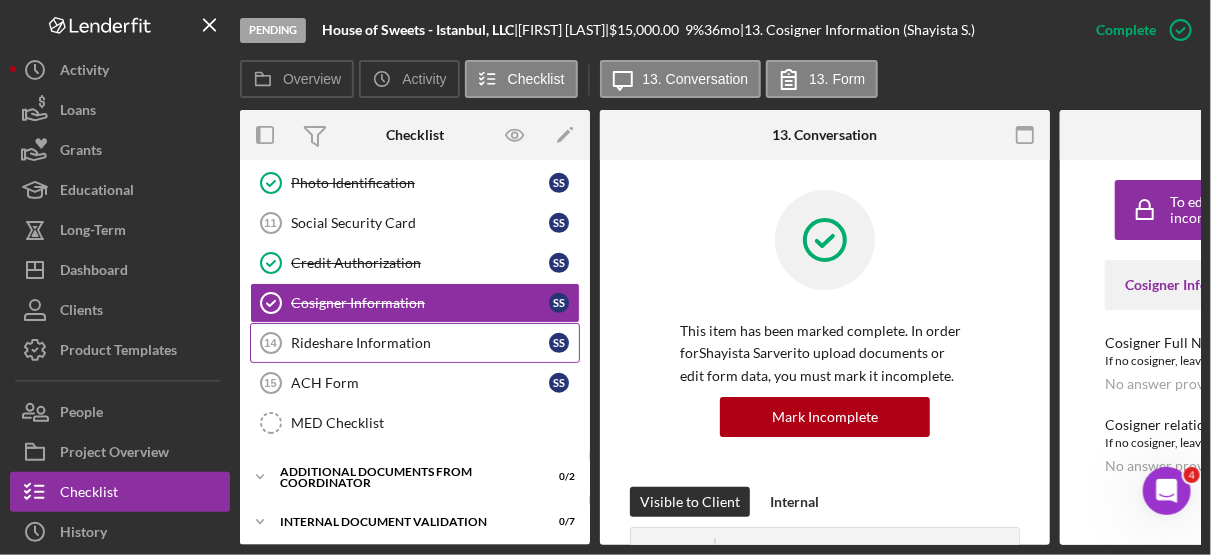 click on "Rideshare Information" at bounding box center [420, 343] 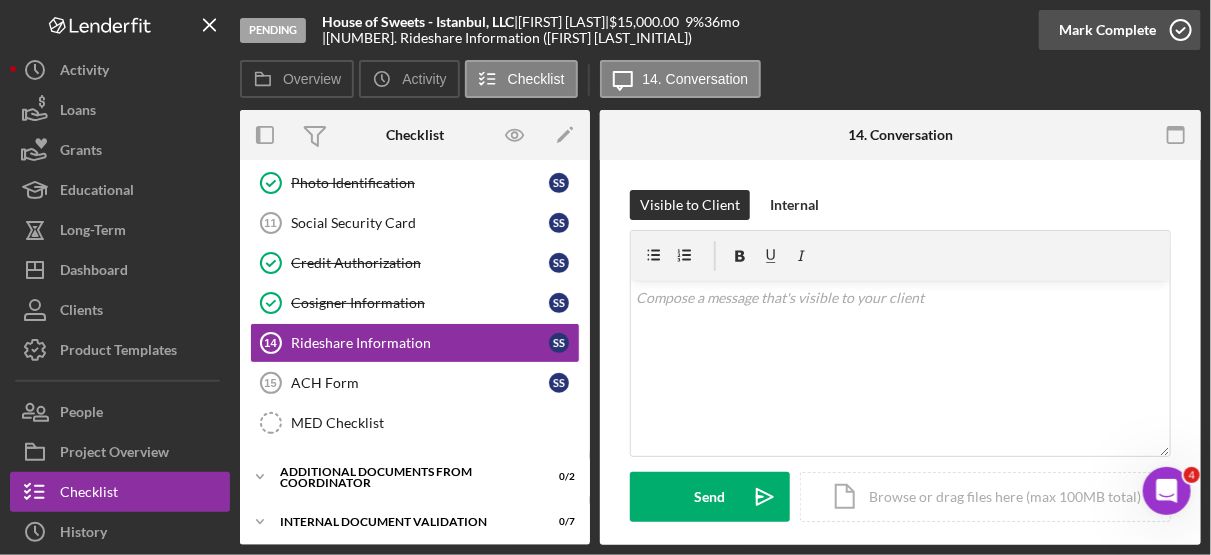 click 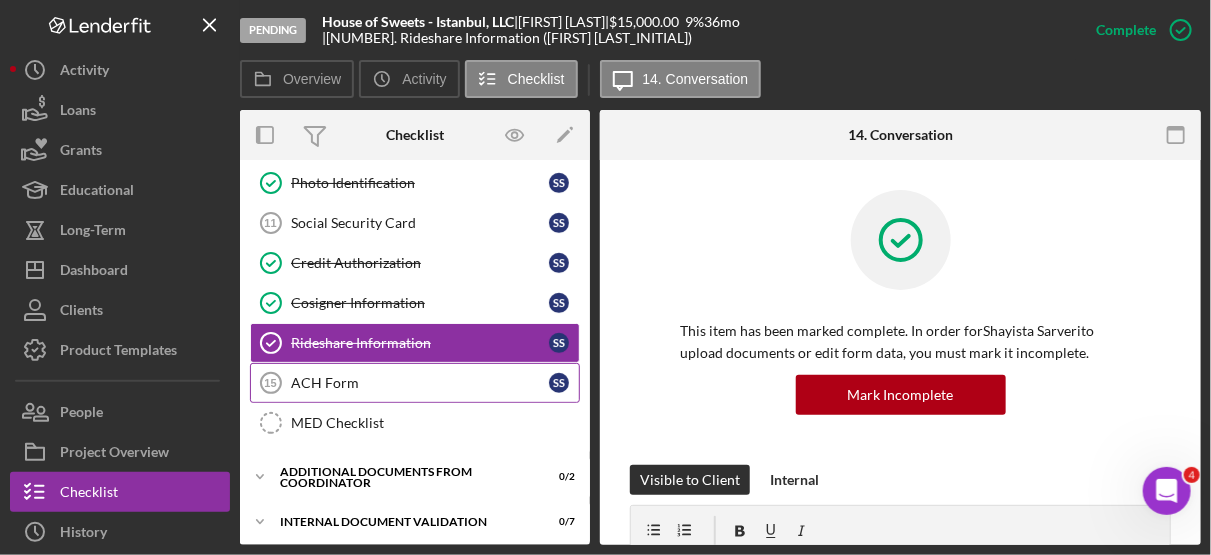 click on "ACH Form" at bounding box center (420, 383) 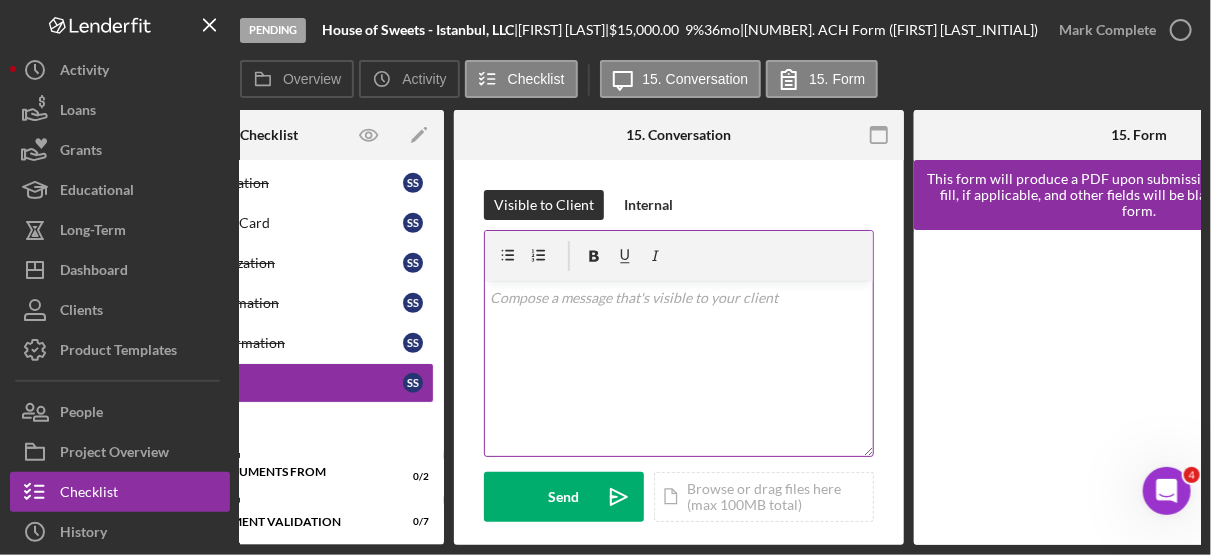 scroll, scrollTop: 0, scrollLeft: 308, axis: horizontal 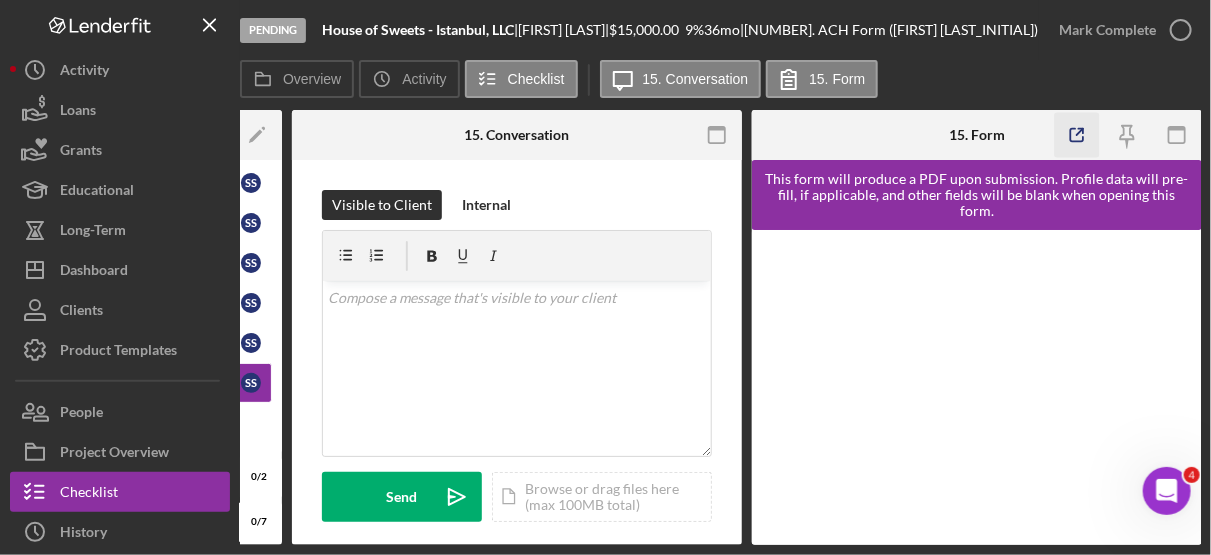 click 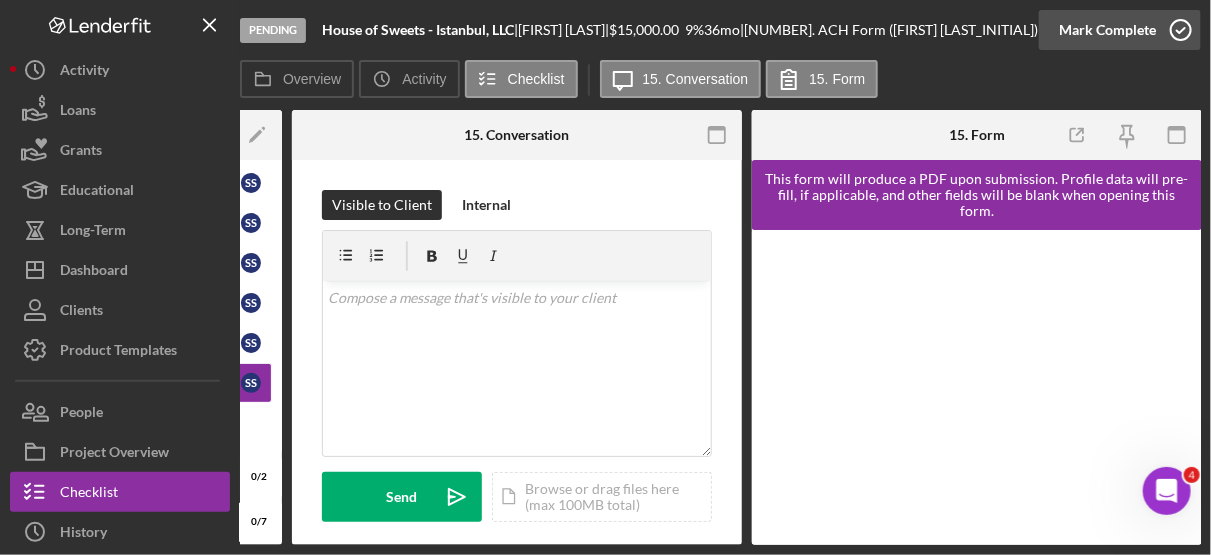 click 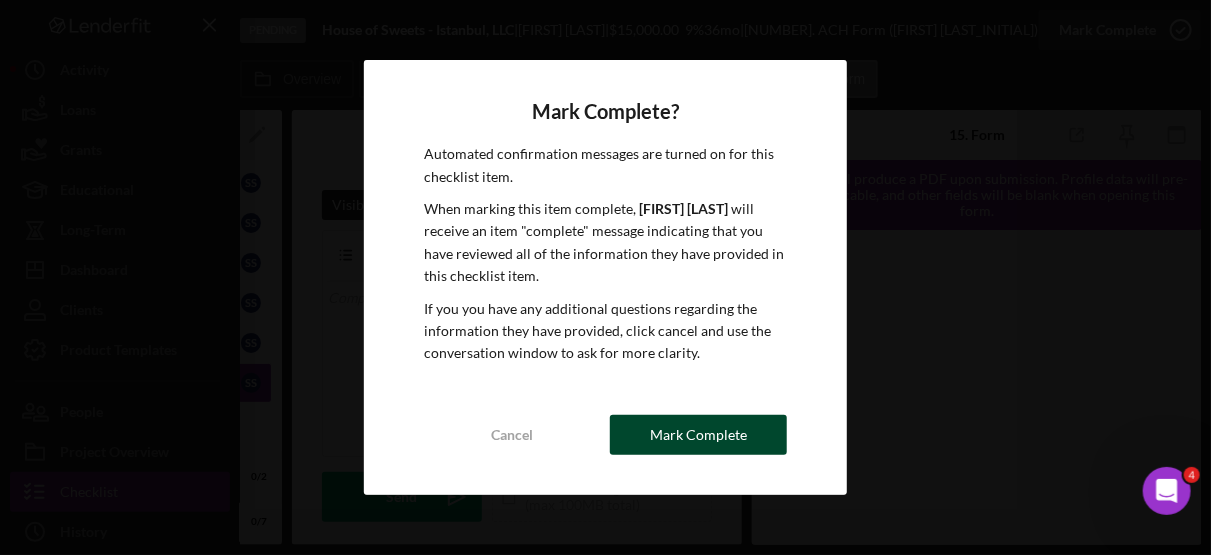 click on "Mark Complete" at bounding box center [698, 435] 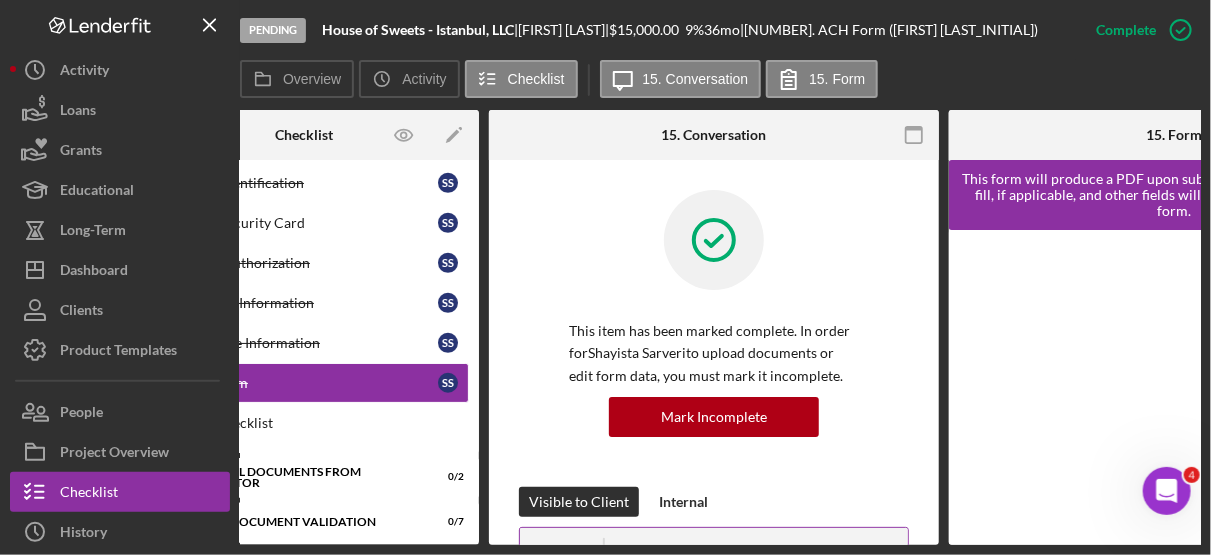 scroll, scrollTop: 0, scrollLeft: 0, axis: both 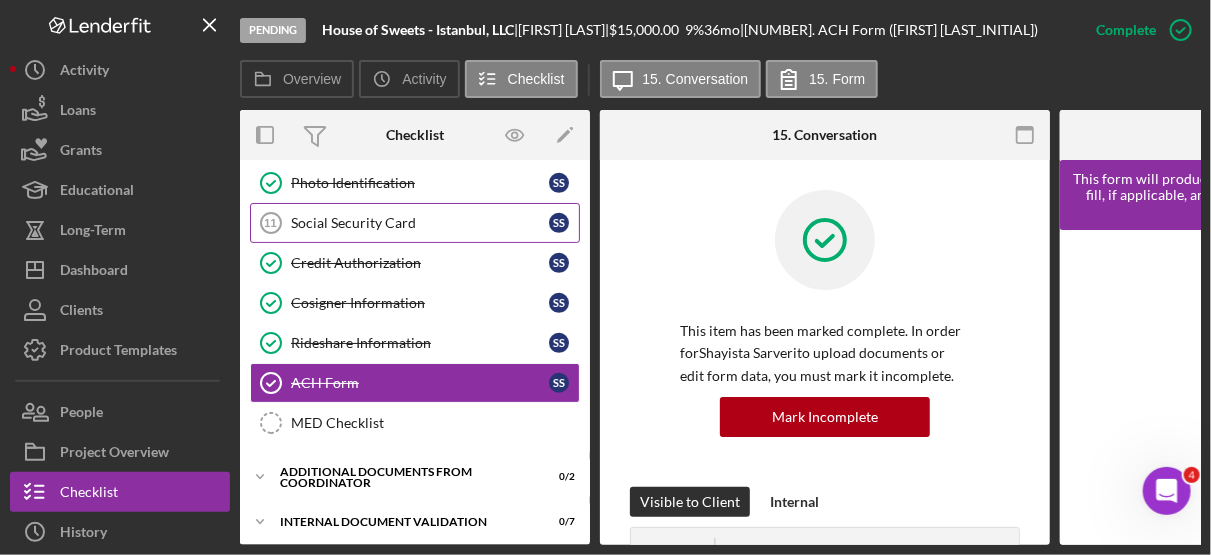 click on "Social Security Card" at bounding box center (420, 223) 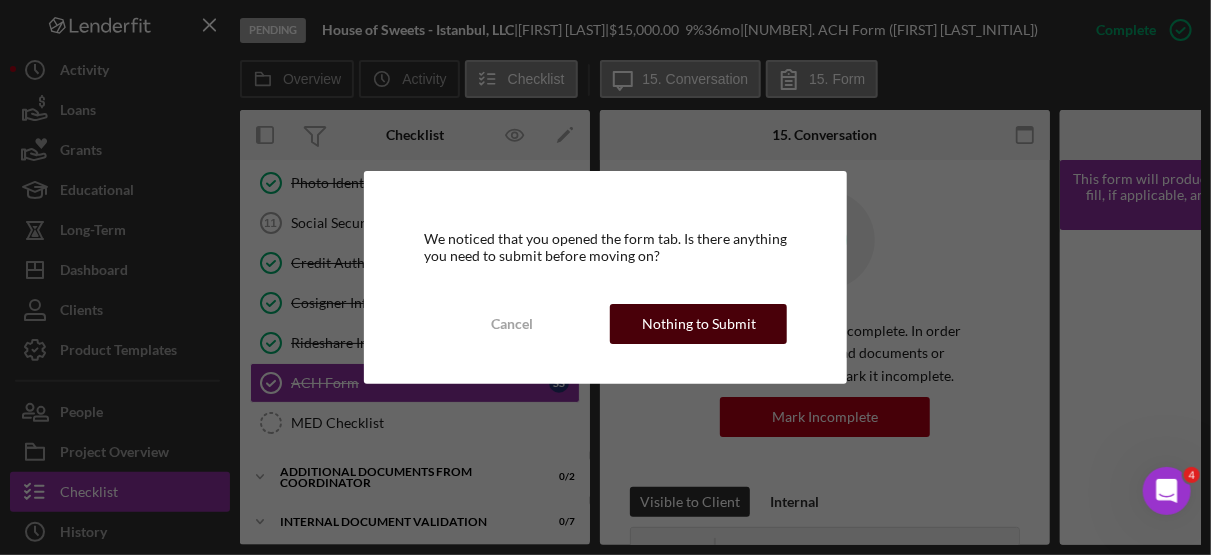 click on "Nothing to Submit" at bounding box center (699, 324) 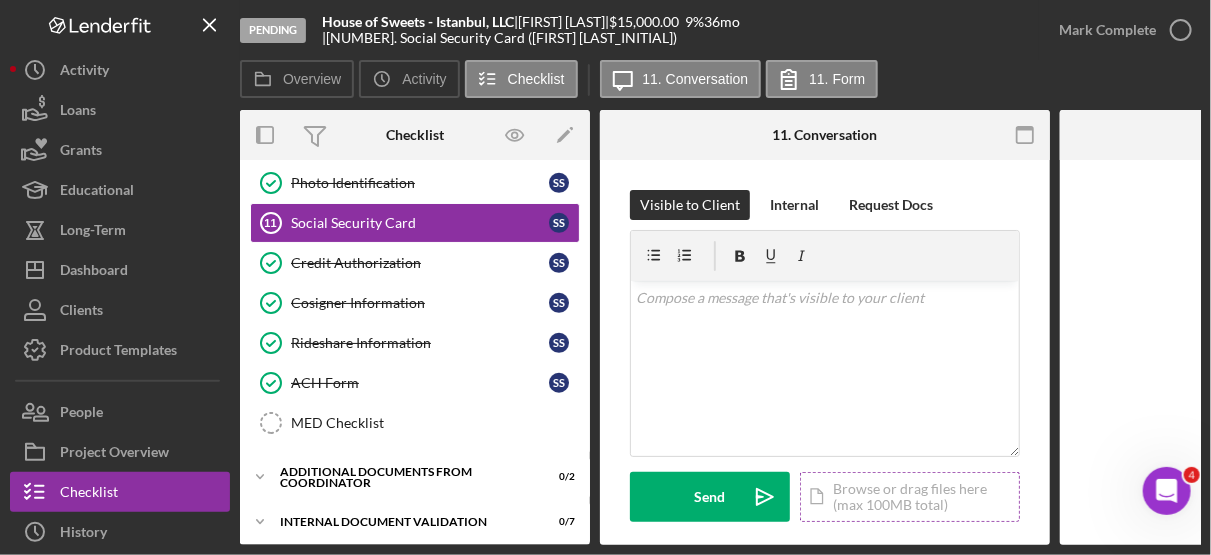 click on "Icon/Document Browse or drag files here (max 100MB total) Tap to choose files or take a photo" at bounding box center [910, 497] 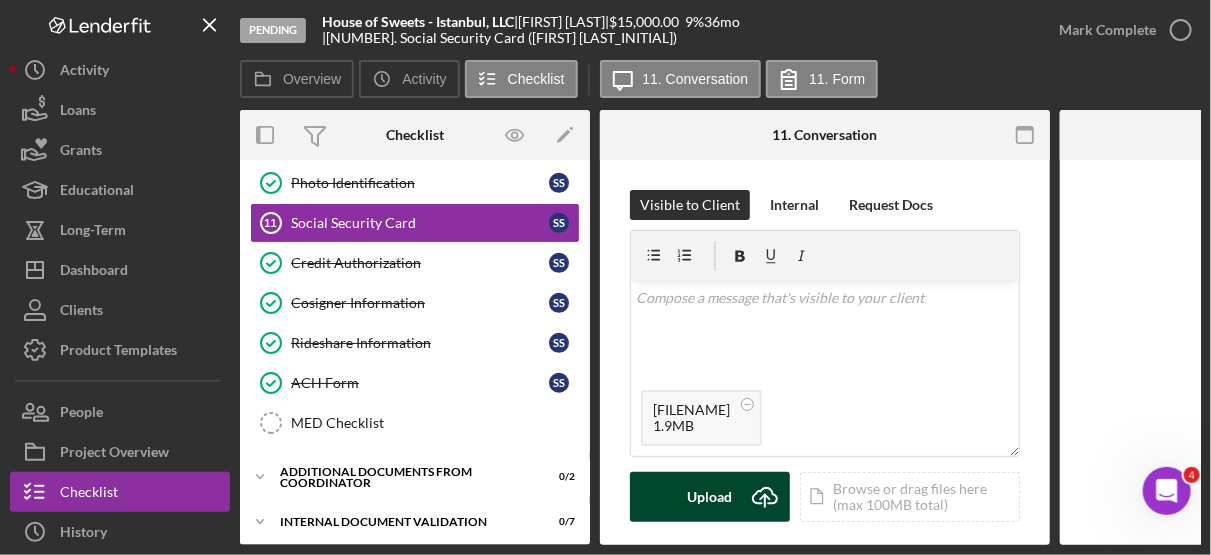 click on "Upload" at bounding box center (710, 497) 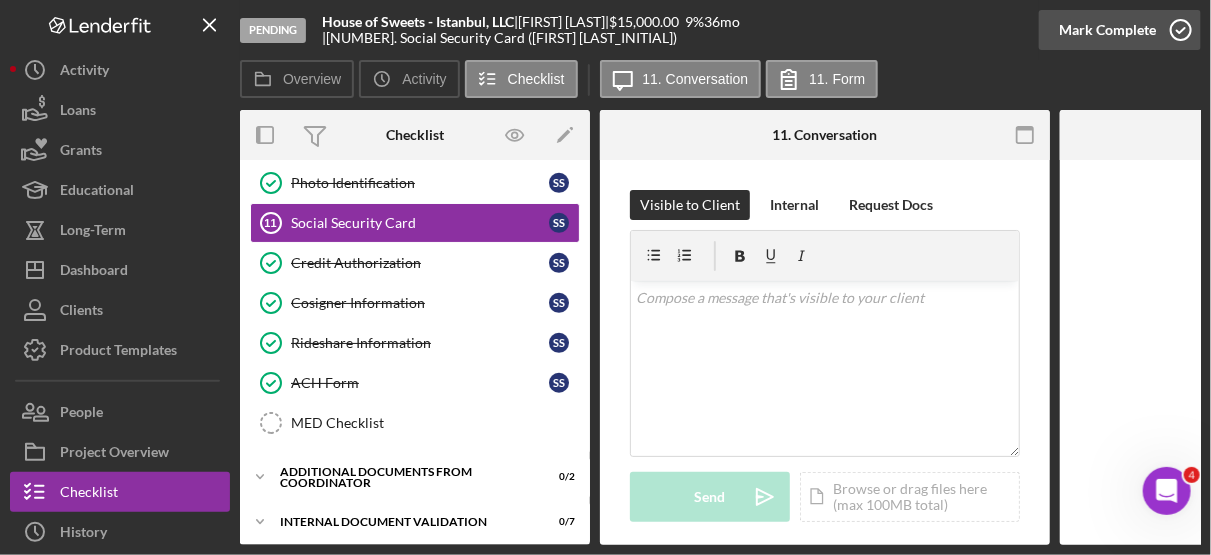 click 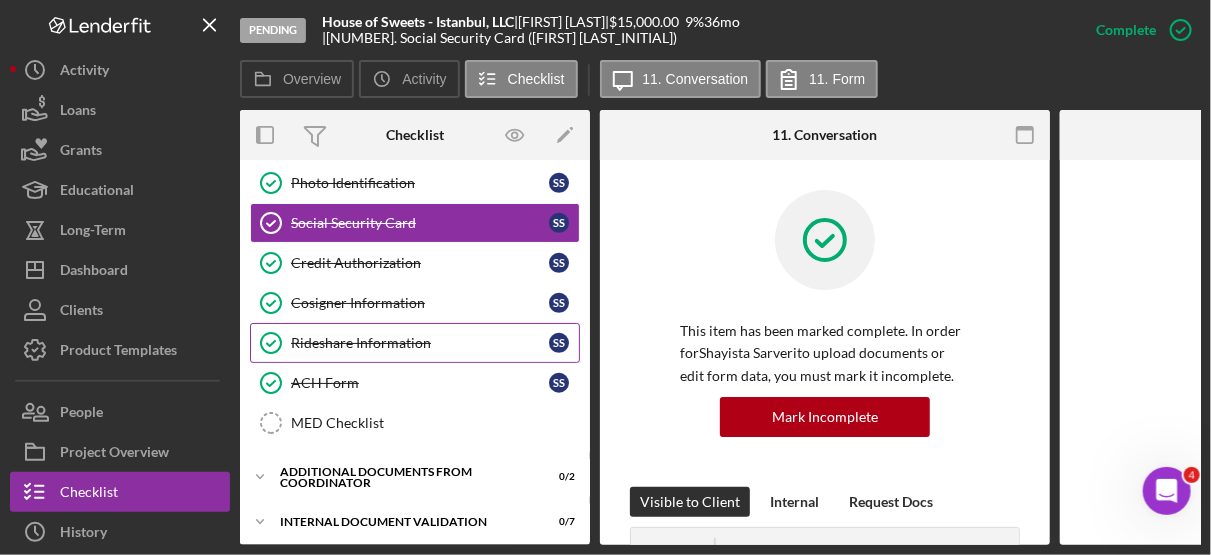 click on "Rideshare Information" at bounding box center [420, 343] 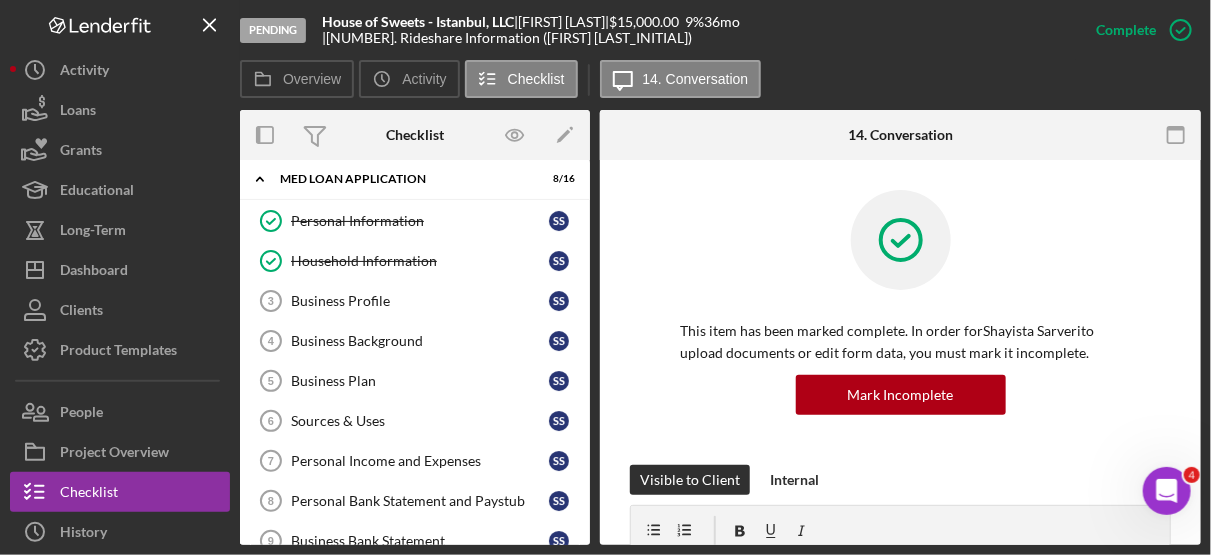 scroll, scrollTop: 0, scrollLeft: 0, axis: both 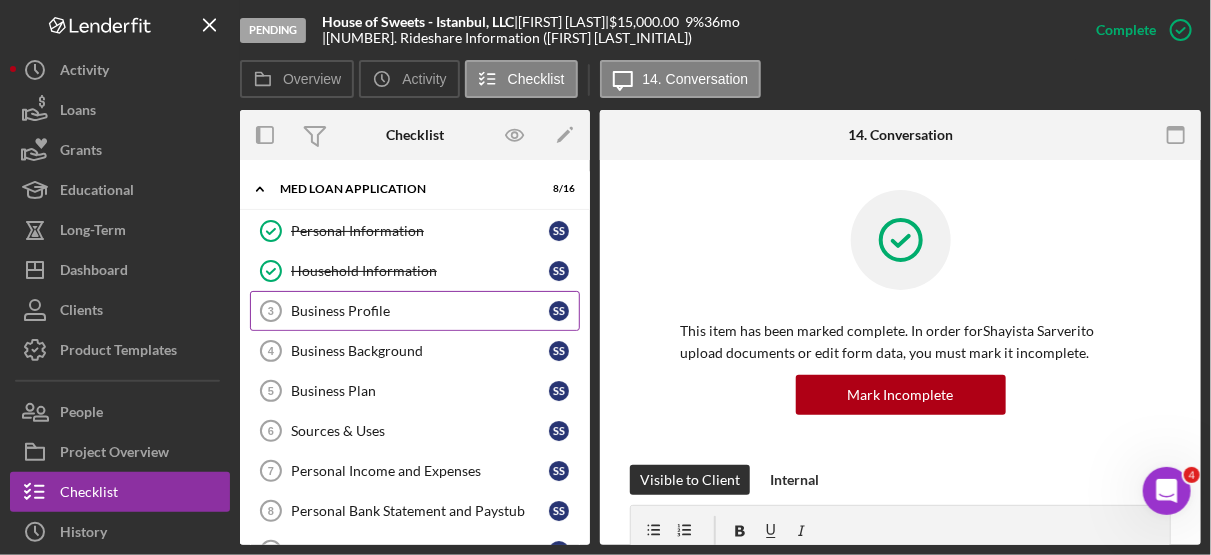 click on "Business Profile" at bounding box center [420, 311] 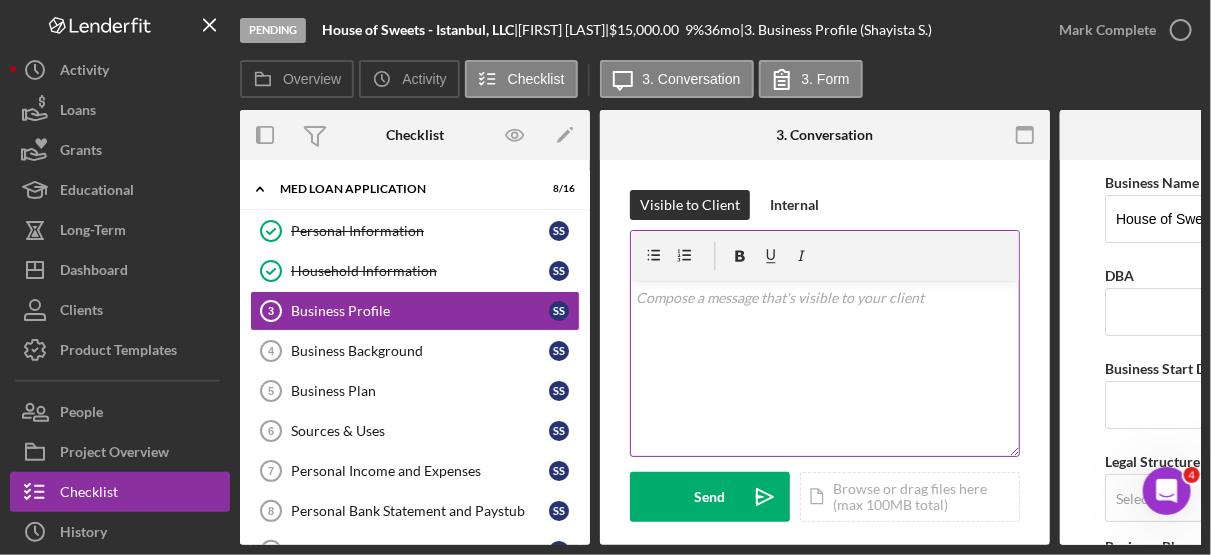 scroll, scrollTop: 0, scrollLeft: 308, axis: horizontal 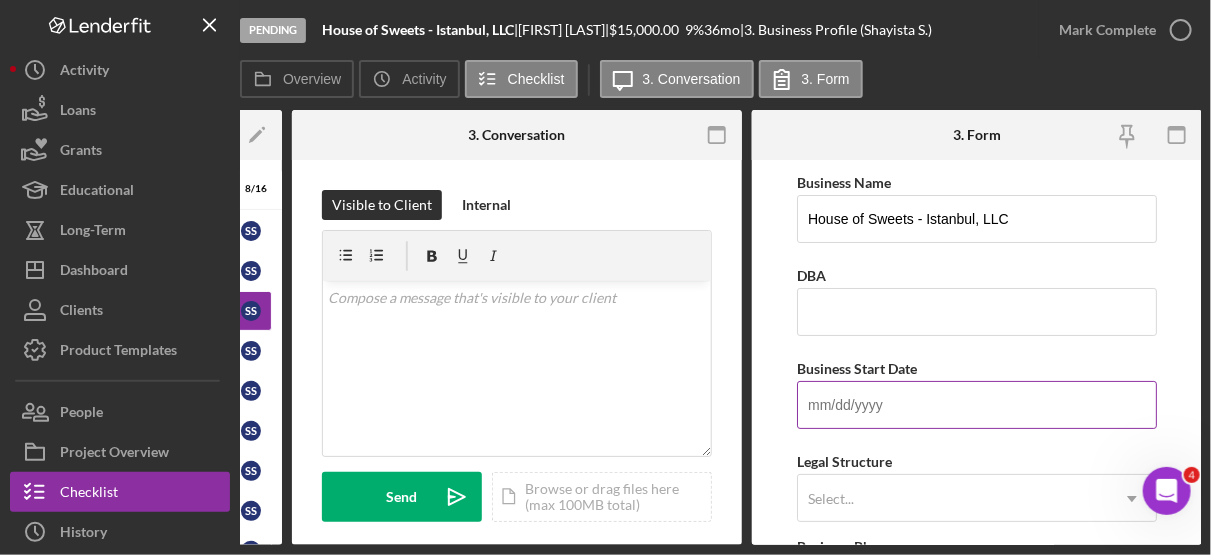 click on "Business Start Date" at bounding box center (977, 405) 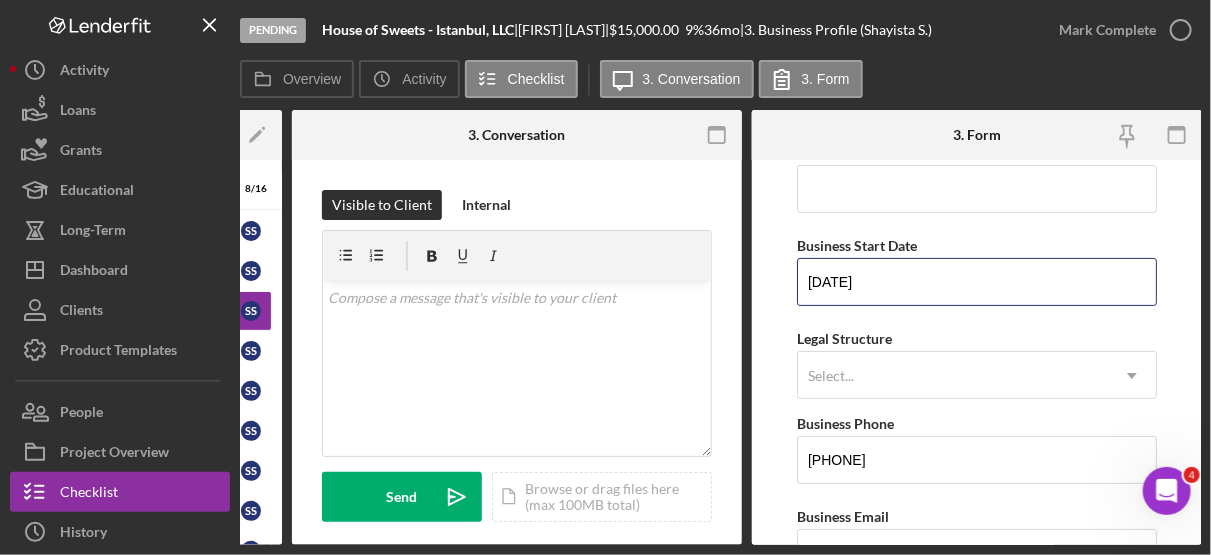 scroll, scrollTop: 231, scrollLeft: 0, axis: vertical 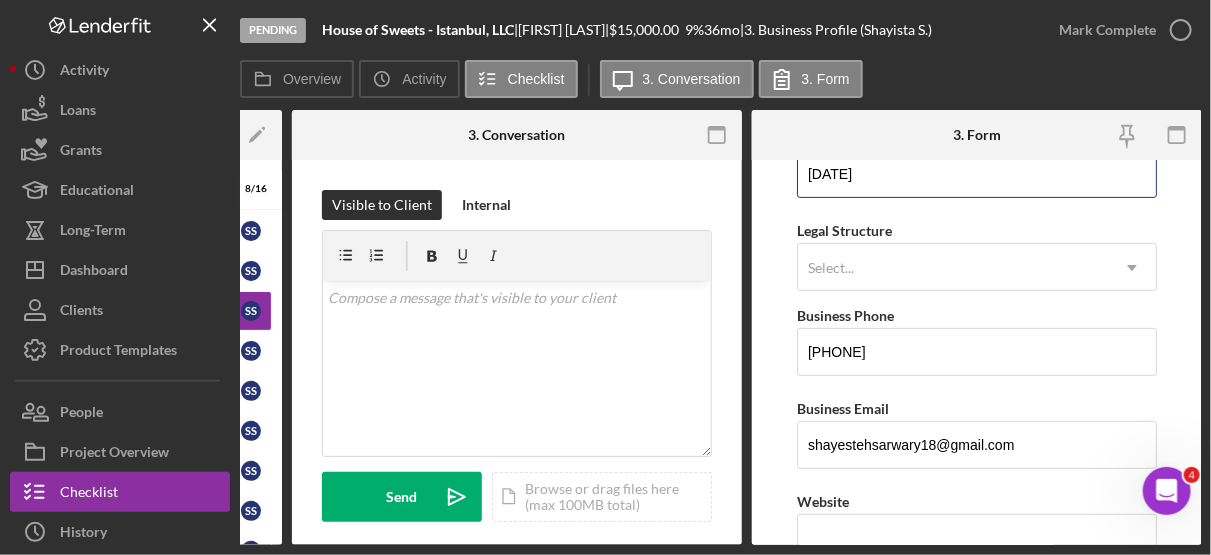 type on "[DATE]" 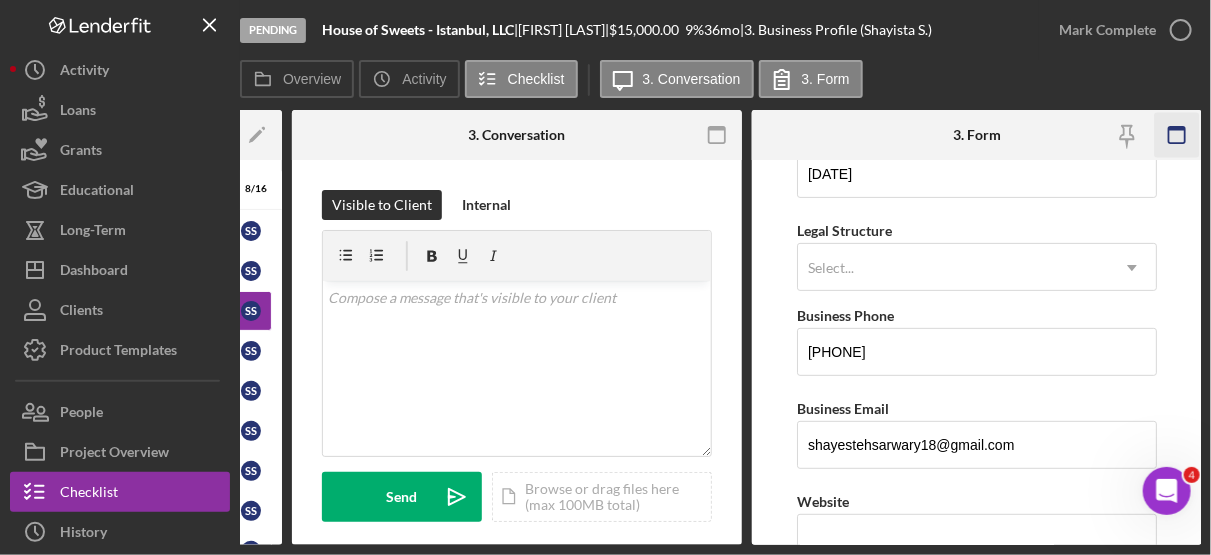 click 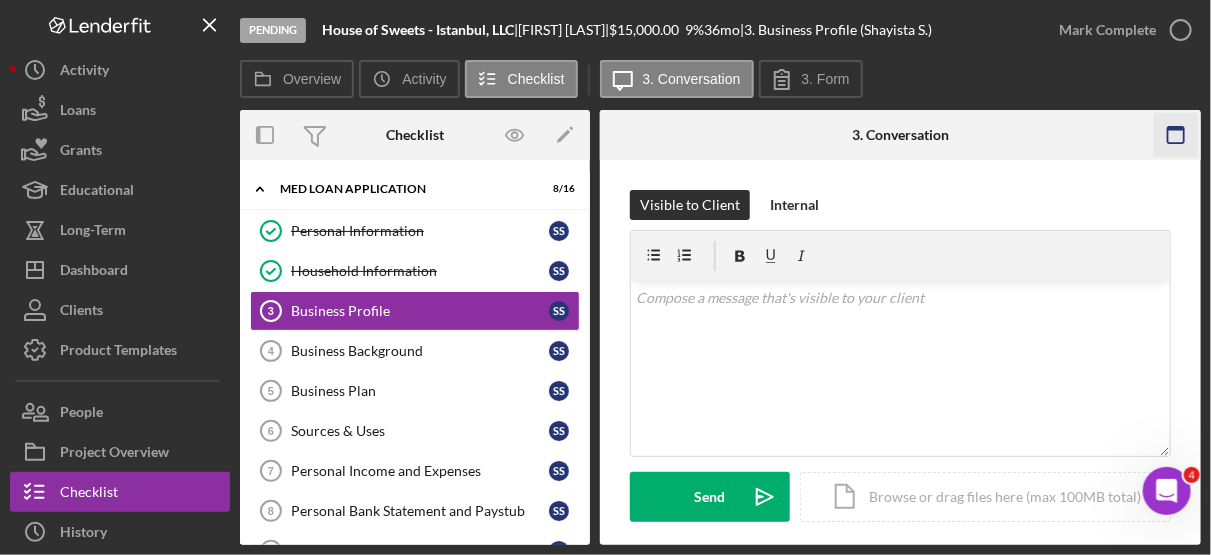 click 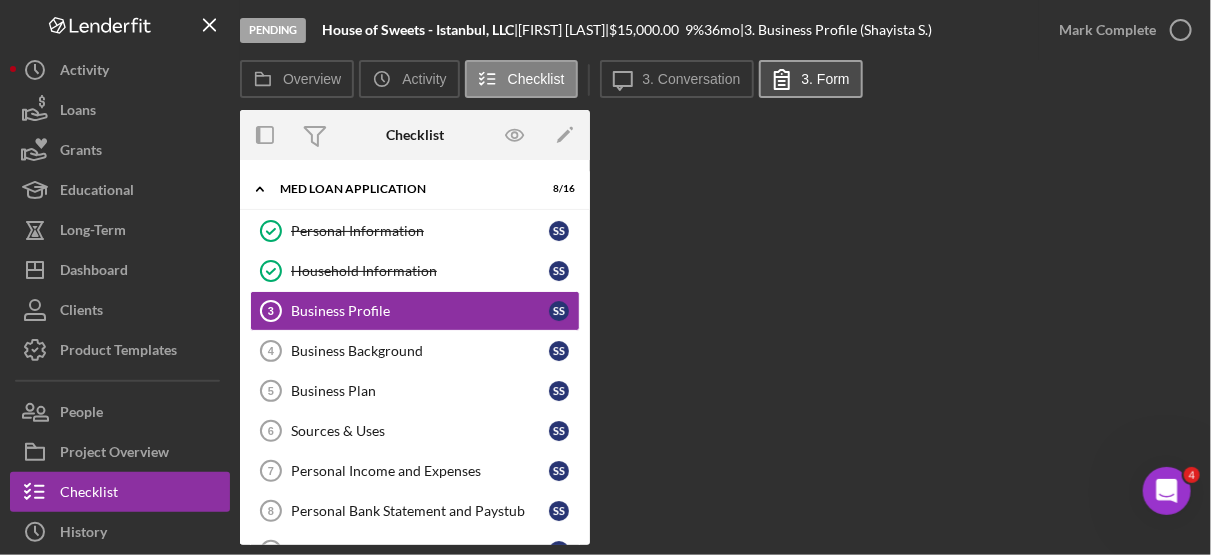 click on "3. Form" at bounding box center (826, 79) 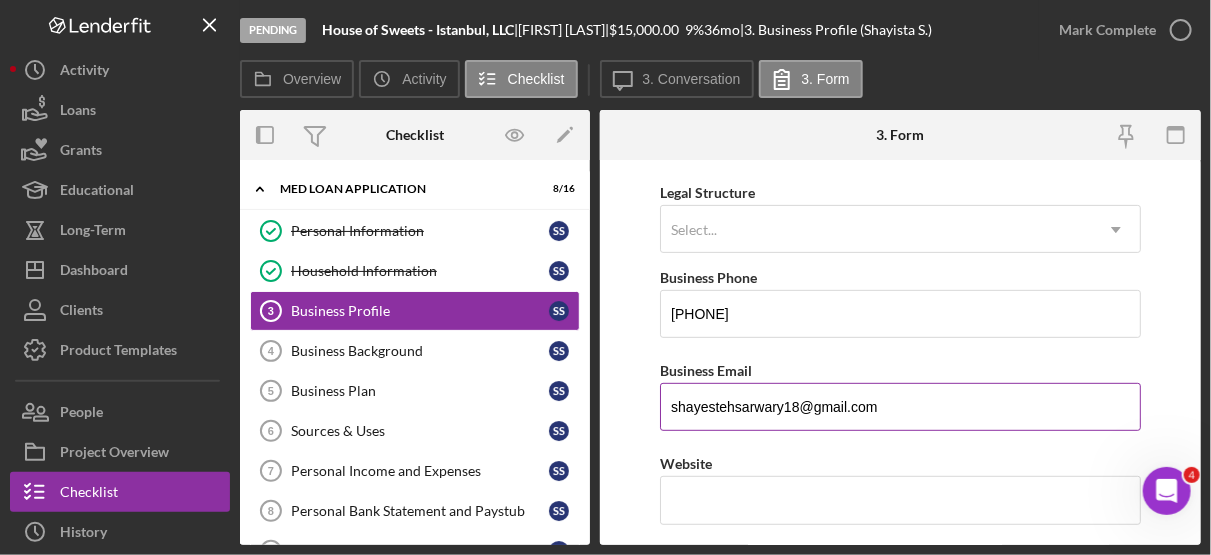 scroll, scrollTop: 270, scrollLeft: 0, axis: vertical 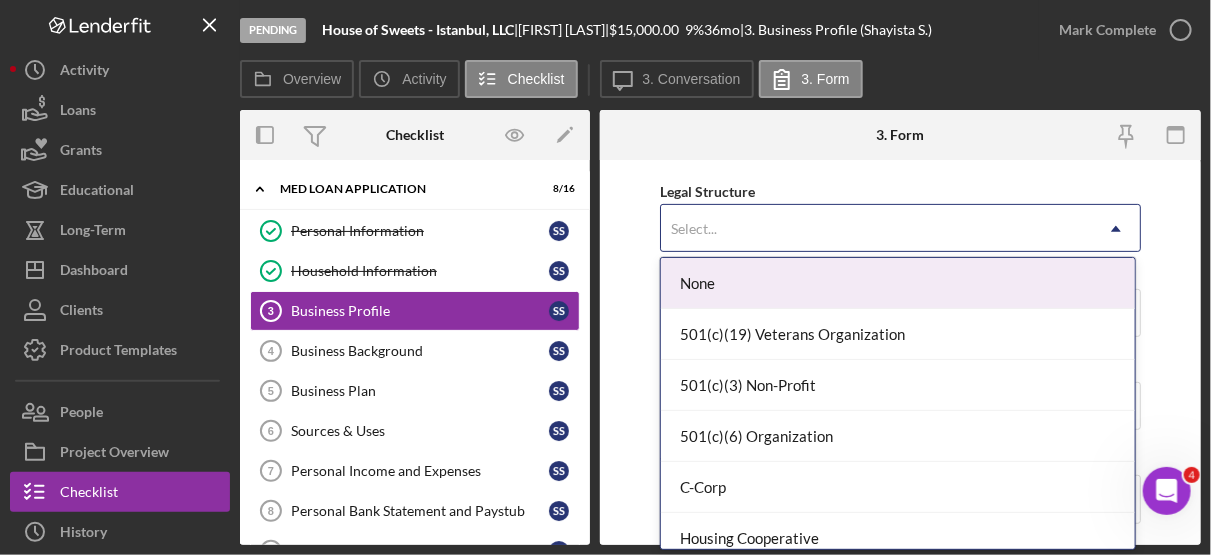 click on "Icon/Dropdown Arrow" 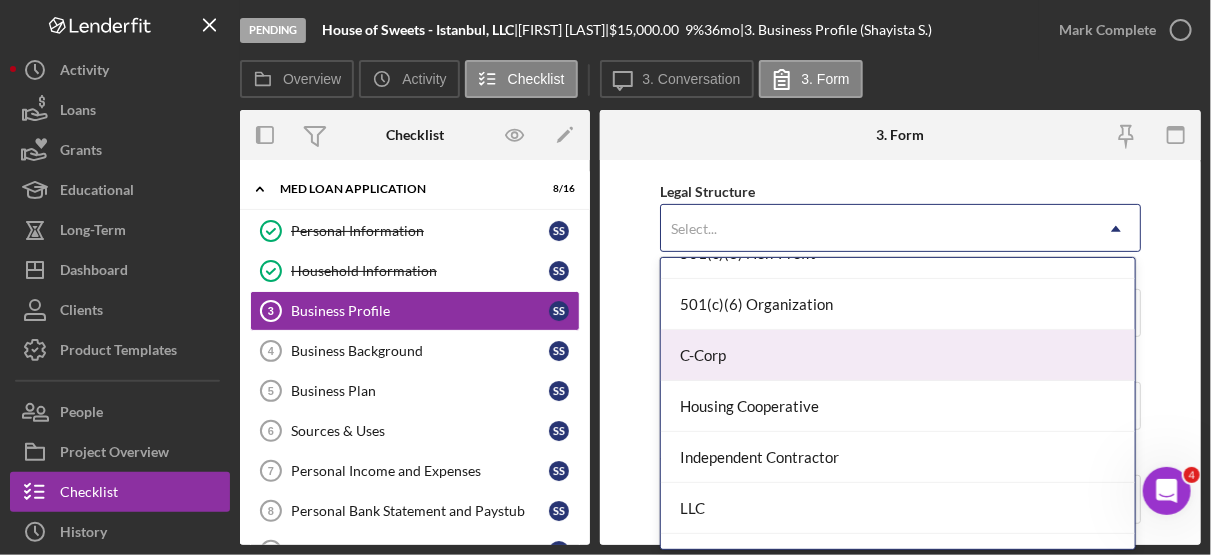 scroll, scrollTop: 205, scrollLeft: 0, axis: vertical 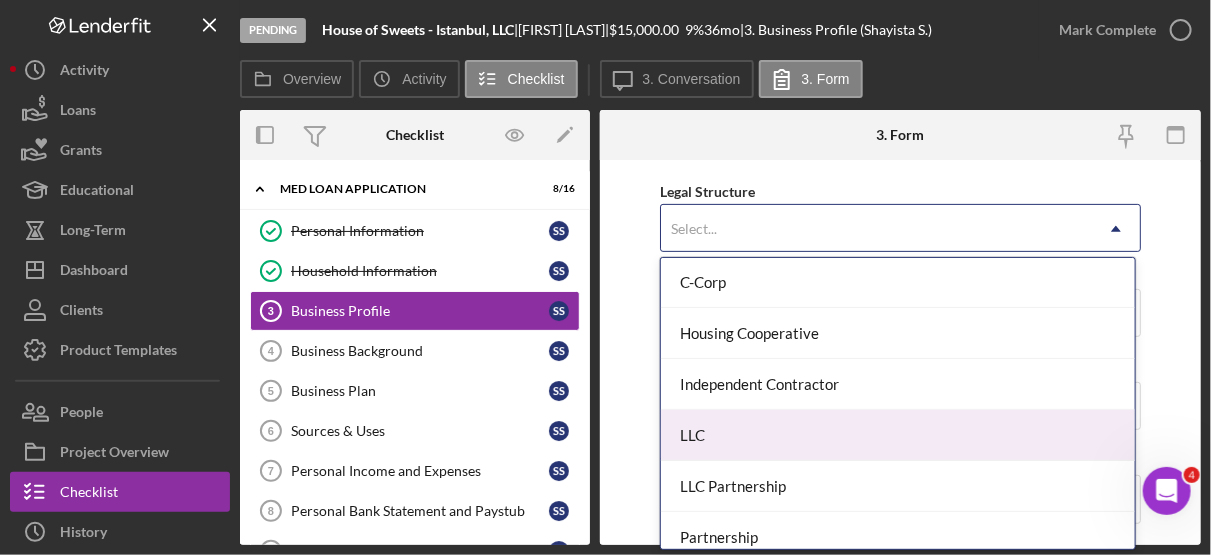 click on "LLC" at bounding box center [898, 435] 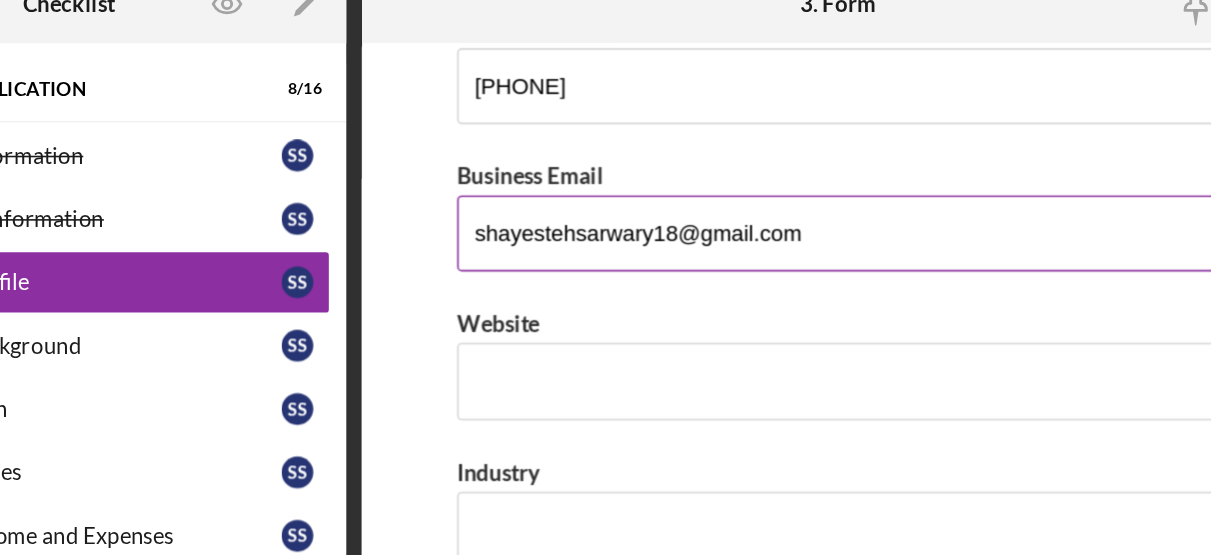 scroll, scrollTop: 396, scrollLeft: 0, axis: vertical 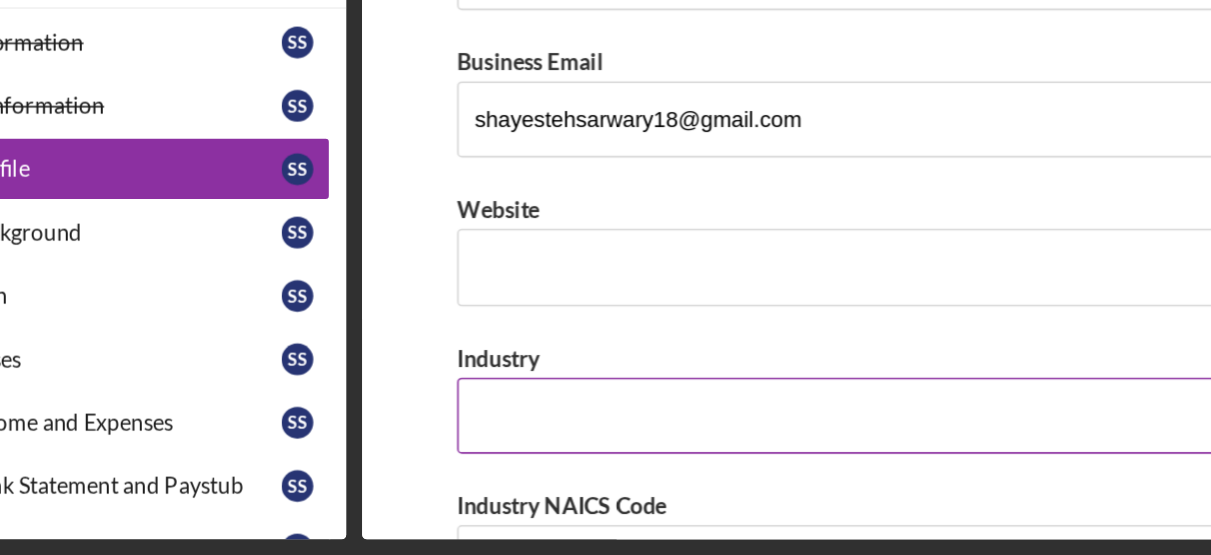 click on "Industry" at bounding box center [900, 467] 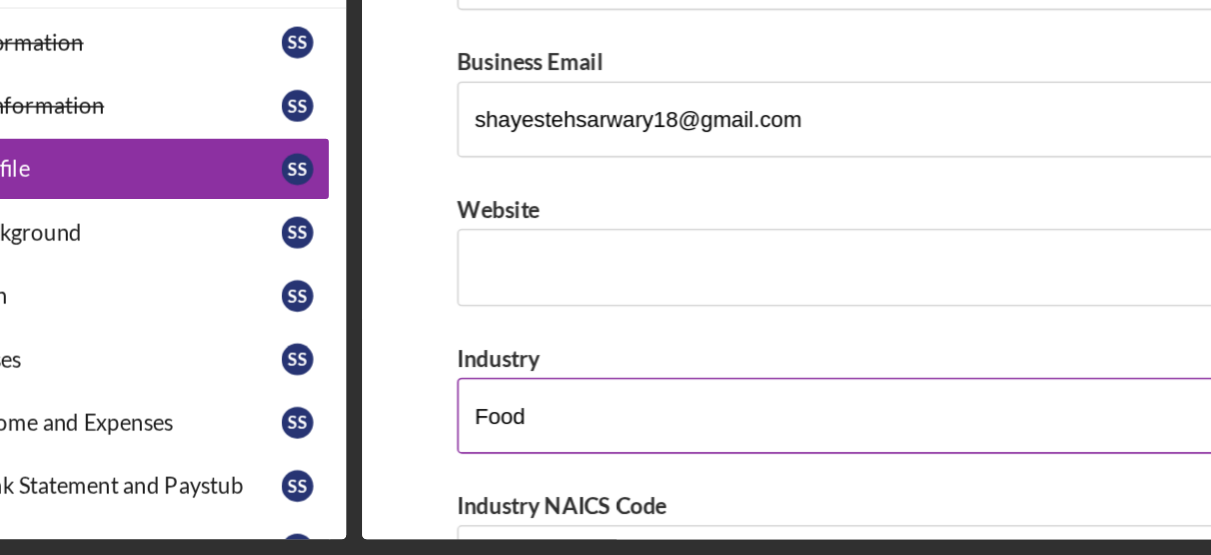 type on "Food Services/Baked Goods" 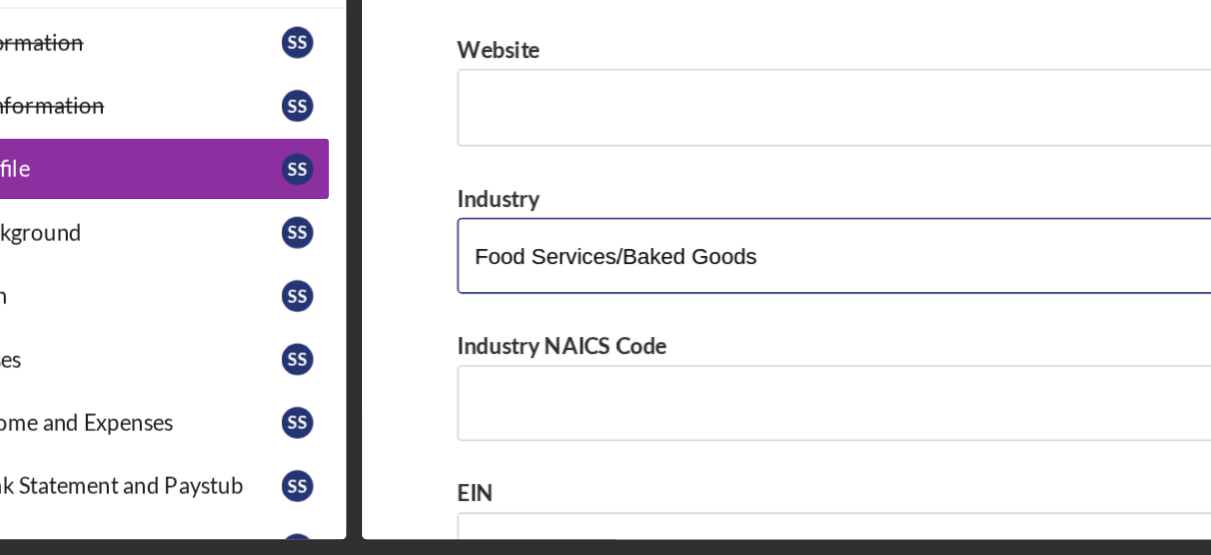 scroll, scrollTop: 556, scrollLeft: 0, axis: vertical 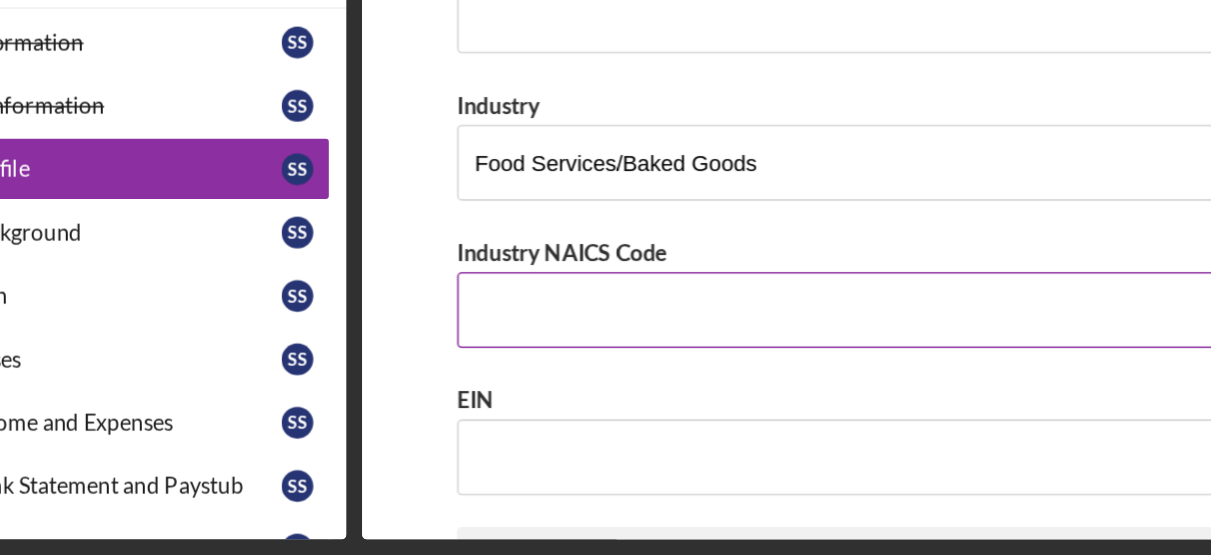 click on "Industry NAICS Code" at bounding box center [900, 400] 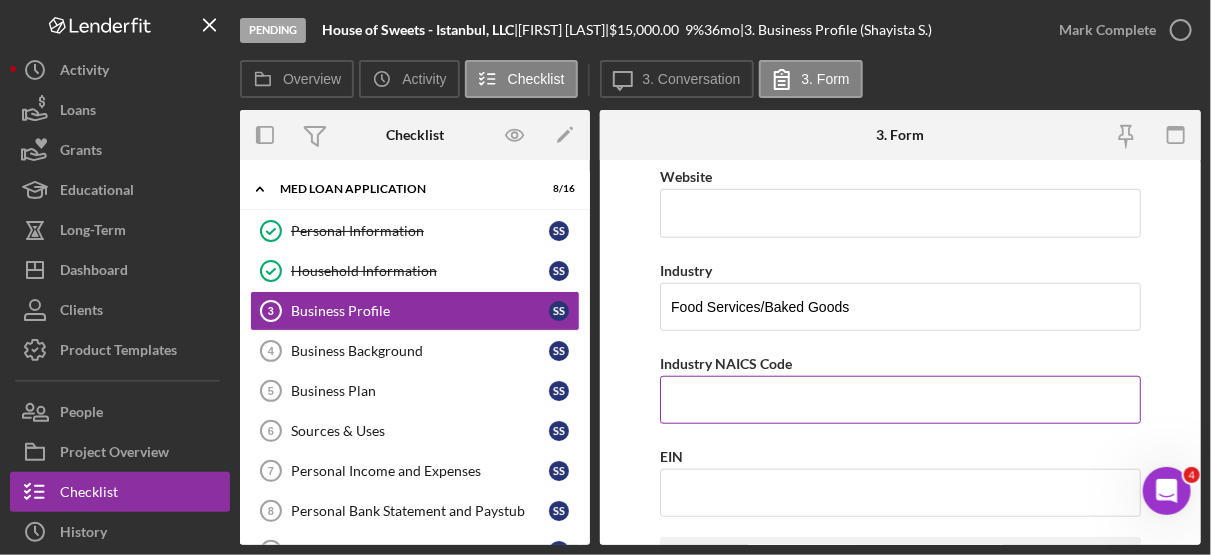 click on "Industry NAICS Code" at bounding box center [900, 400] 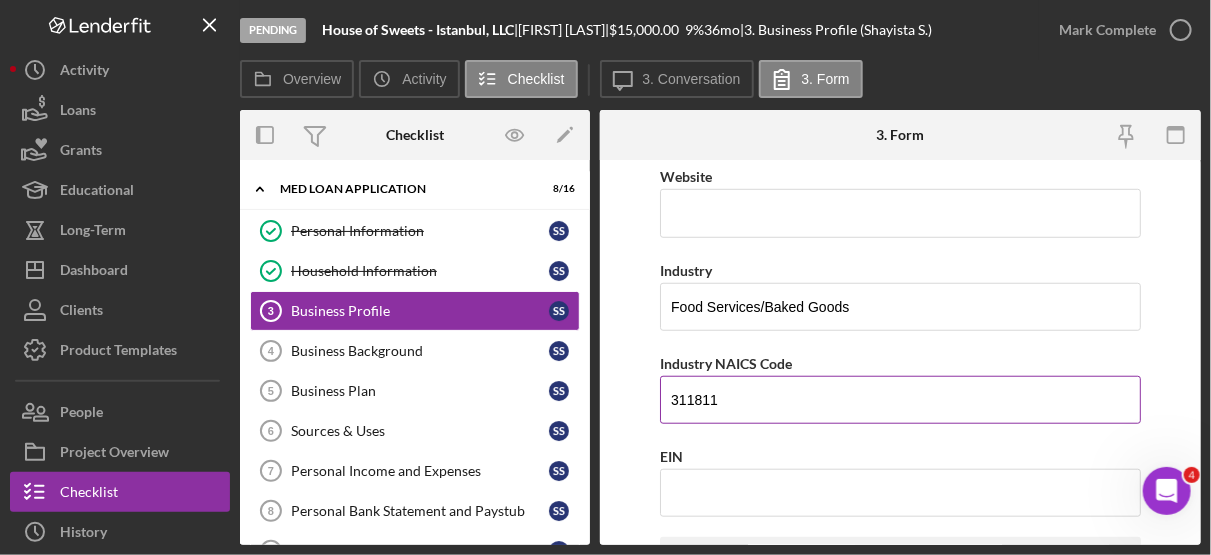 click on "311811" at bounding box center (900, 400) 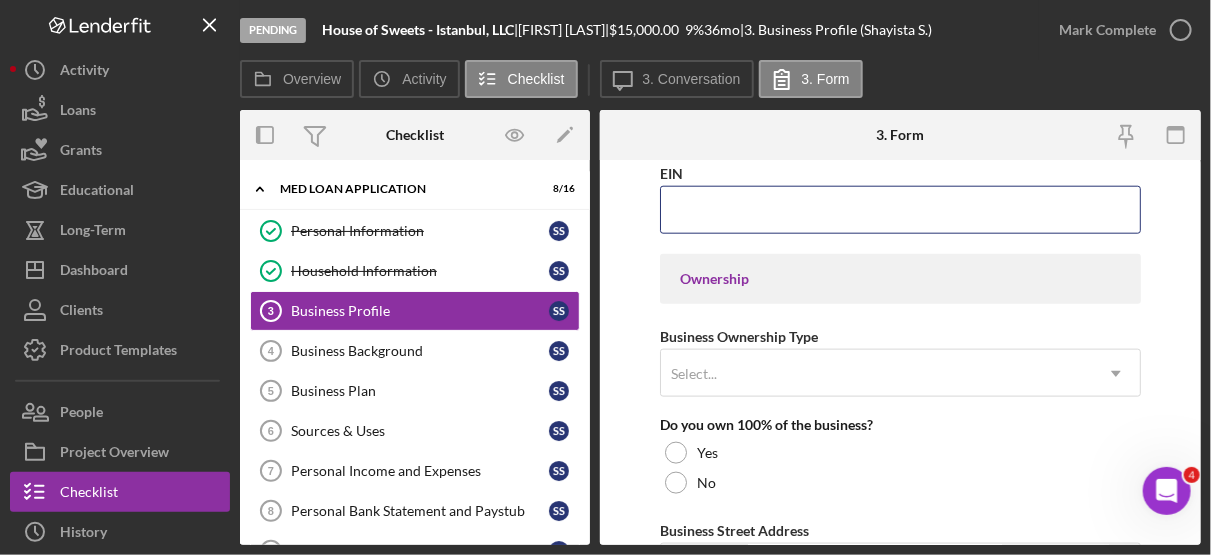 scroll, scrollTop: 854, scrollLeft: 0, axis: vertical 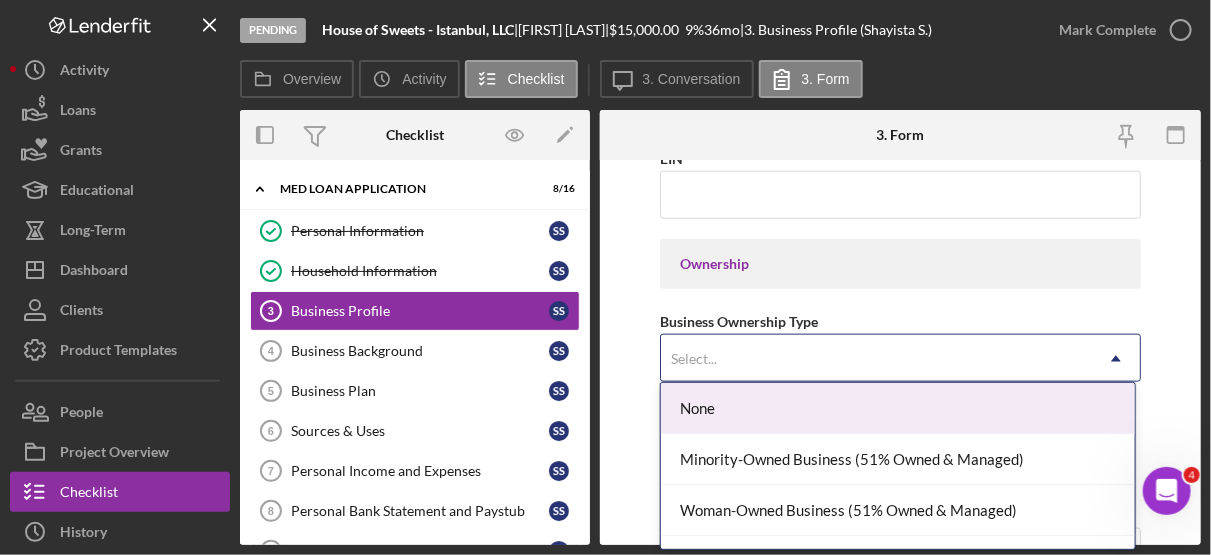 click 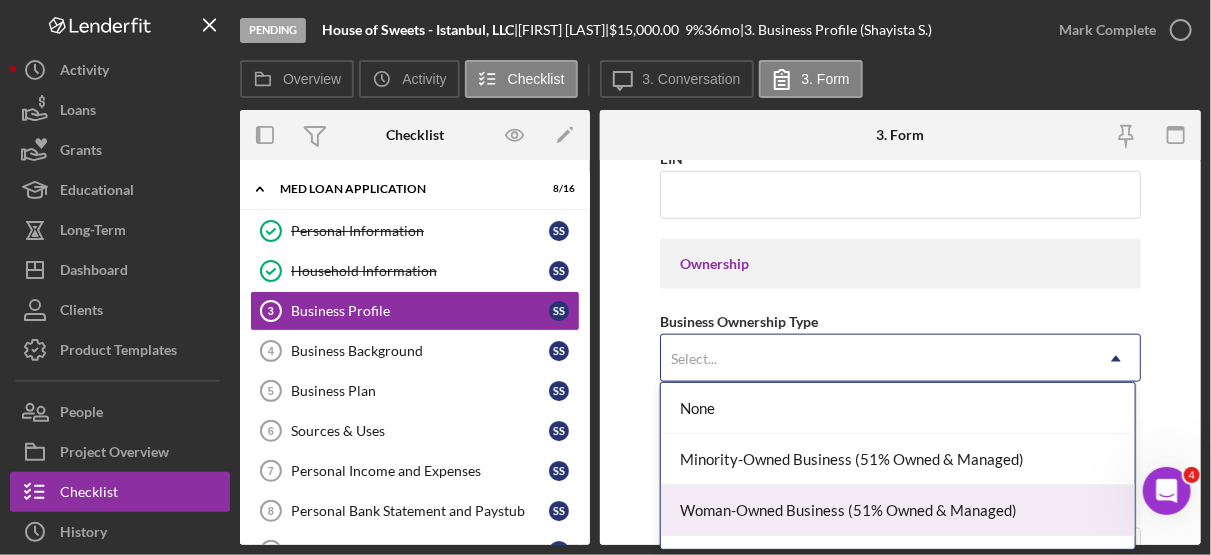 click on "Woman-Owned Business (51% Owned & Managed)" at bounding box center [898, 510] 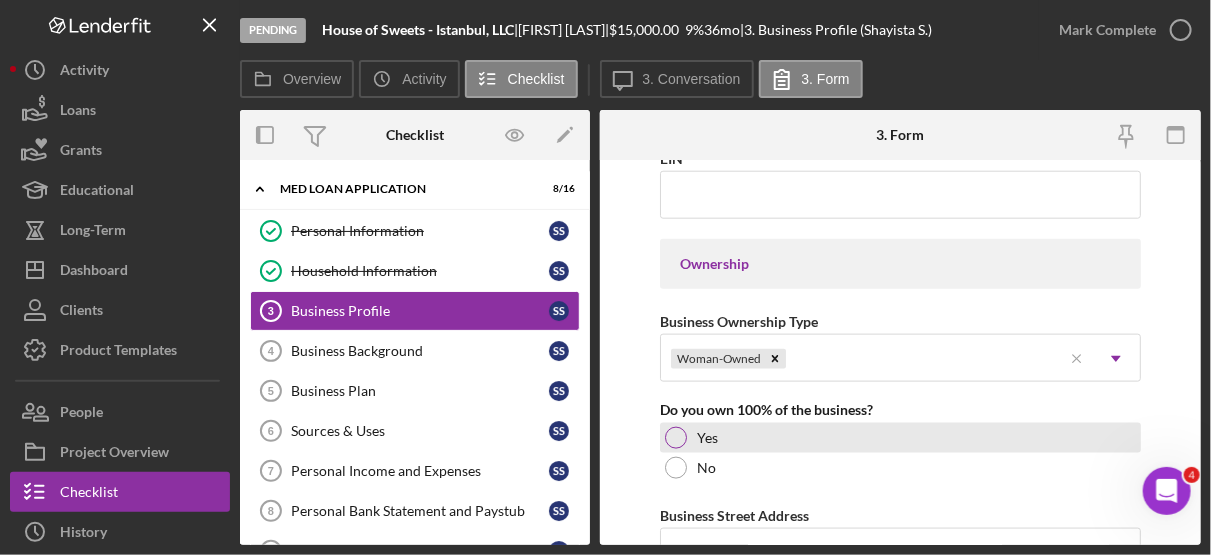 click at bounding box center (676, 438) 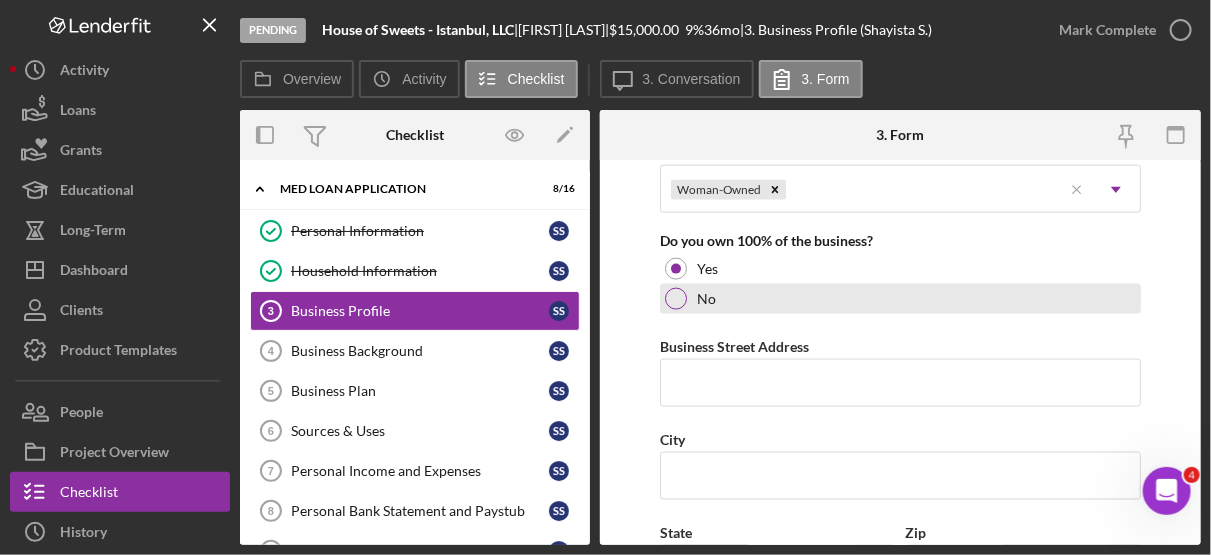 scroll, scrollTop: 1044, scrollLeft: 0, axis: vertical 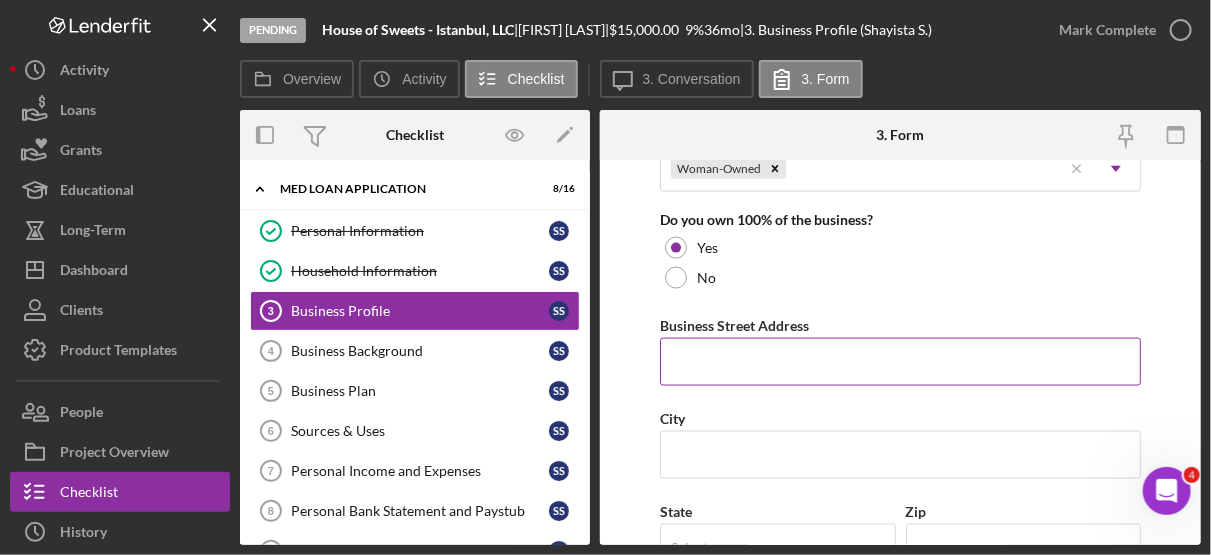 click on "Business Street Address" at bounding box center [900, 362] 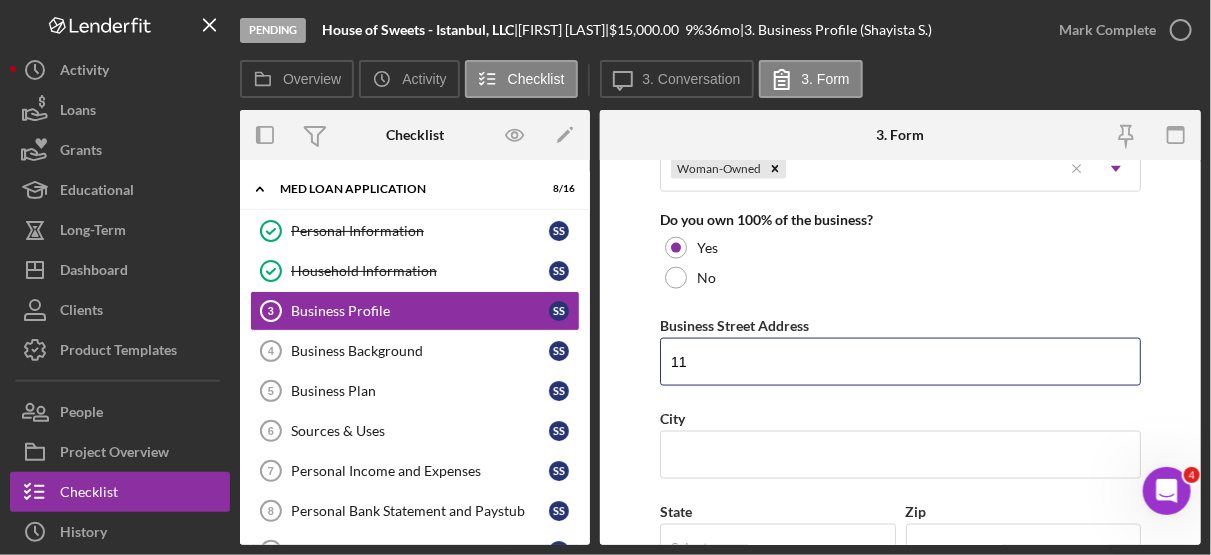 type on "[NUMBER] [STREET]" 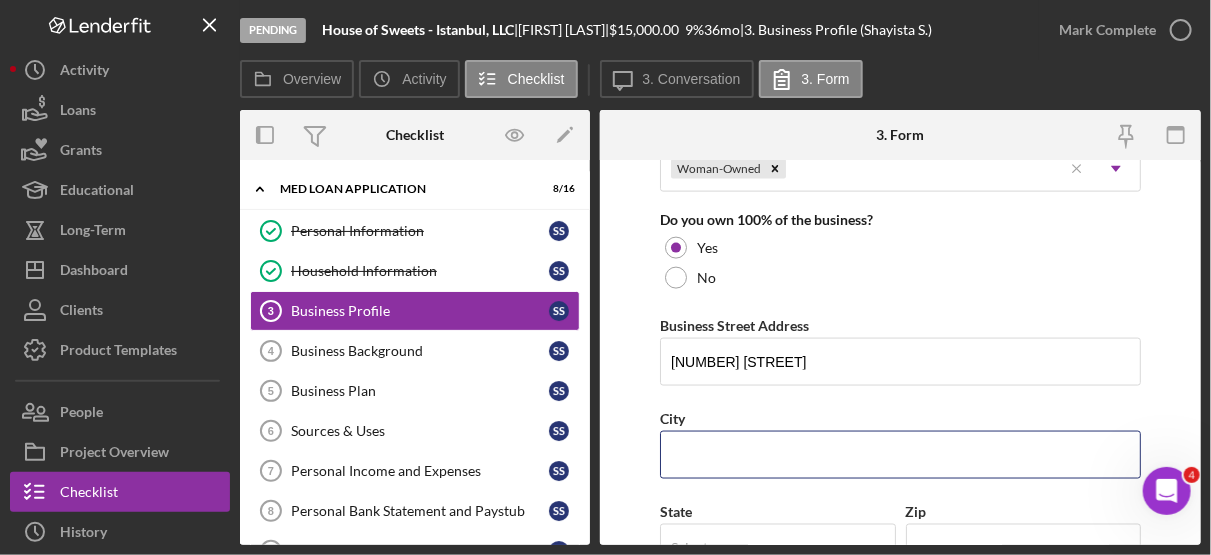 type on "Davie" 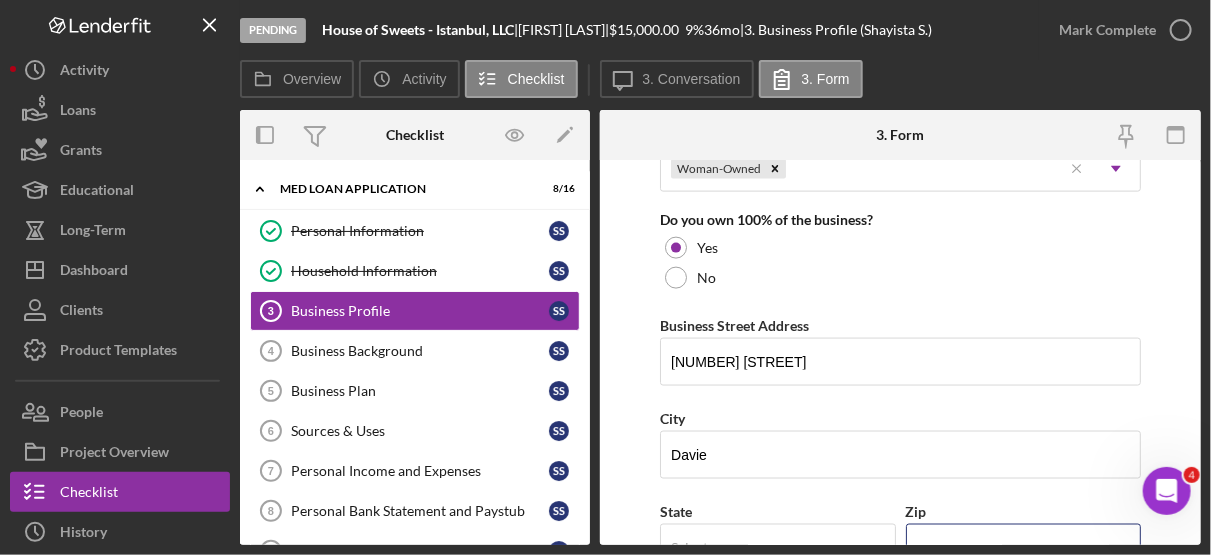 type on "[POSTAL_CODE]" 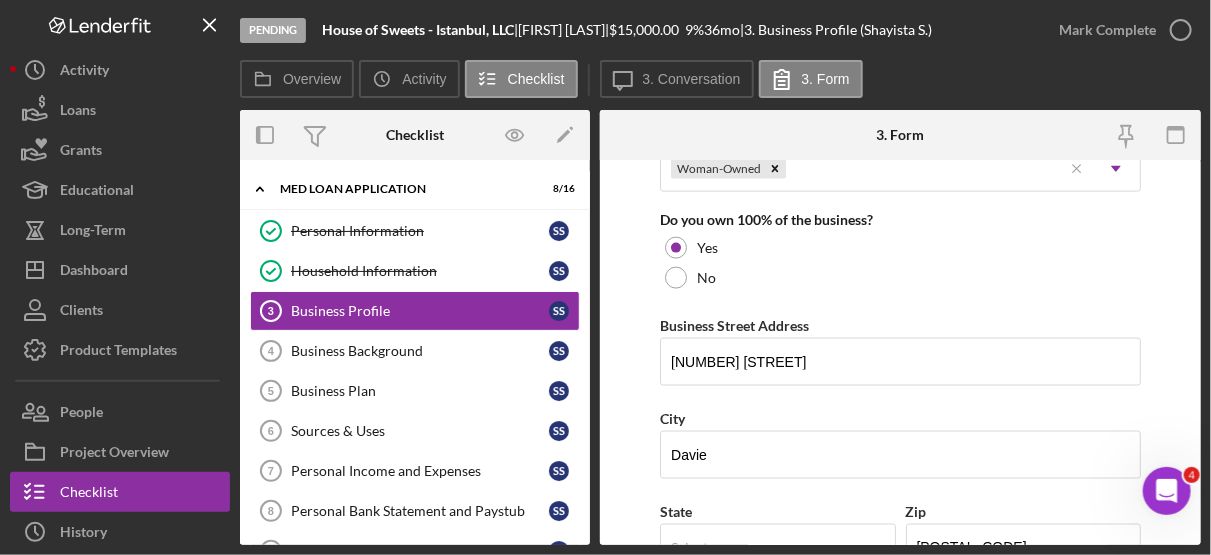 type on "FL" 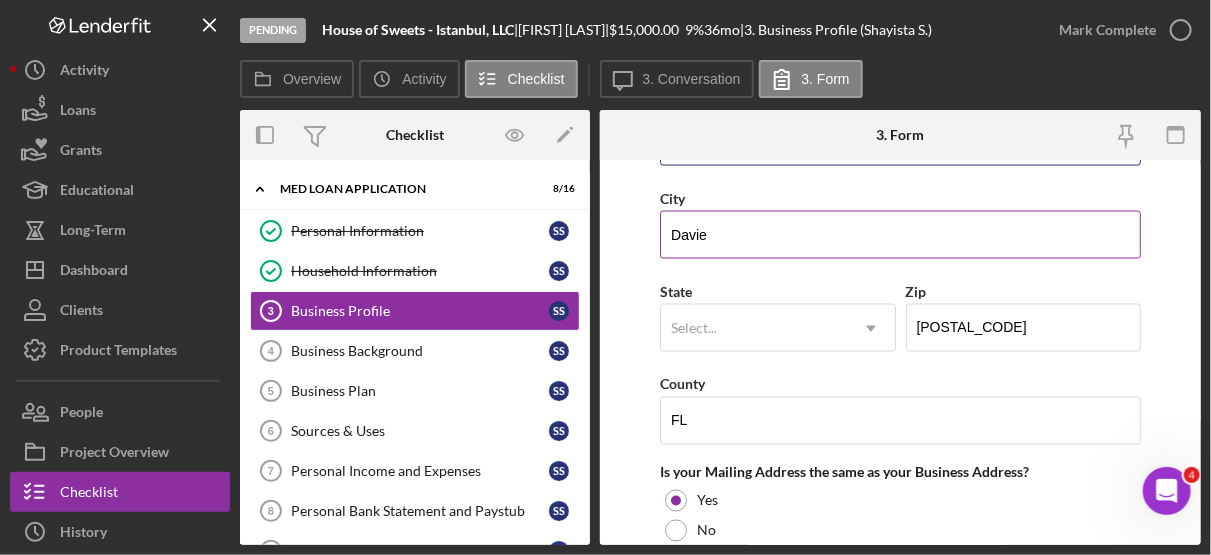 scroll, scrollTop: 1271, scrollLeft: 0, axis: vertical 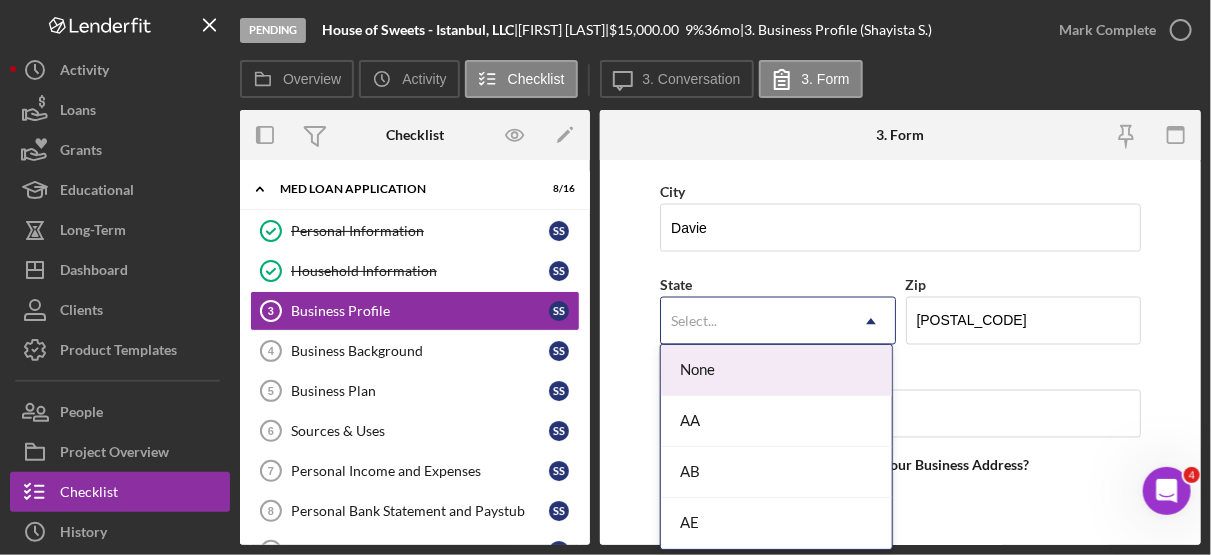 click 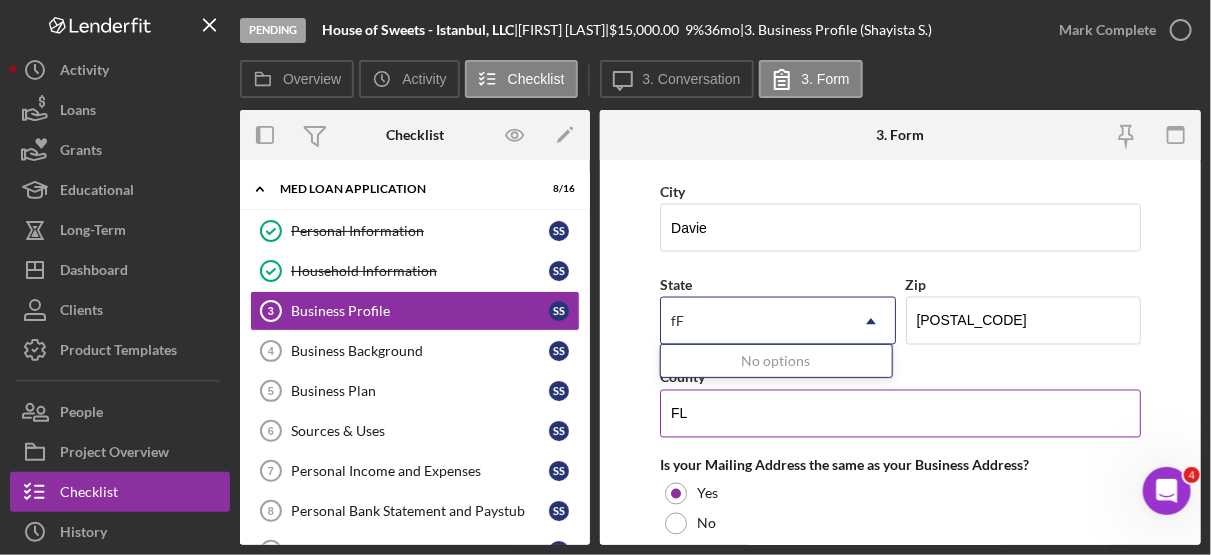 type on "fF" 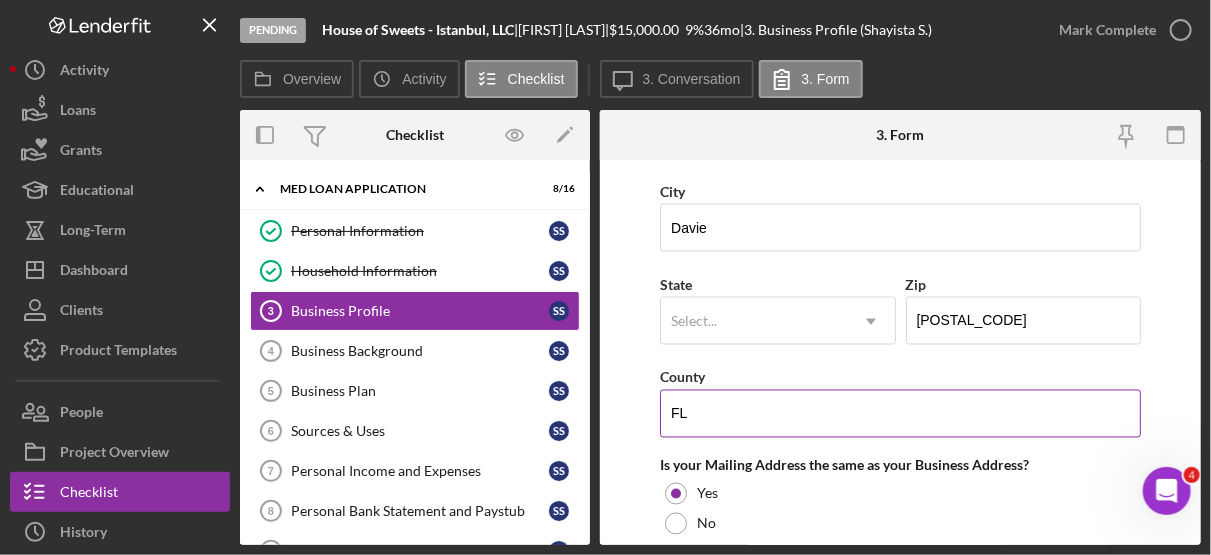 click on "FL" at bounding box center [900, 414] 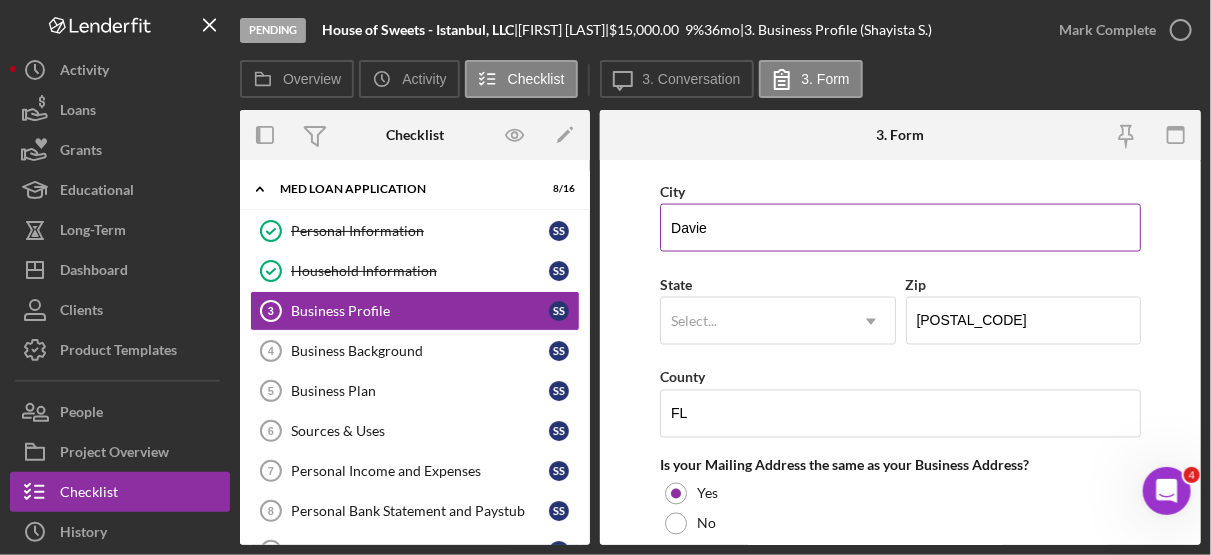 click on "Davie" at bounding box center [900, 228] 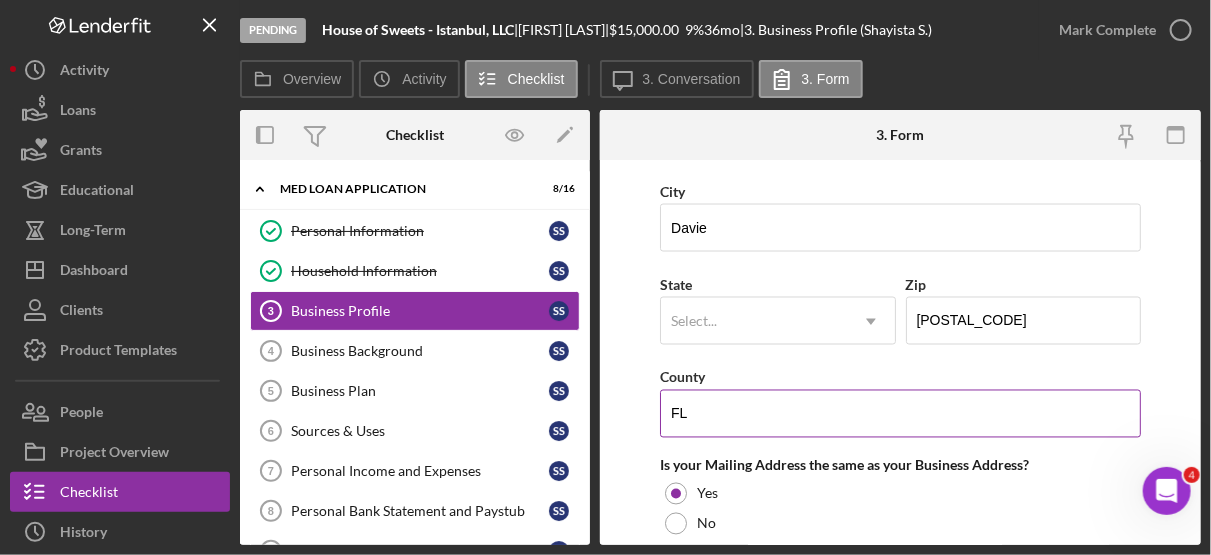 click on "FL" at bounding box center (900, 414) 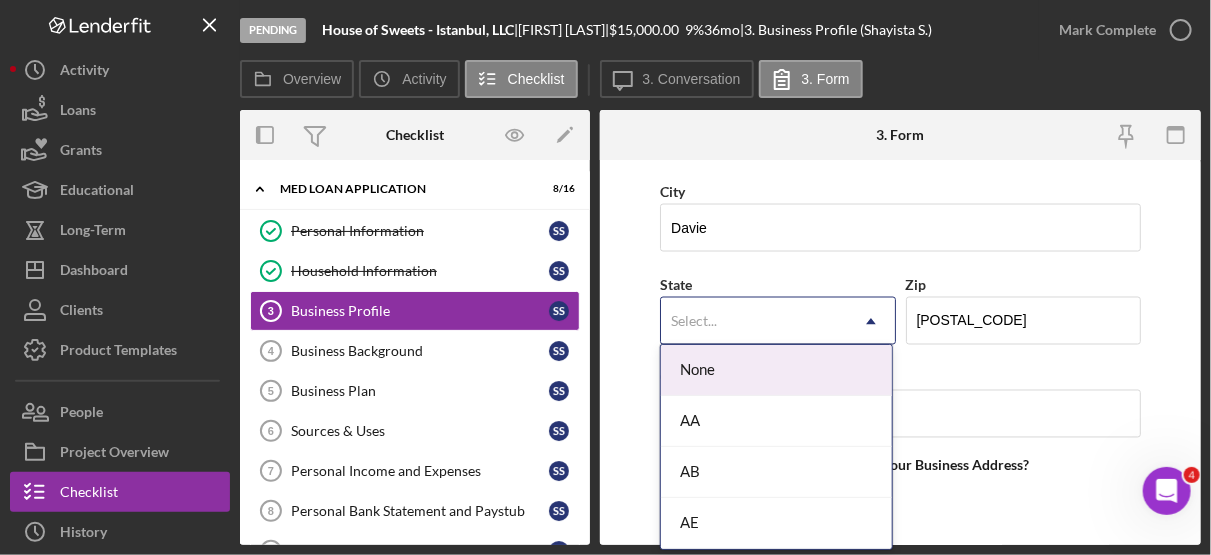 click on "Icon/Dropdown Arrow" 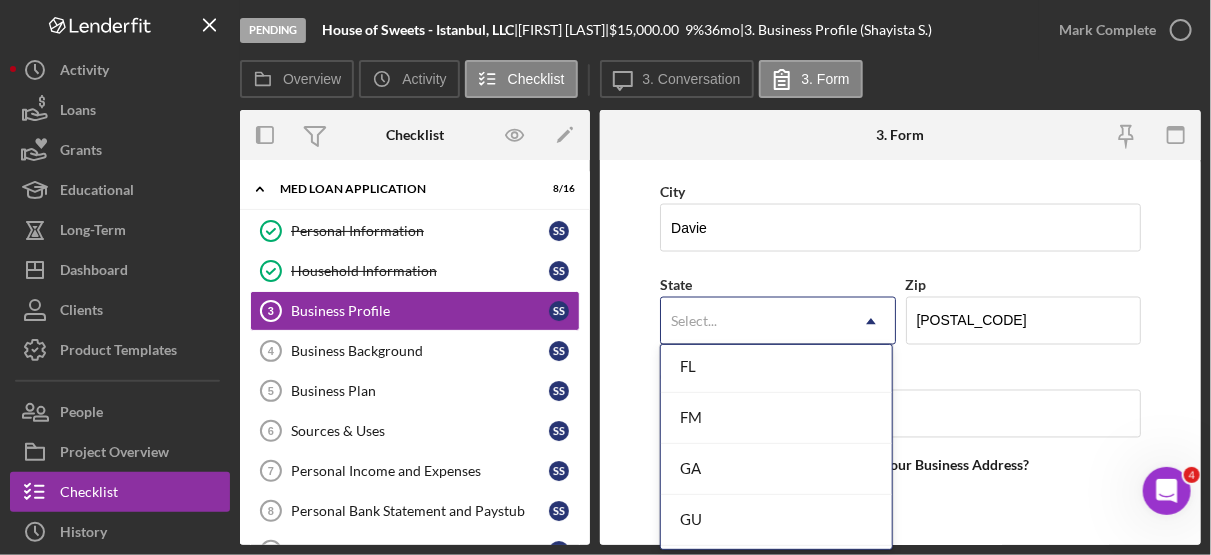 scroll, scrollTop: 813, scrollLeft: 0, axis: vertical 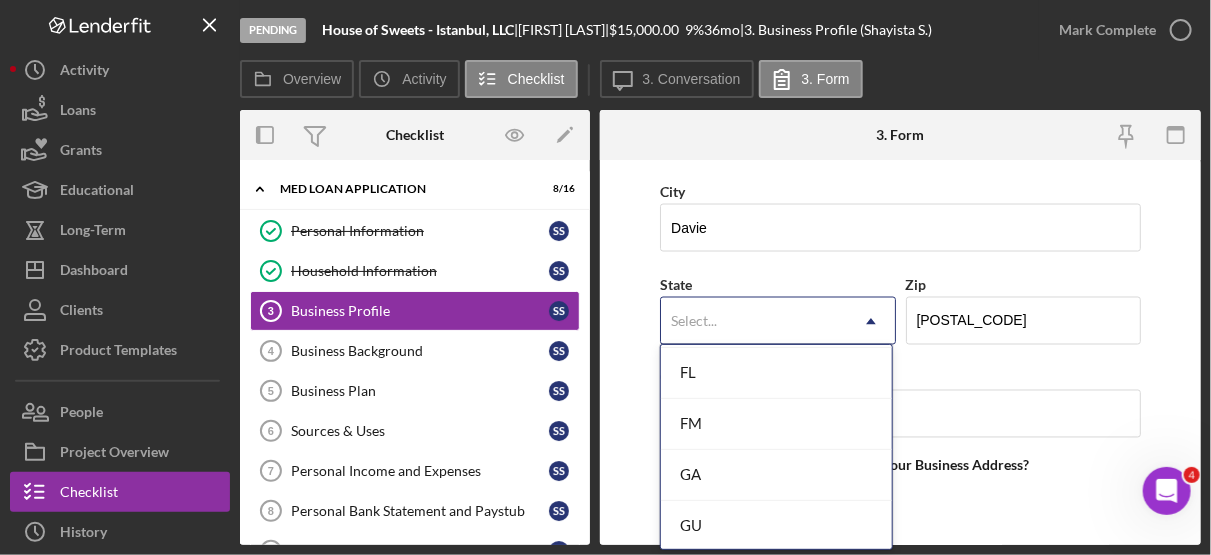 click on "FL" at bounding box center [776, 373] 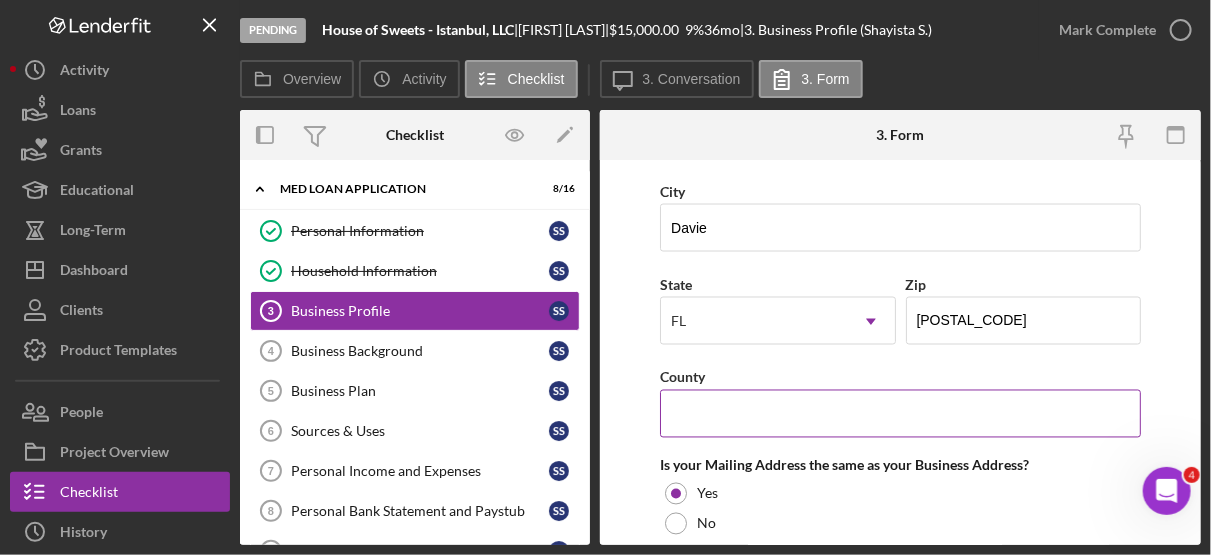 click on "County" at bounding box center [900, 414] 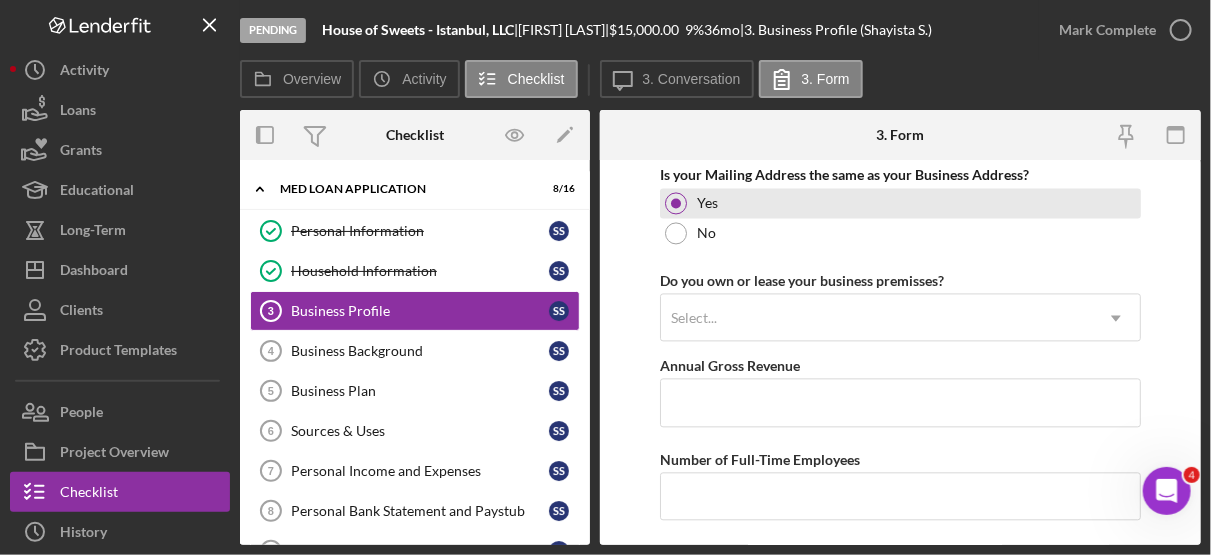 scroll, scrollTop: 1563, scrollLeft: 0, axis: vertical 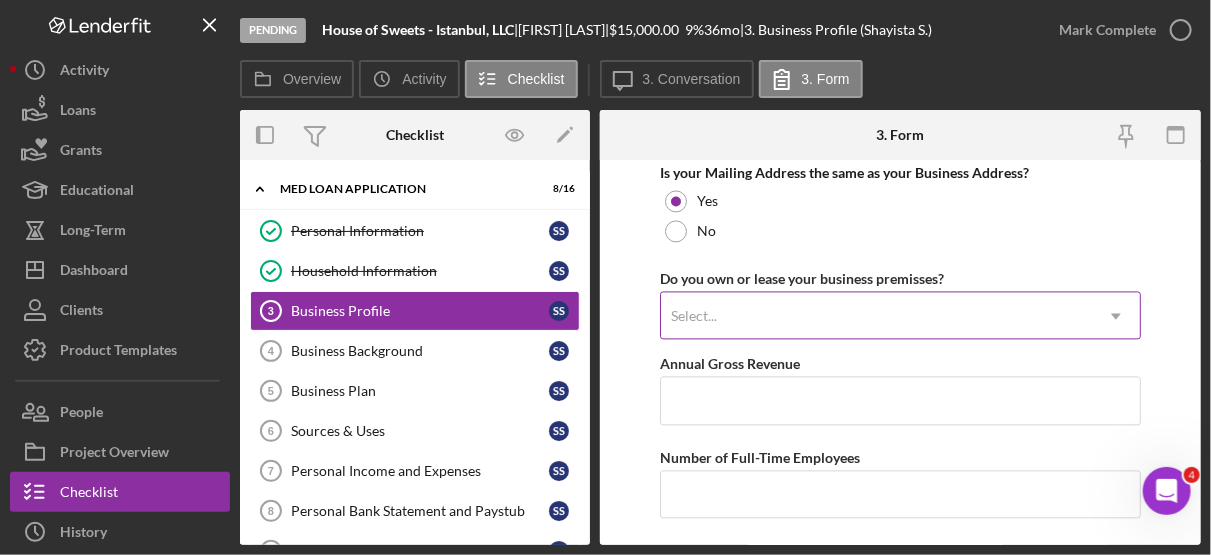 type on "Broward" 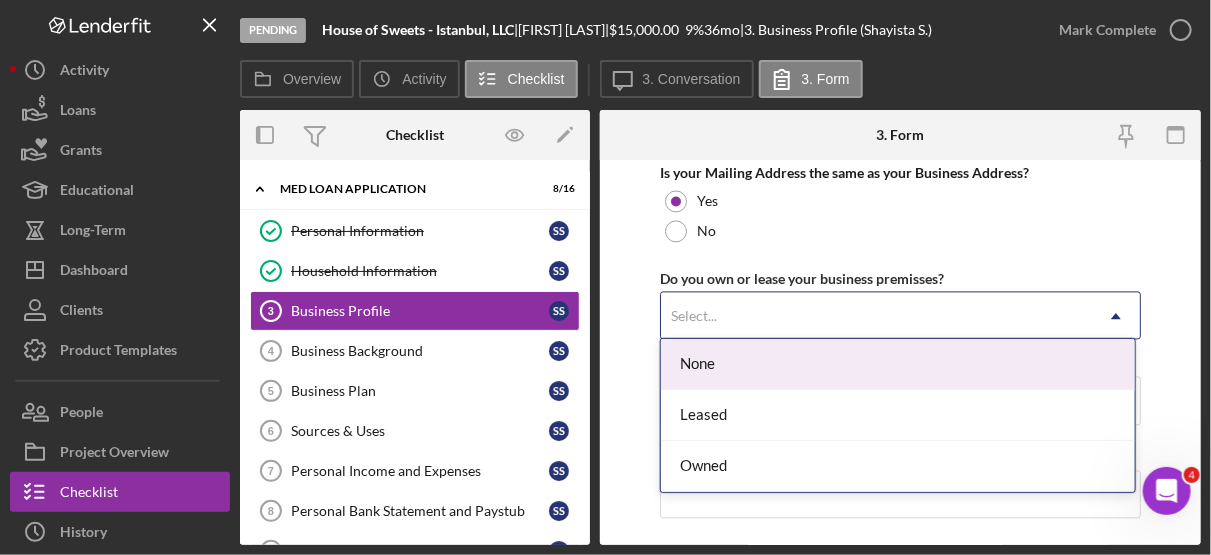 click on "Icon/Dropdown Arrow" 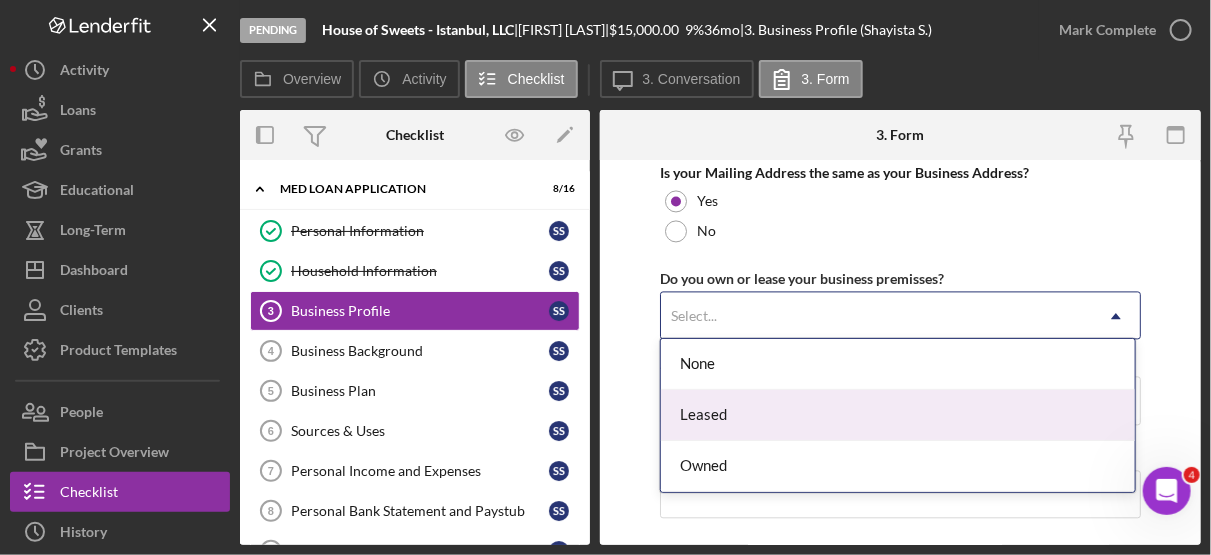 click on "Leased" at bounding box center [898, 415] 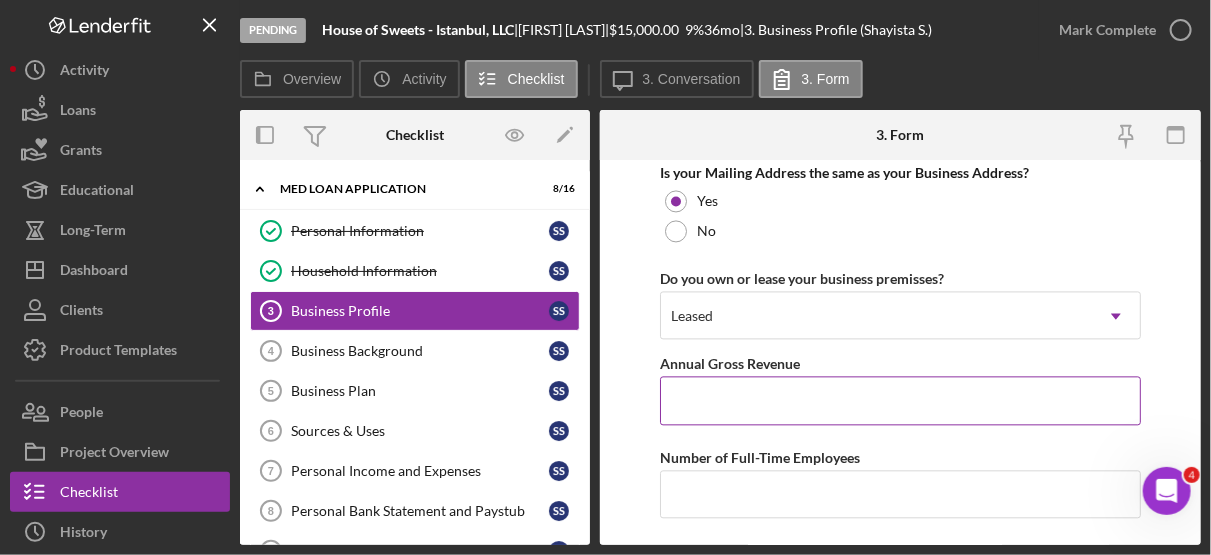 click on "Annual Gross Revenue" at bounding box center [900, 401] 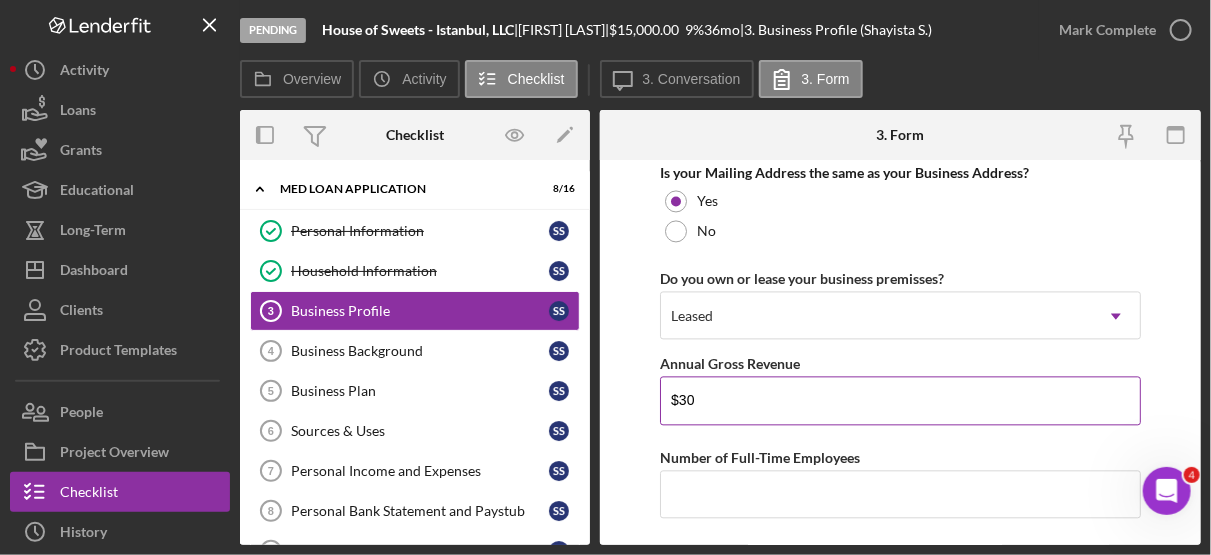 type on "$30" 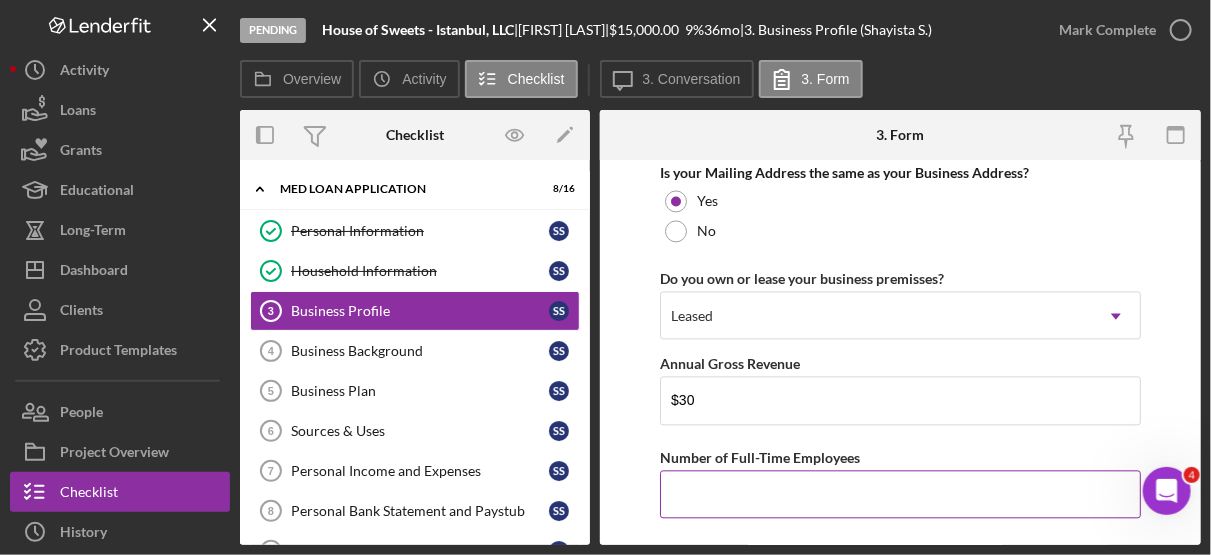 click on "Number of Full-Time Employees" at bounding box center [900, 495] 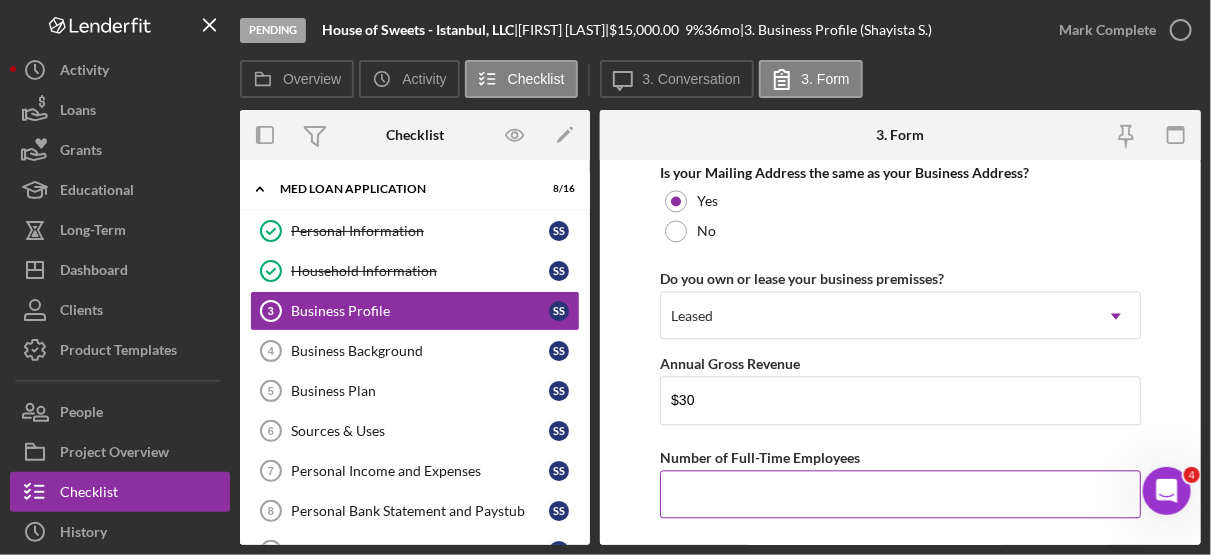 click on "Number of Full-Time Employees" at bounding box center [900, 495] 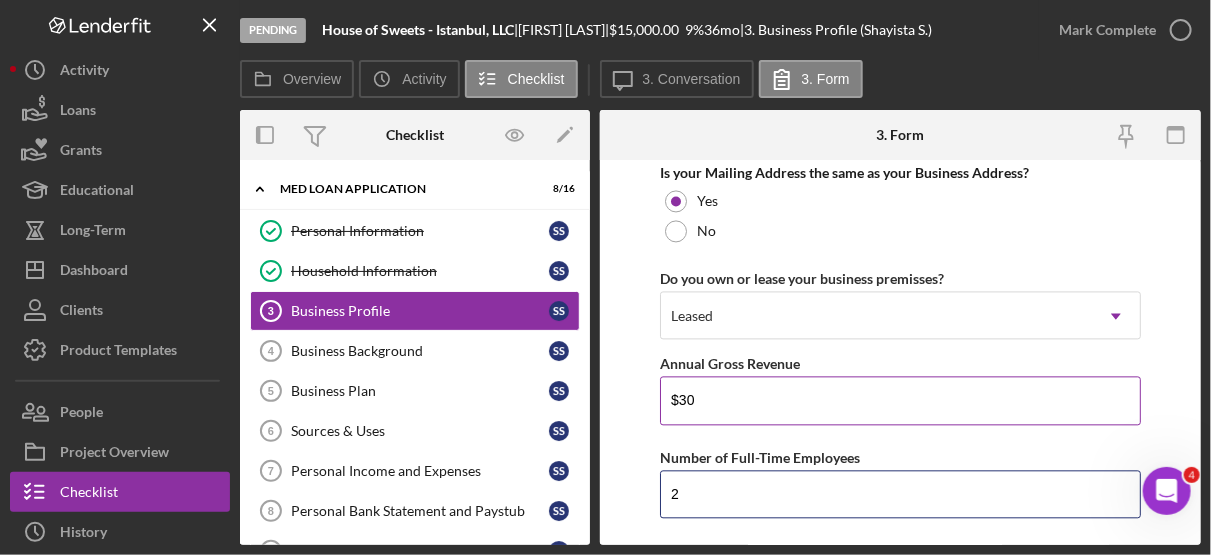 type on "2" 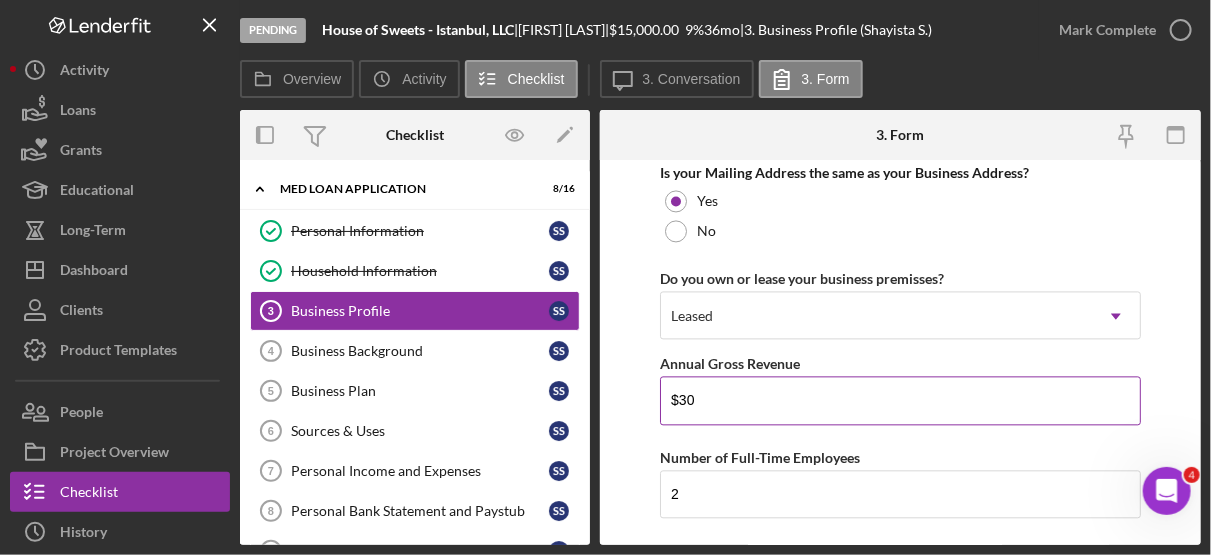 click on "$30" at bounding box center (900, 401) 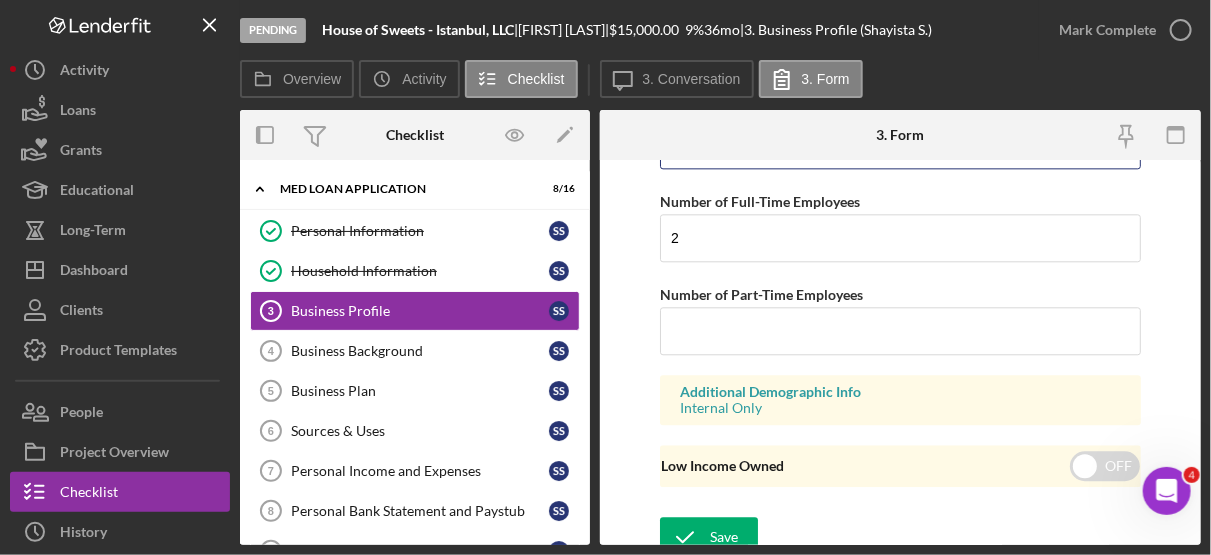 scroll, scrollTop: 1820, scrollLeft: 0, axis: vertical 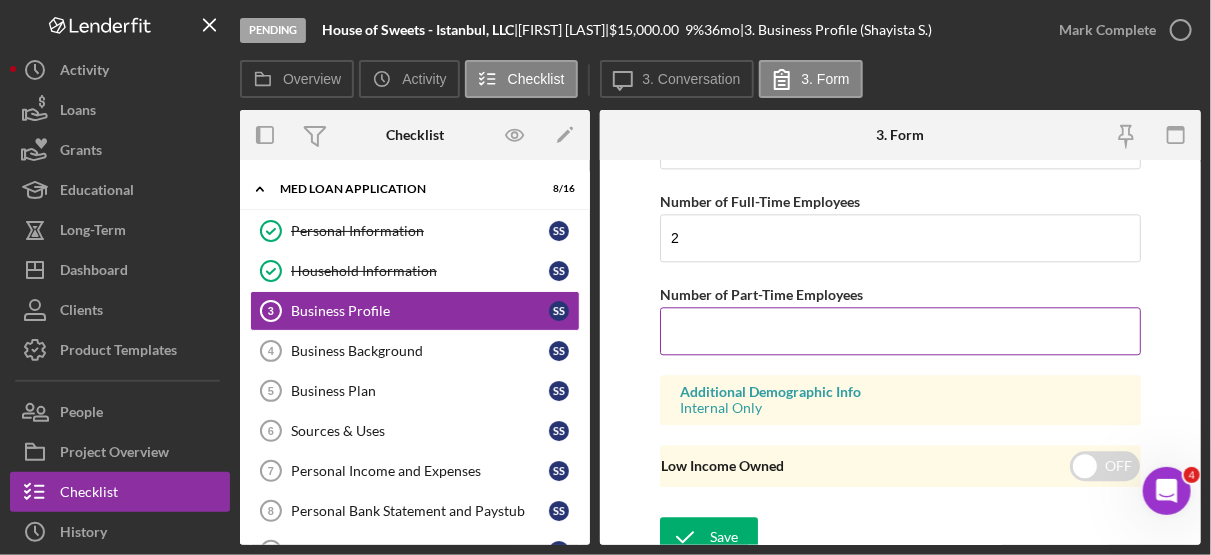 click on "Number of Part-Time Employees" at bounding box center [900, 331] 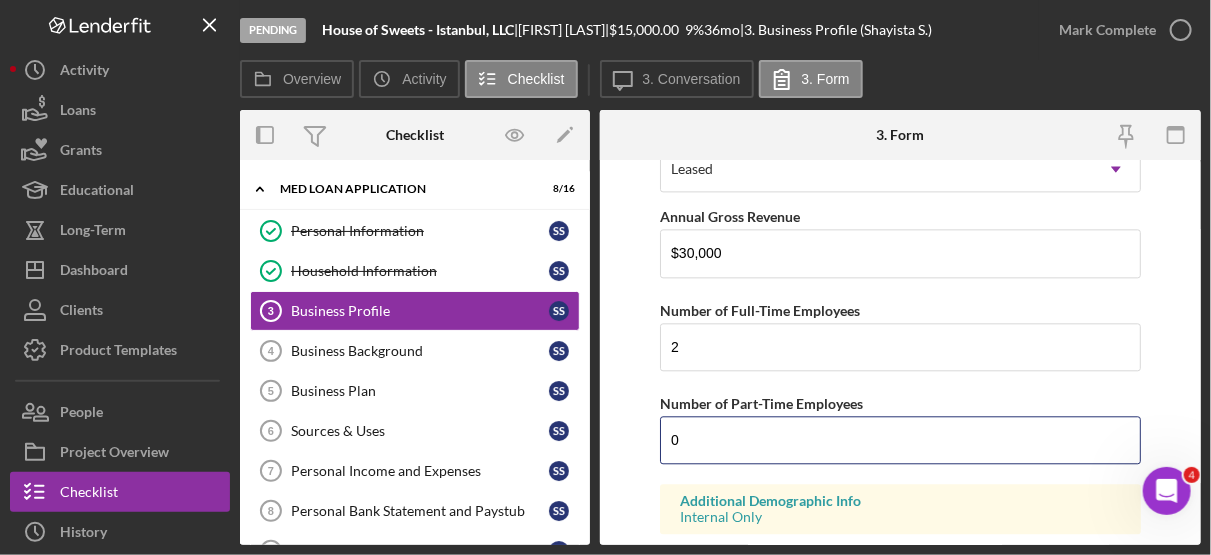 scroll, scrollTop: 1695, scrollLeft: 0, axis: vertical 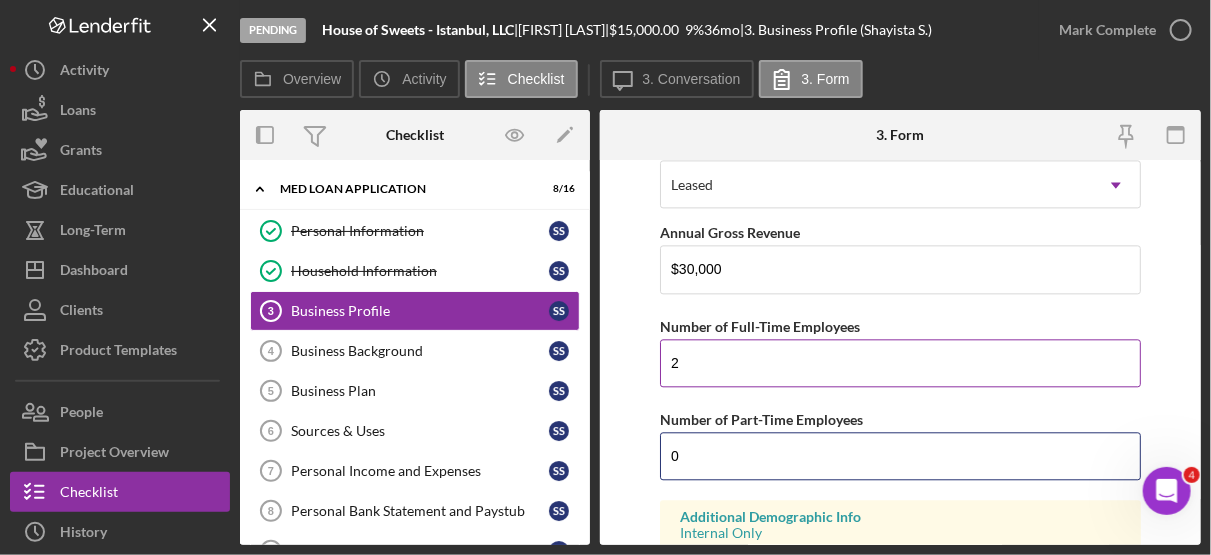 type on "0" 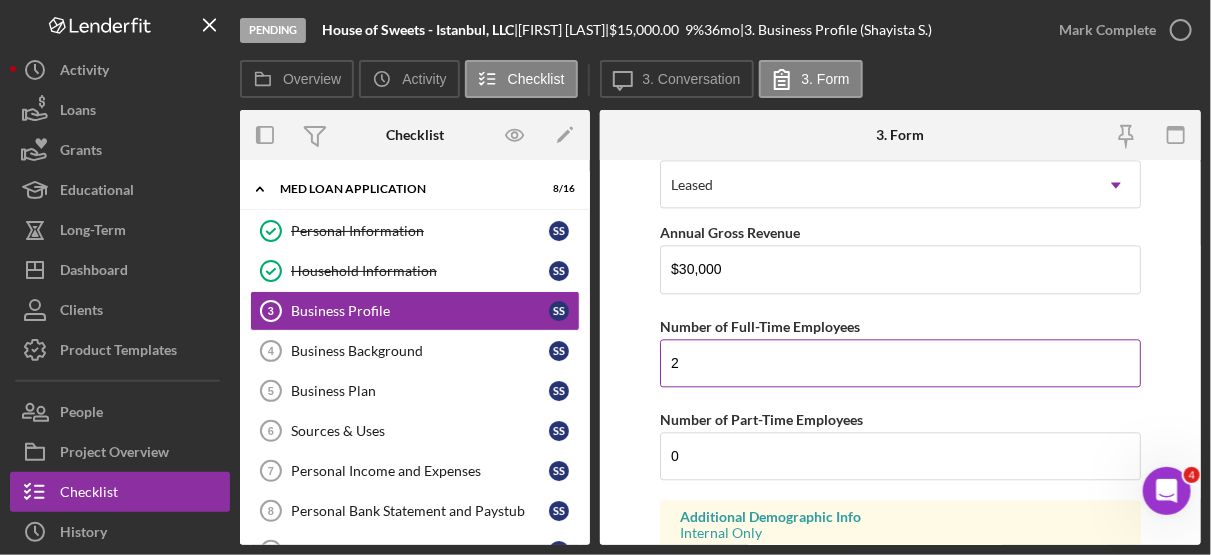 click on "2" at bounding box center [900, 363] 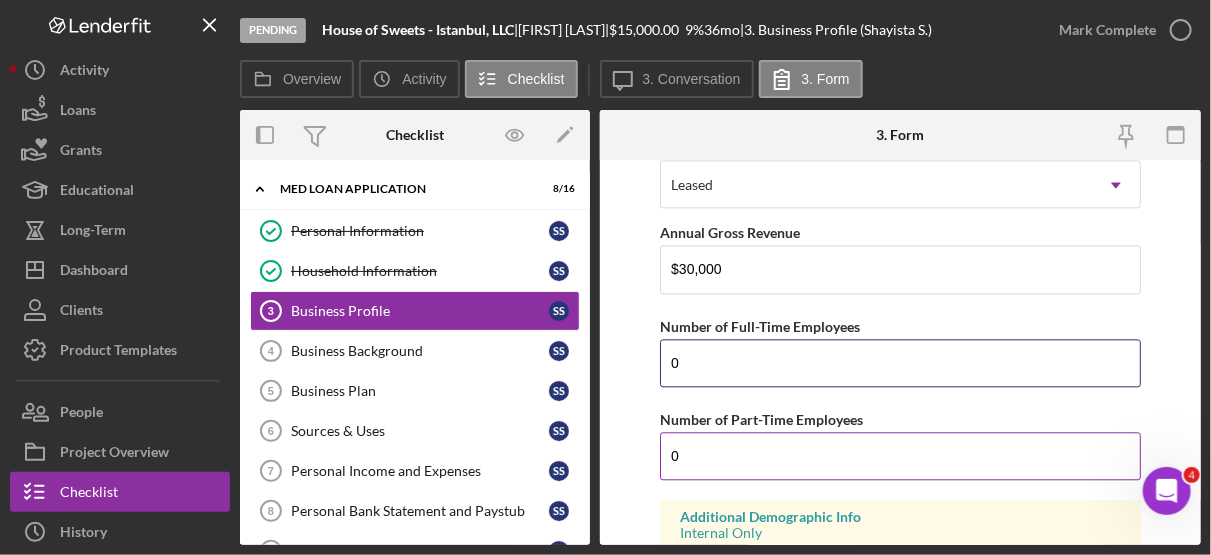 type on "0" 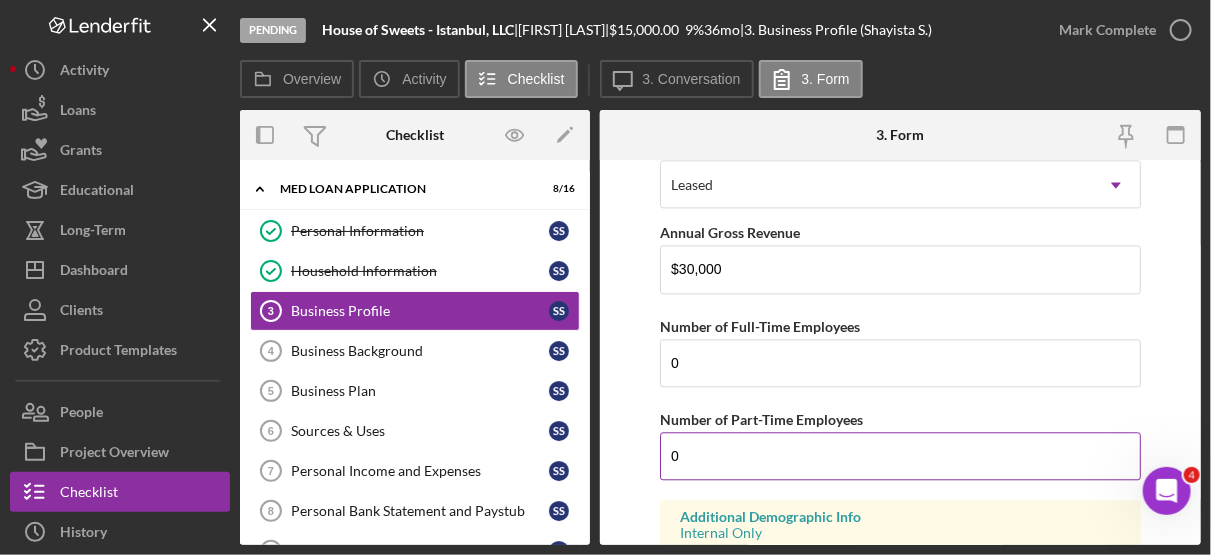 click on "0" at bounding box center [900, 456] 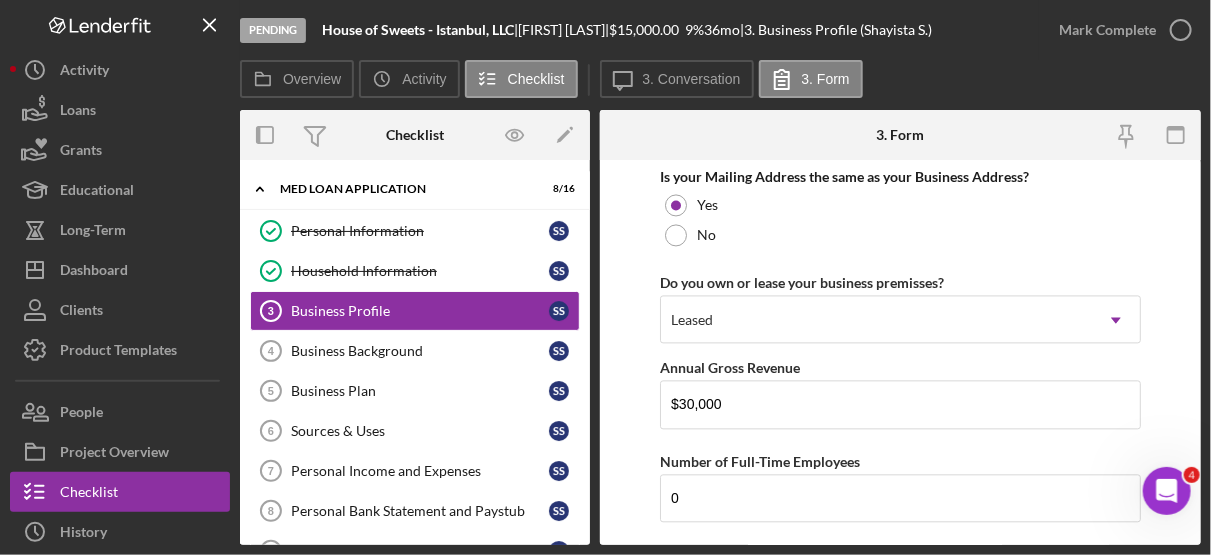 scroll, scrollTop: 1556, scrollLeft: 0, axis: vertical 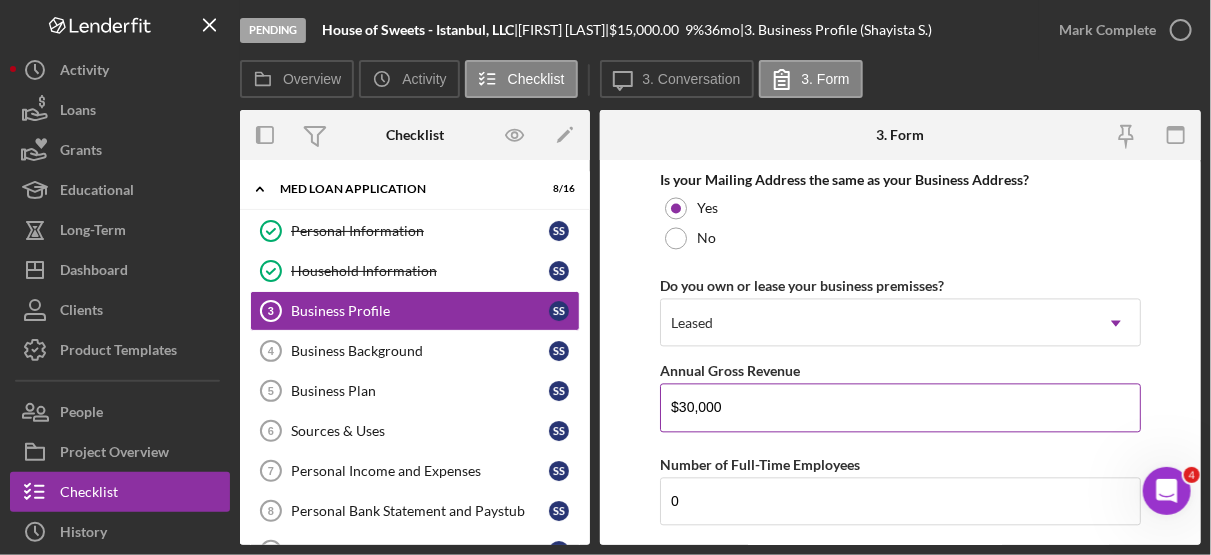 type on "2" 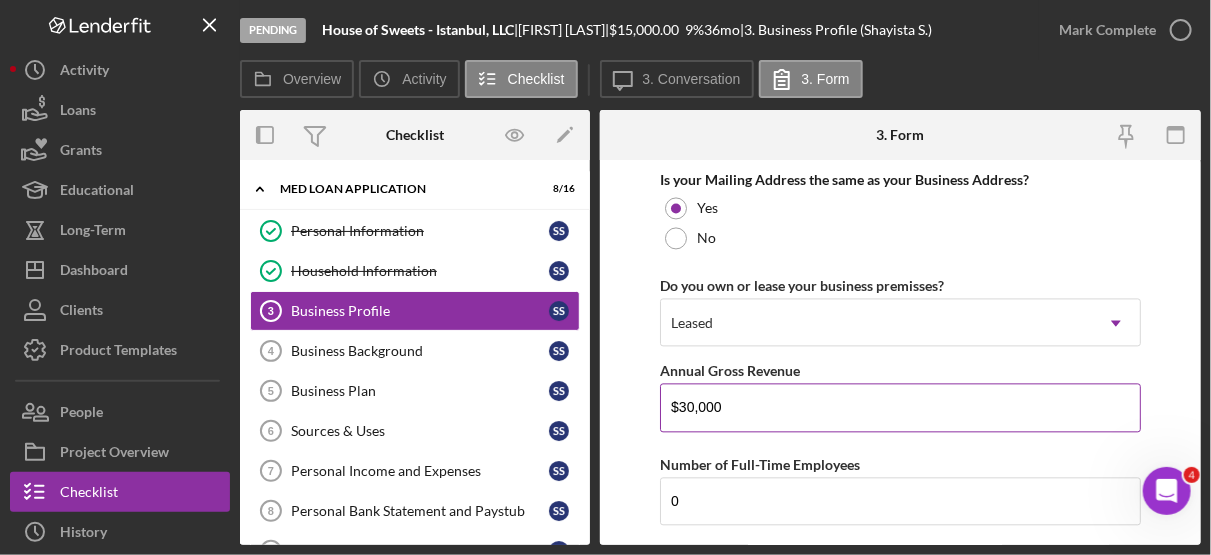click on "Annual Gross Revenue" at bounding box center [900, 371] 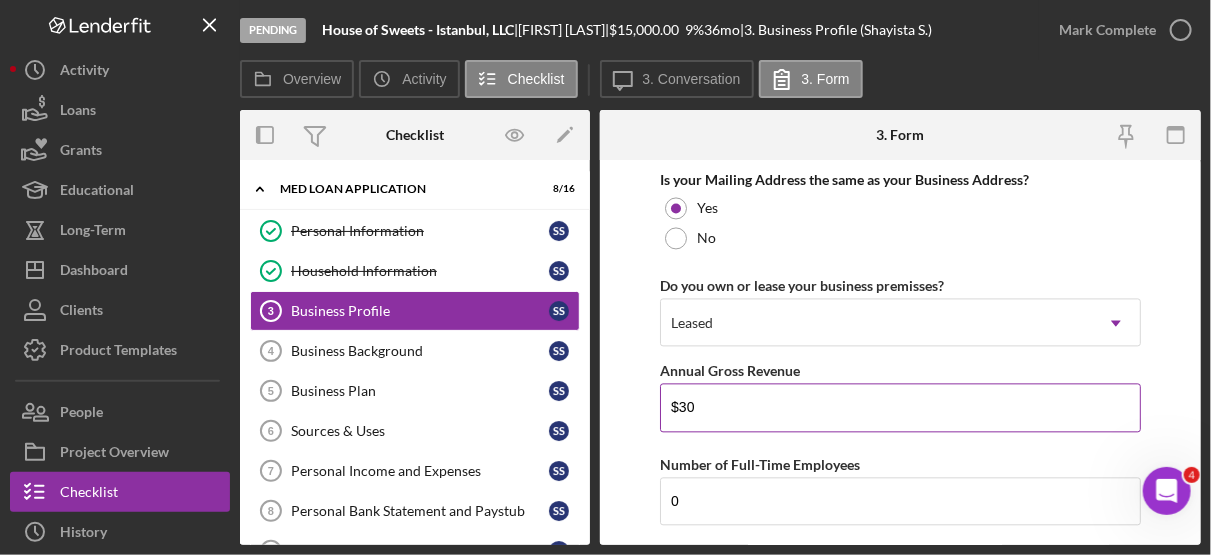type on "$3" 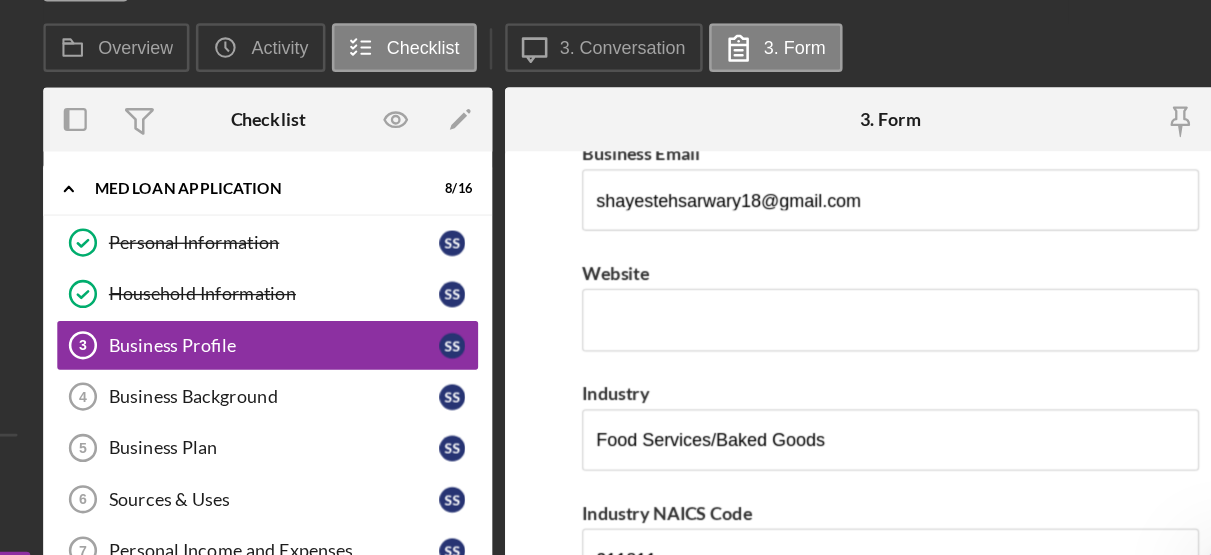 scroll, scrollTop: 479, scrollLeft: 0, axis: vertical 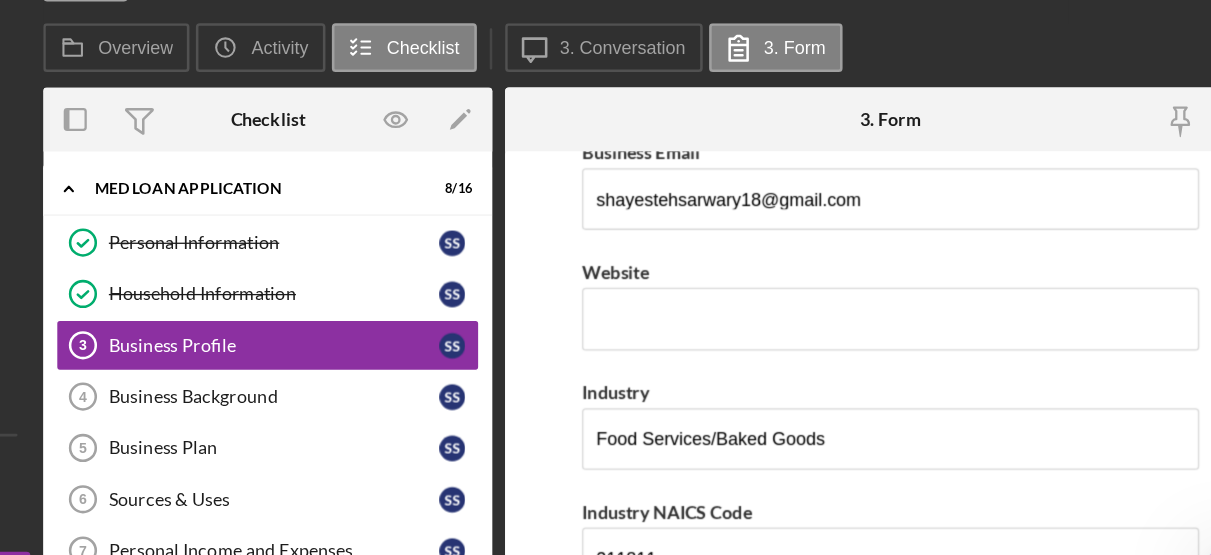 type on "$31,200" 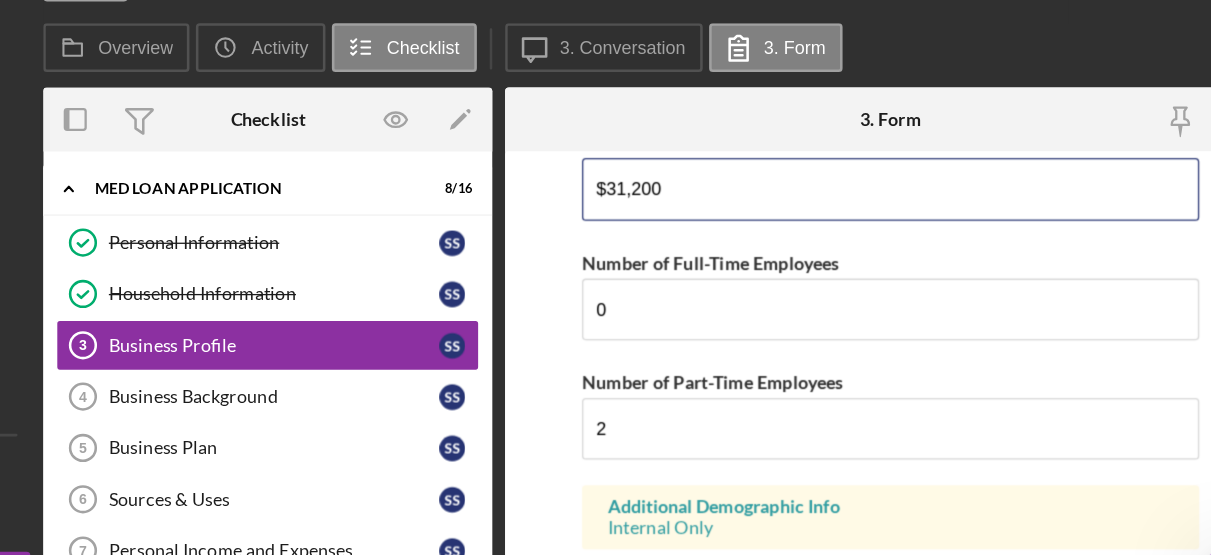 scroll, scrollTop: 1820, scrollLeft: 0, axis: vertical 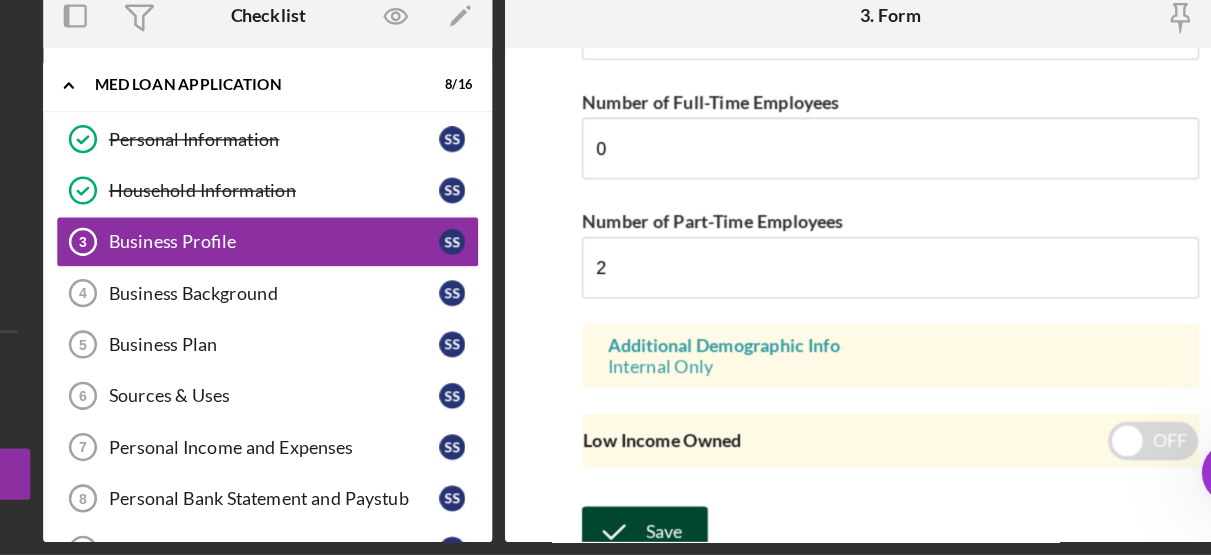 click on "Save" at bounding box center [724, 537] 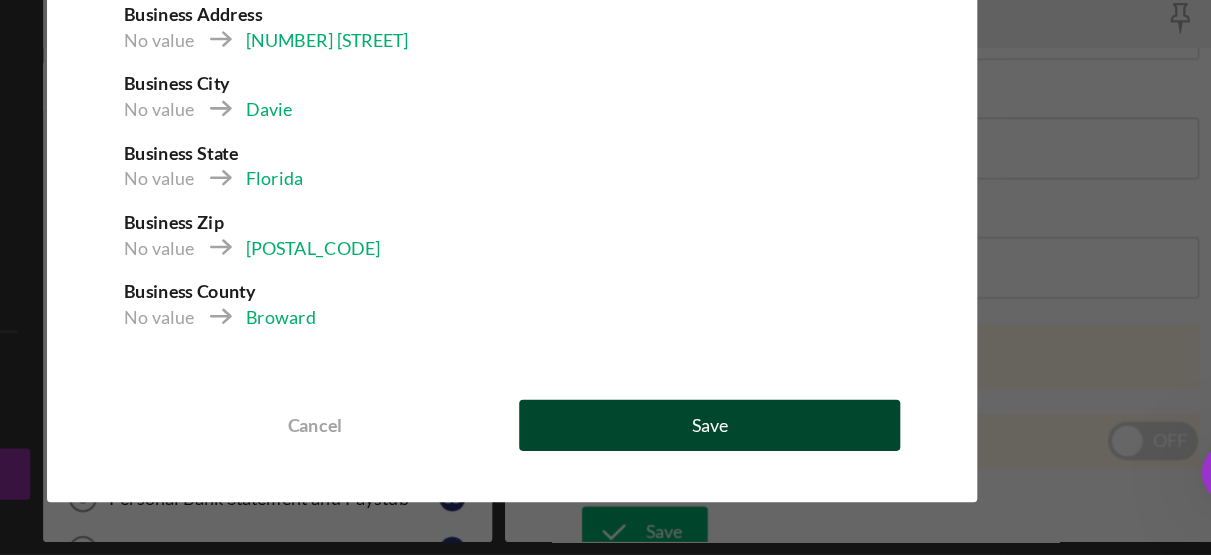 click on "Save" at bounding box center (760, 454) 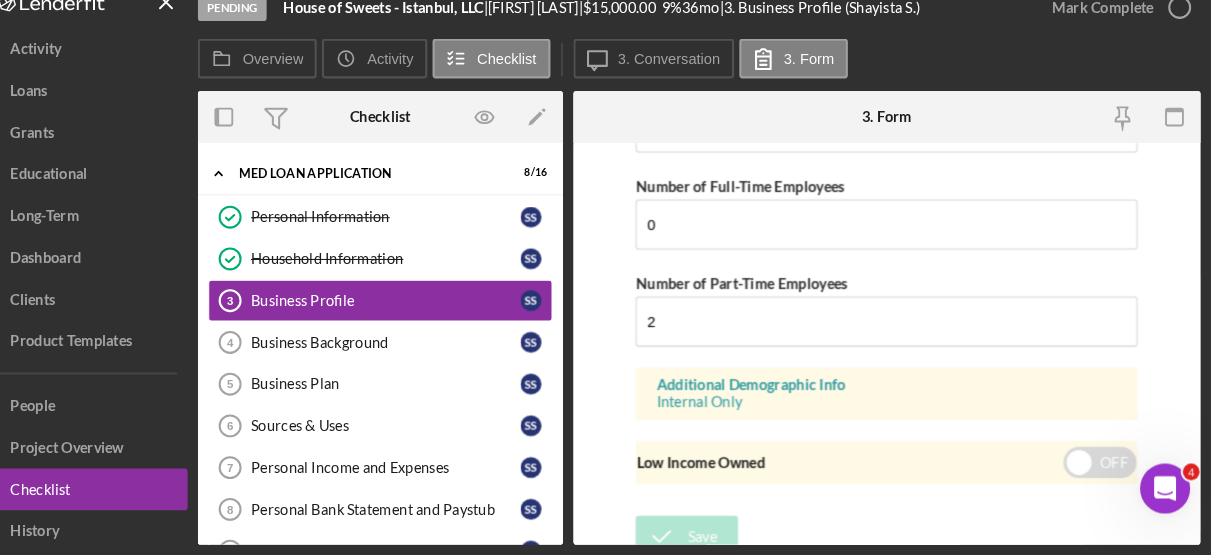 scroll, scrollTop: 0, scrollLeft: 0, axis: both 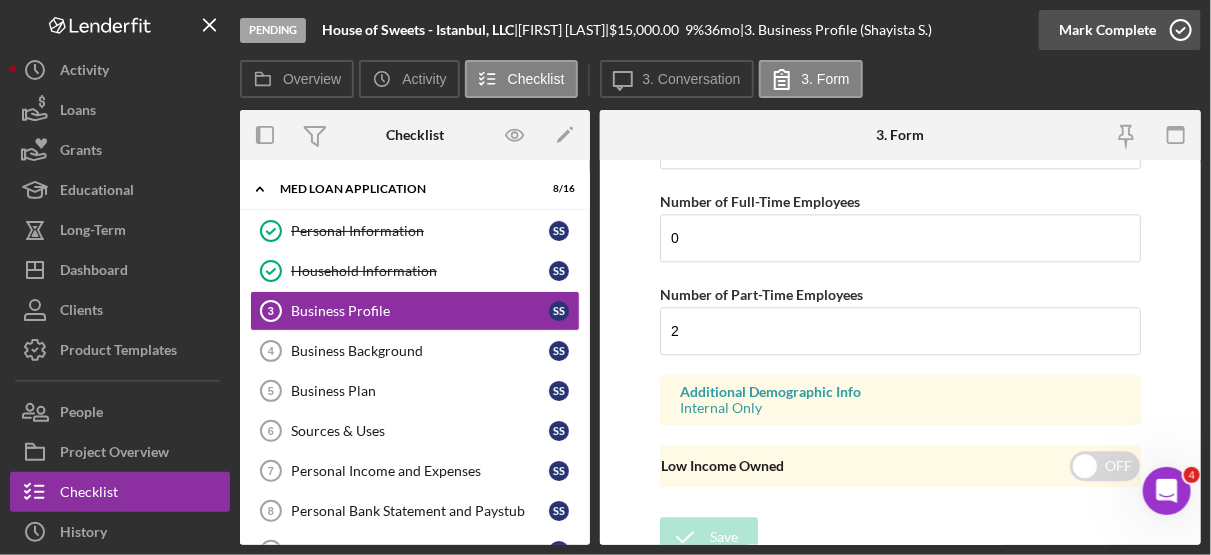 click 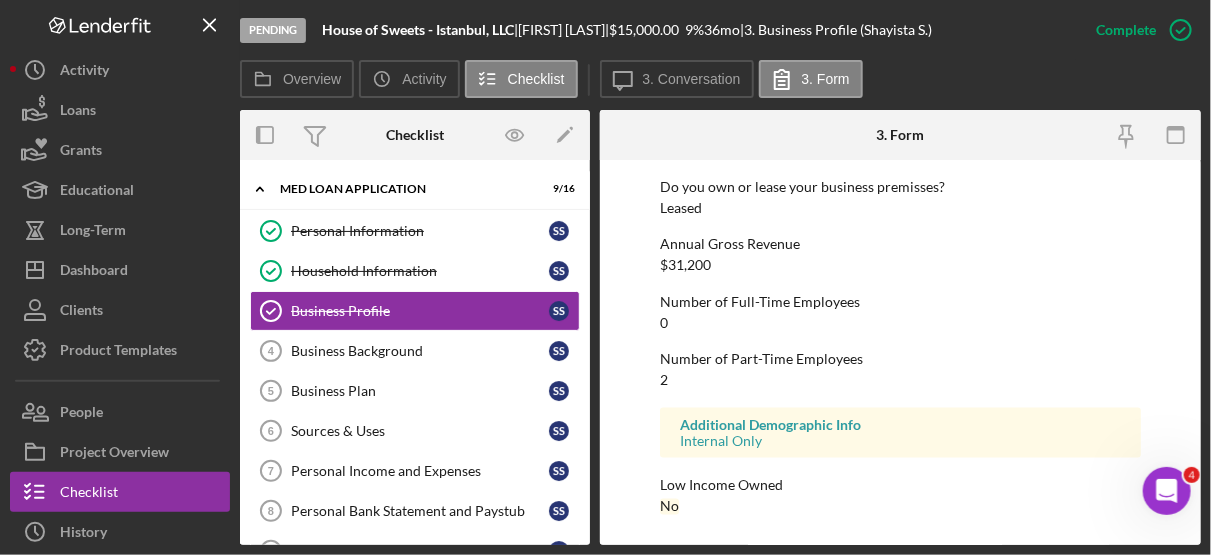 scroll, scrollTop: 1121, scrollLeft: 0, axis: vertical 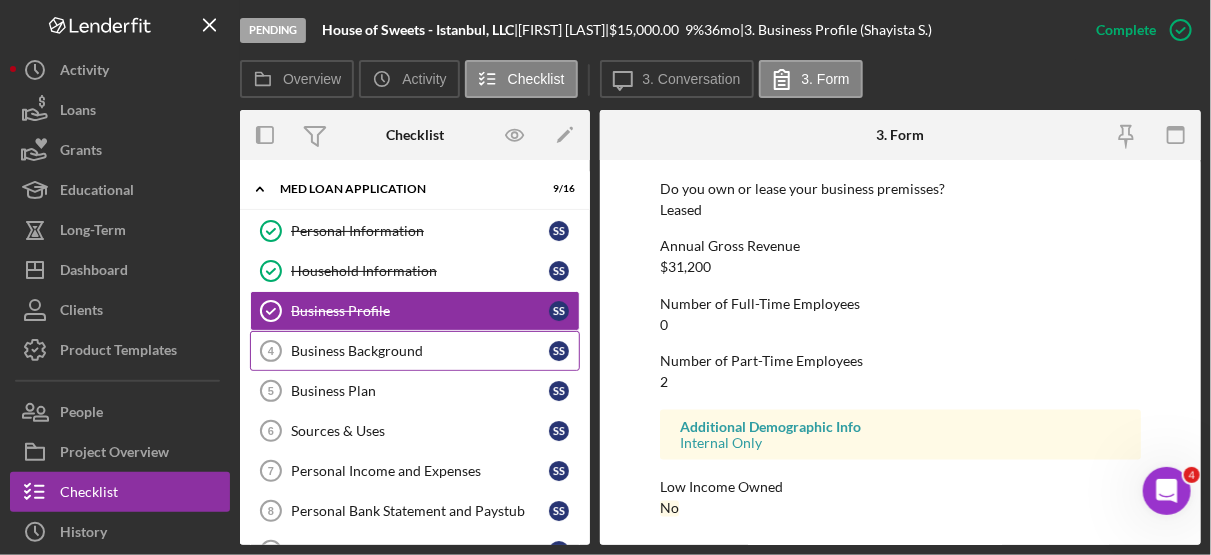 click on "Business Background" at bounding box center [420, 351] 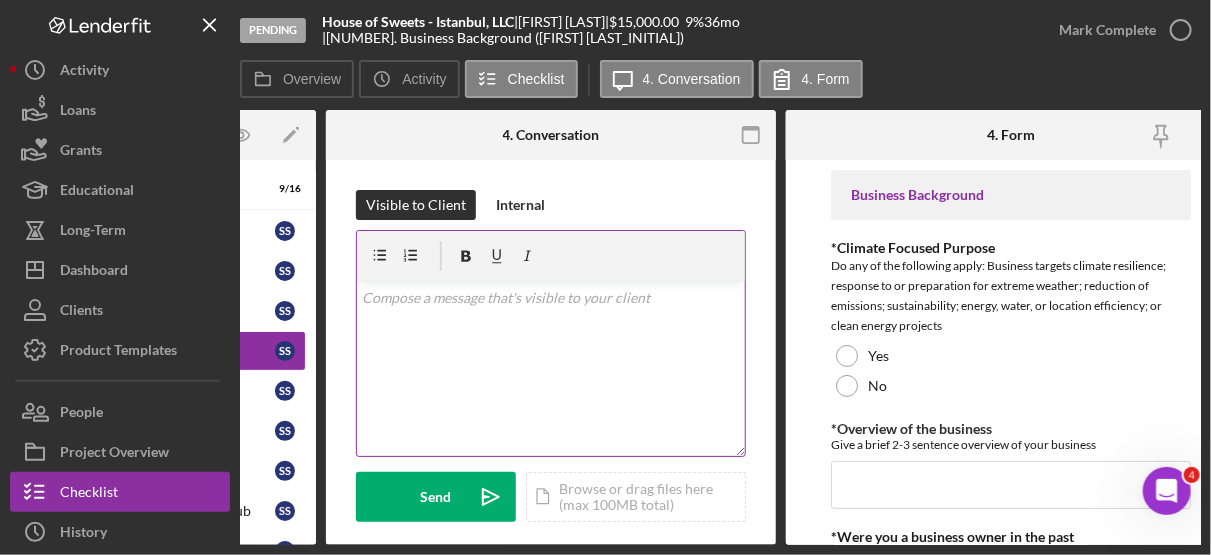 scroll, scrollTop: 0, scrollLeft: 308, axis: horizontal 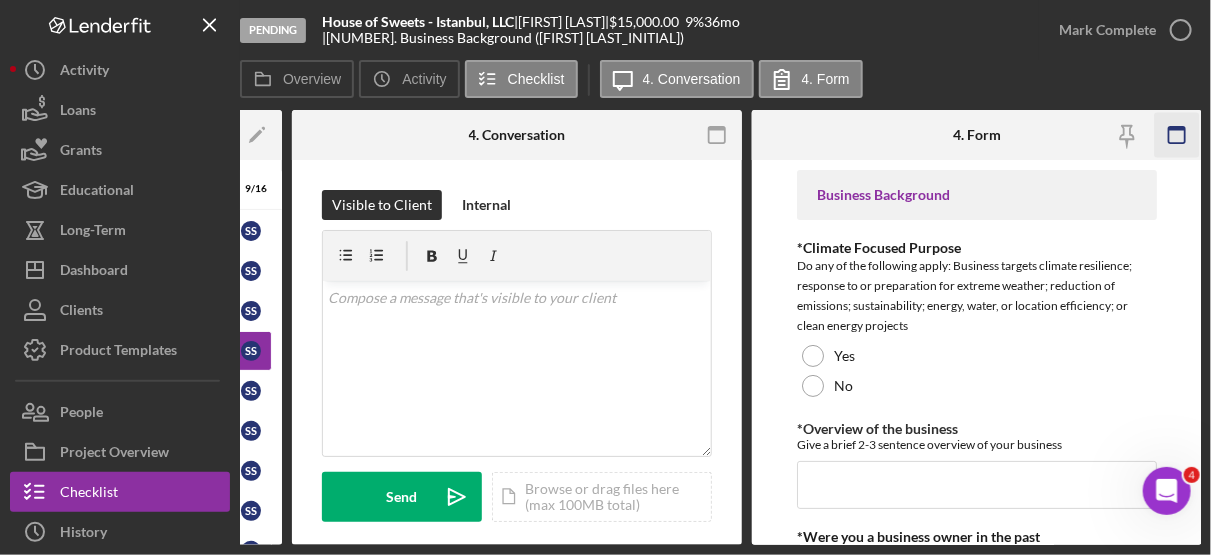 click 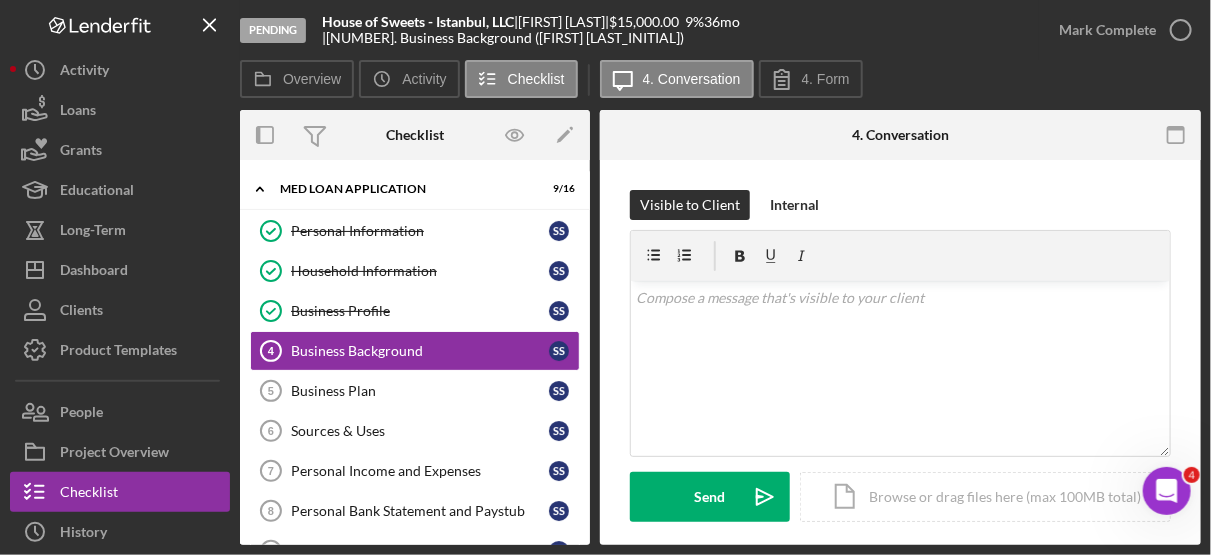 scroll, scrollTop: 0, scrollLeft: 0, axis: both 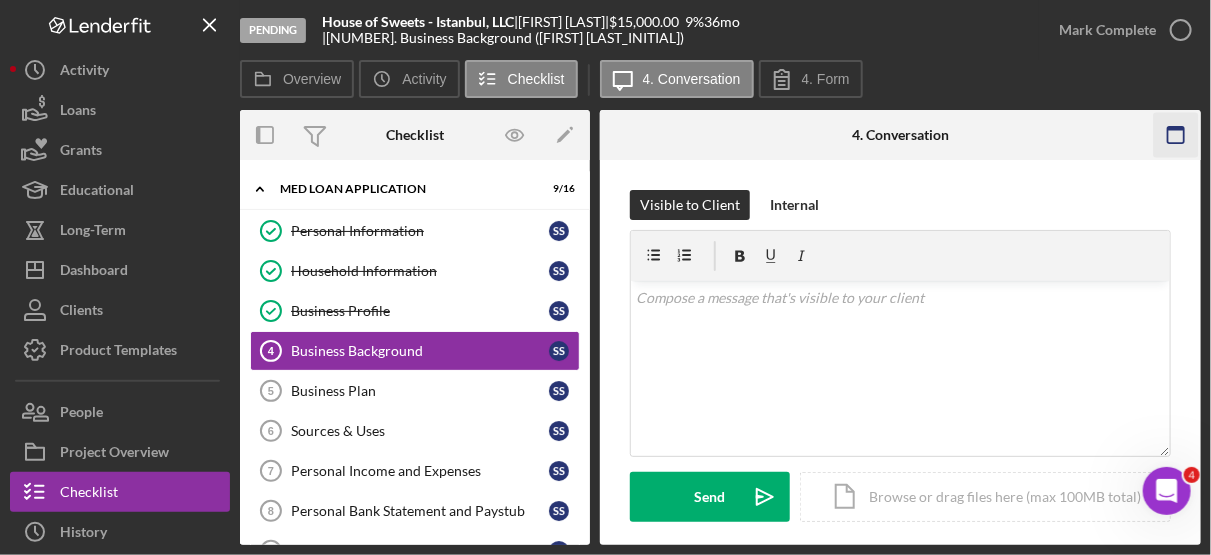 click 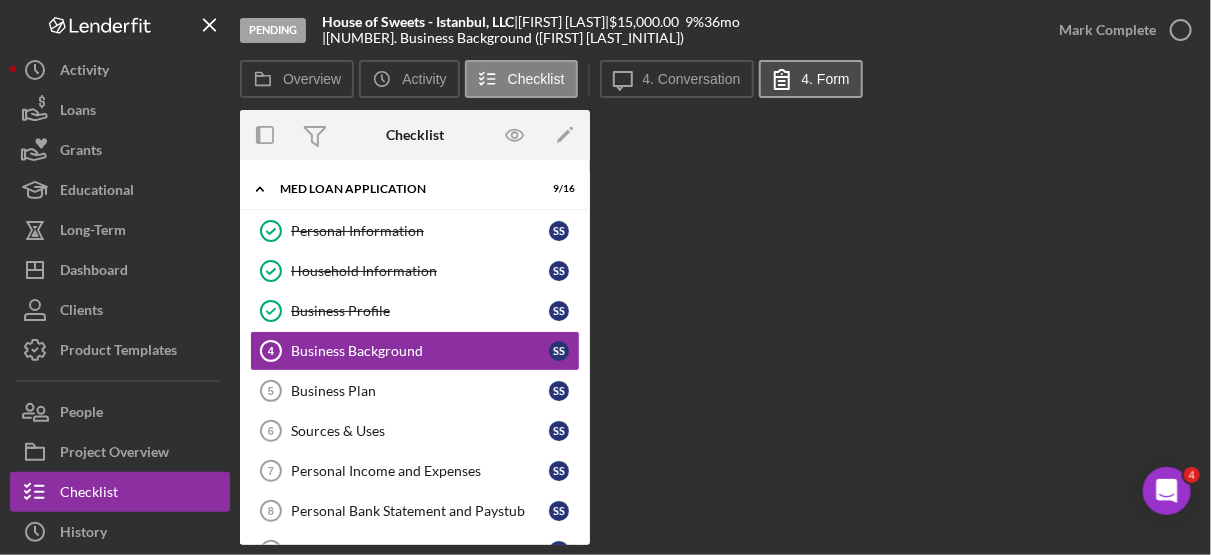 click 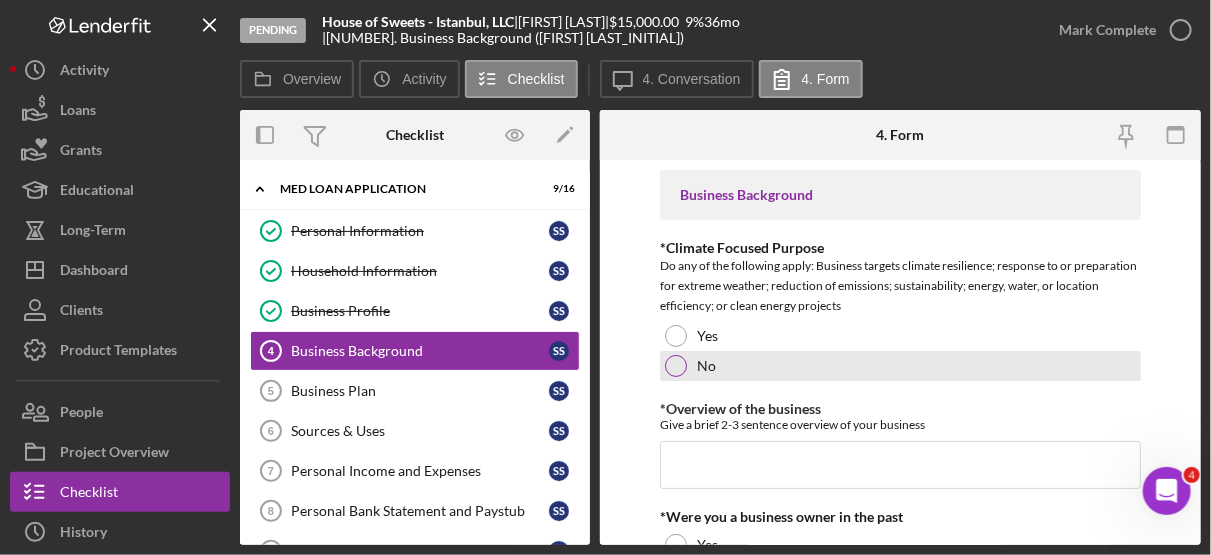 click at bounding box center (676, 366) 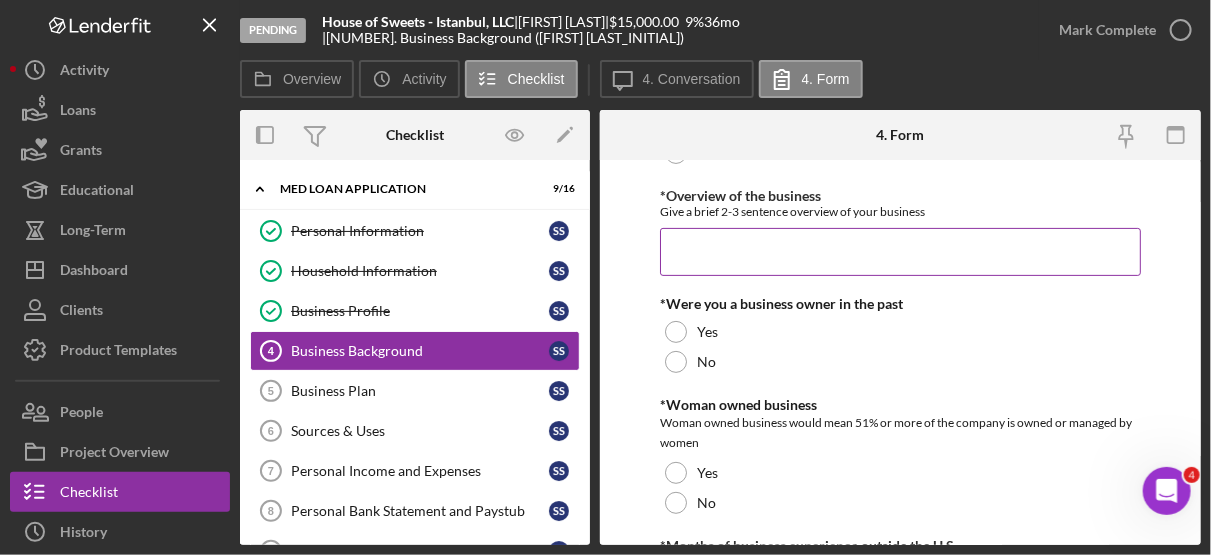 scroll, scrollTop: 214, scrollLeft: 0, axis: vertical 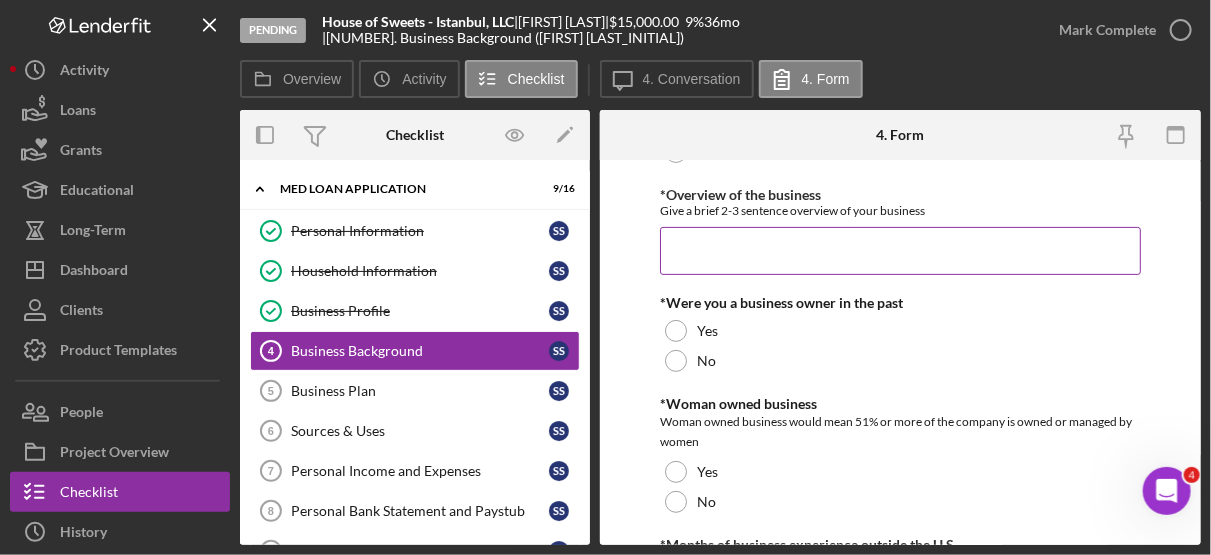 click on "*Overview of the business" at bounding box center [900, 251] 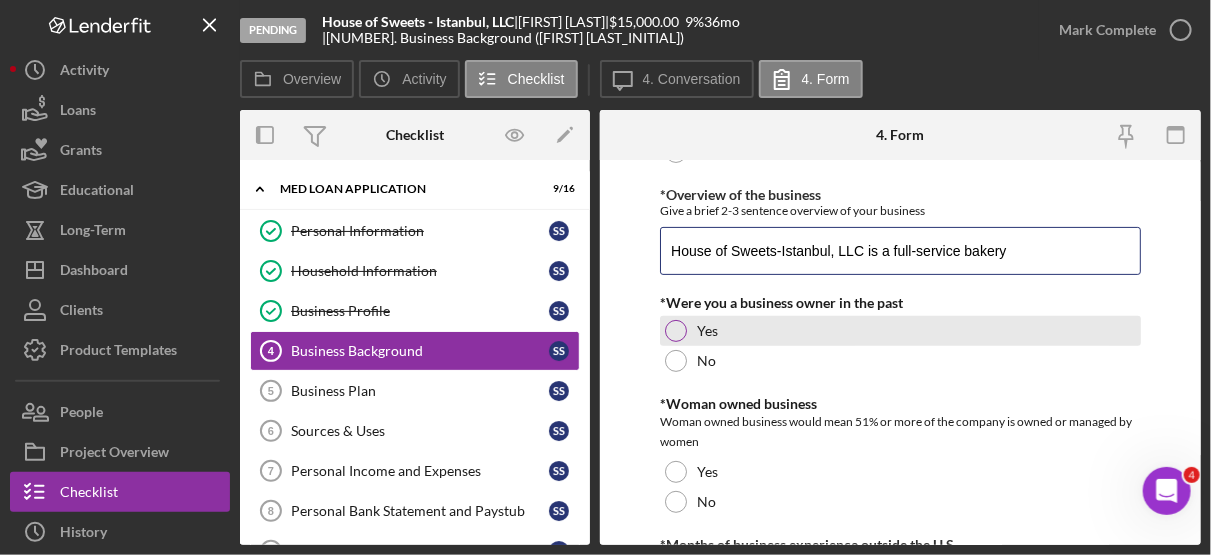 type on "House of Sweets-Istanbul, LLC is a full-service bakery" 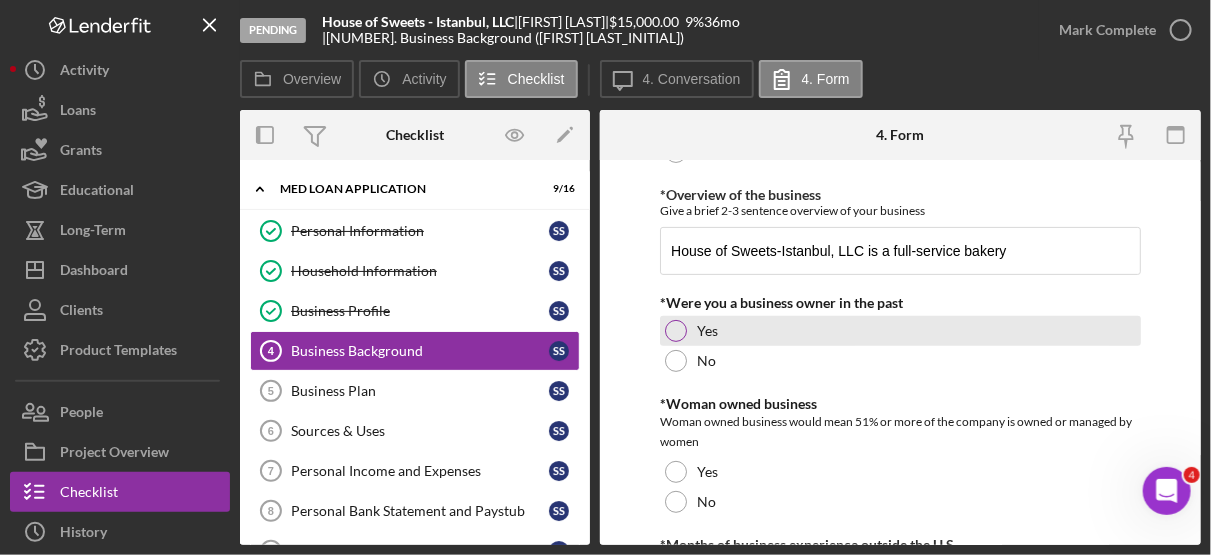 click at bounding box center (676, 331) 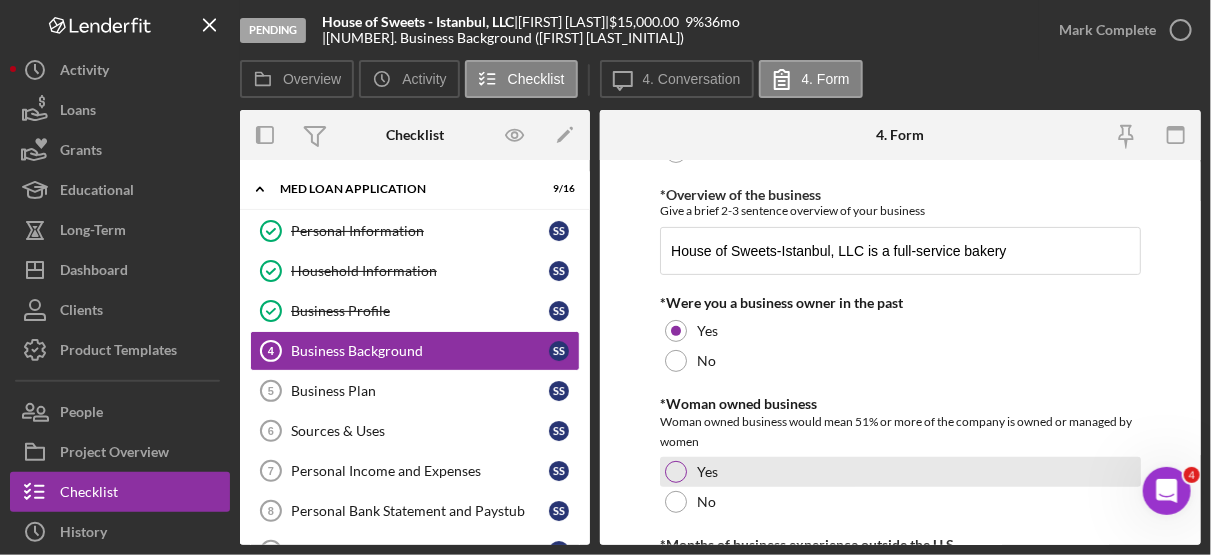 click on "Yes" at bounding box center [900, 472] 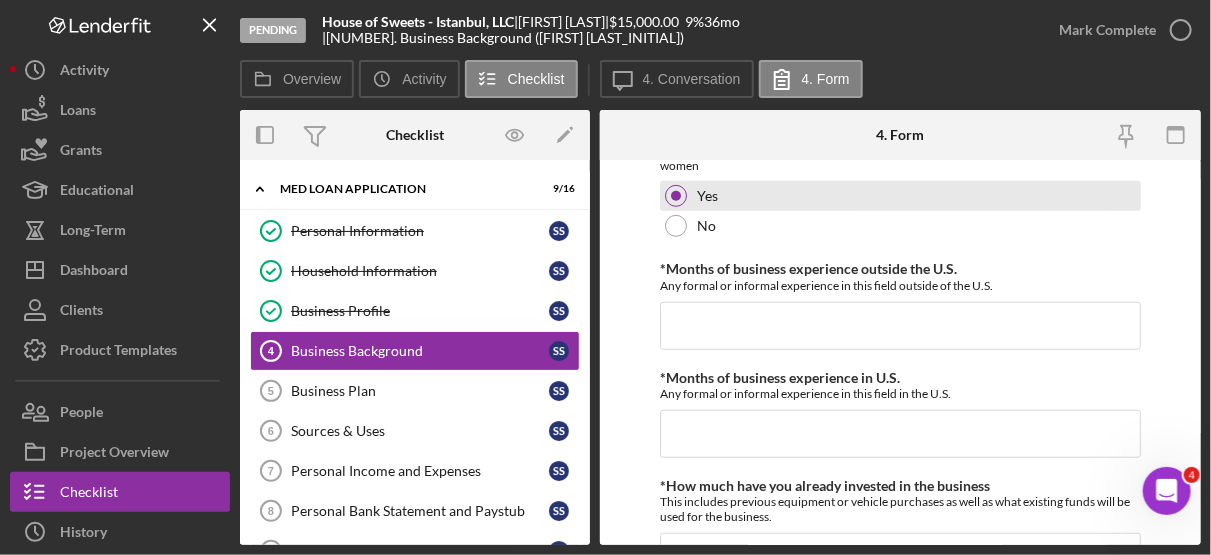 scroll, scrollTop: 495, scrollLeft: 0, axis: vertical 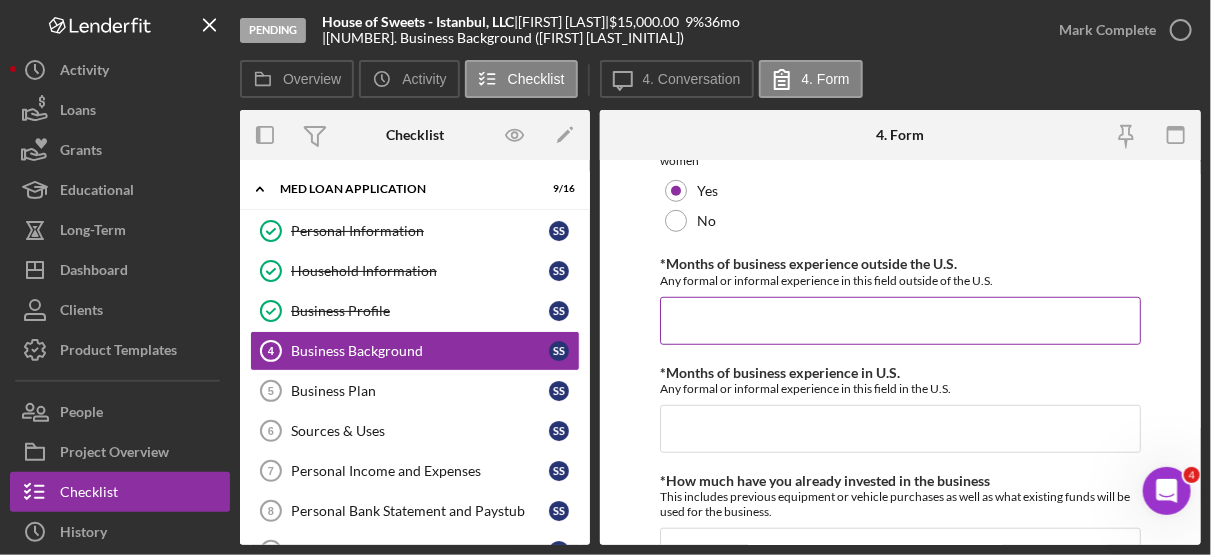 click on "*Months of business experience outside the U.S." at bounding box center [900, 321] 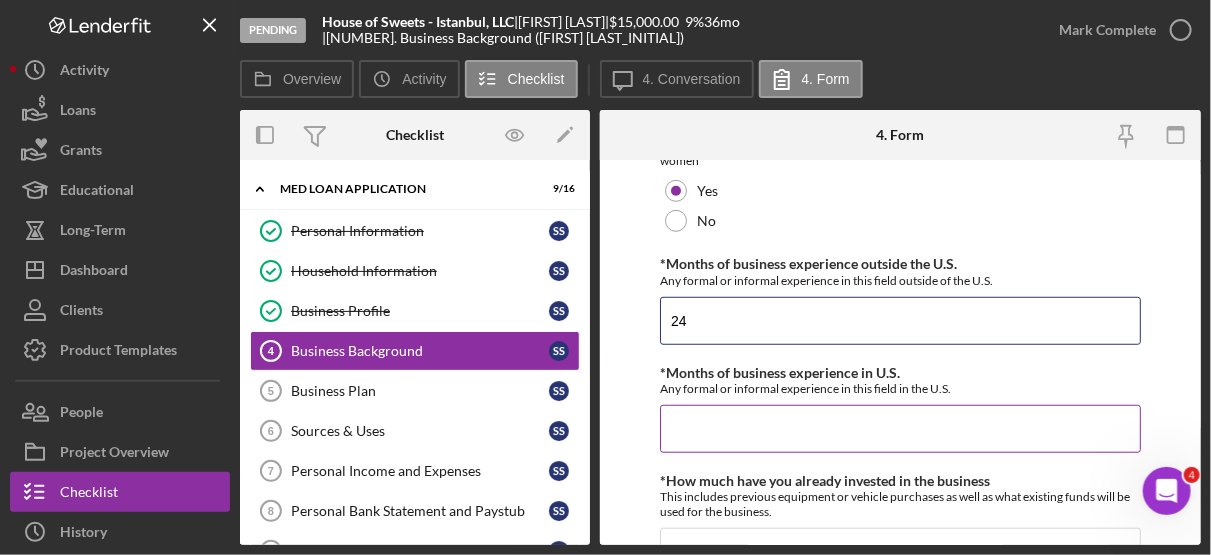 type on "24" 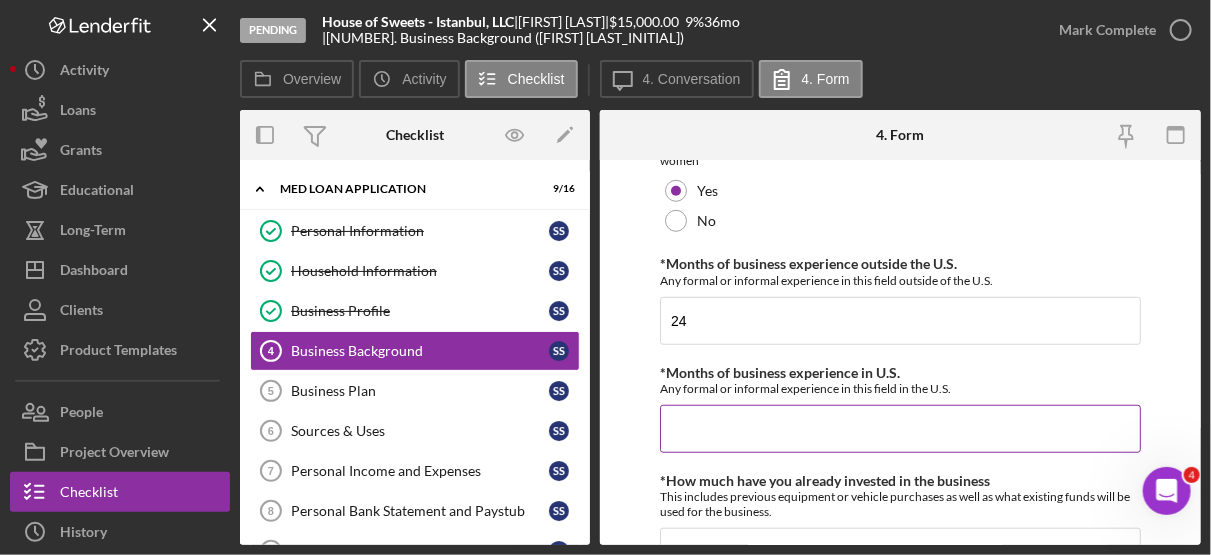 click on "*Months of business experience in U.S." at bounding box center [900, 429] 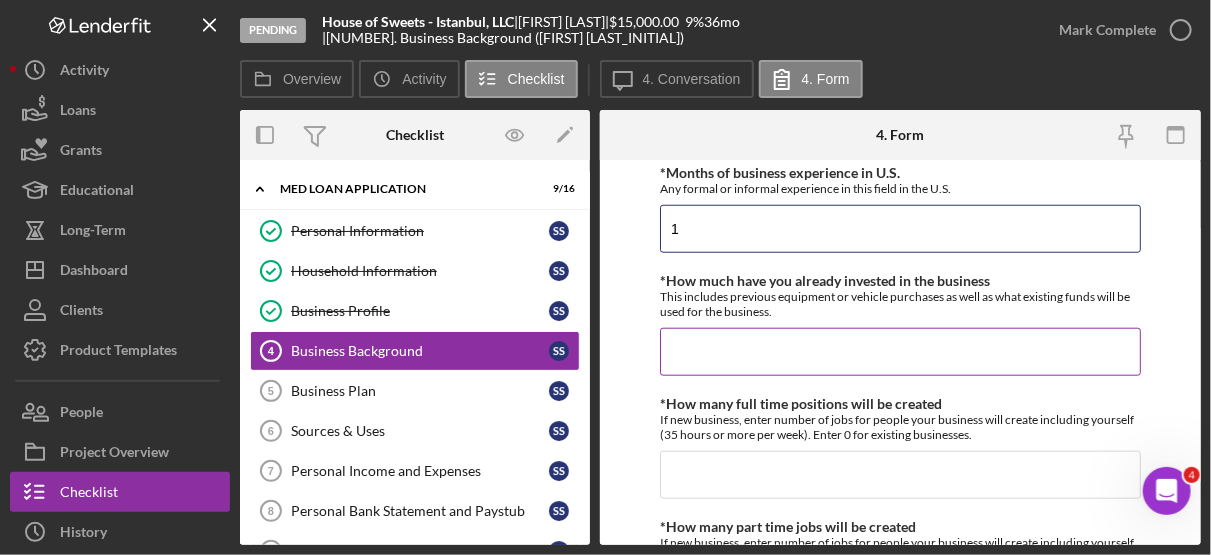 scroll, scrollTop: 706, scrollLeft: 0, axis: vertical 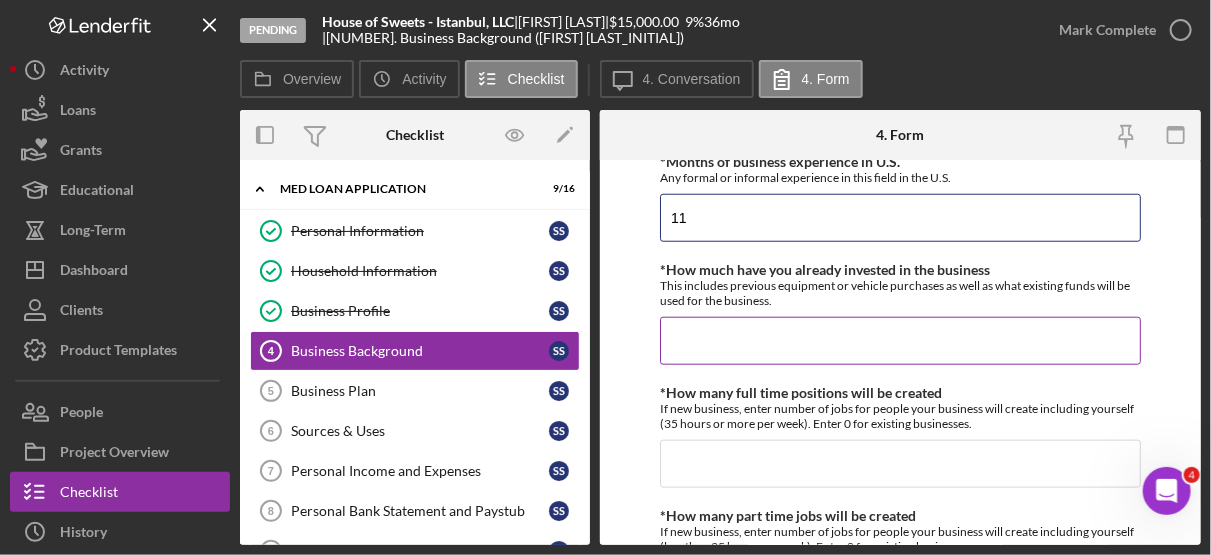type on "1" 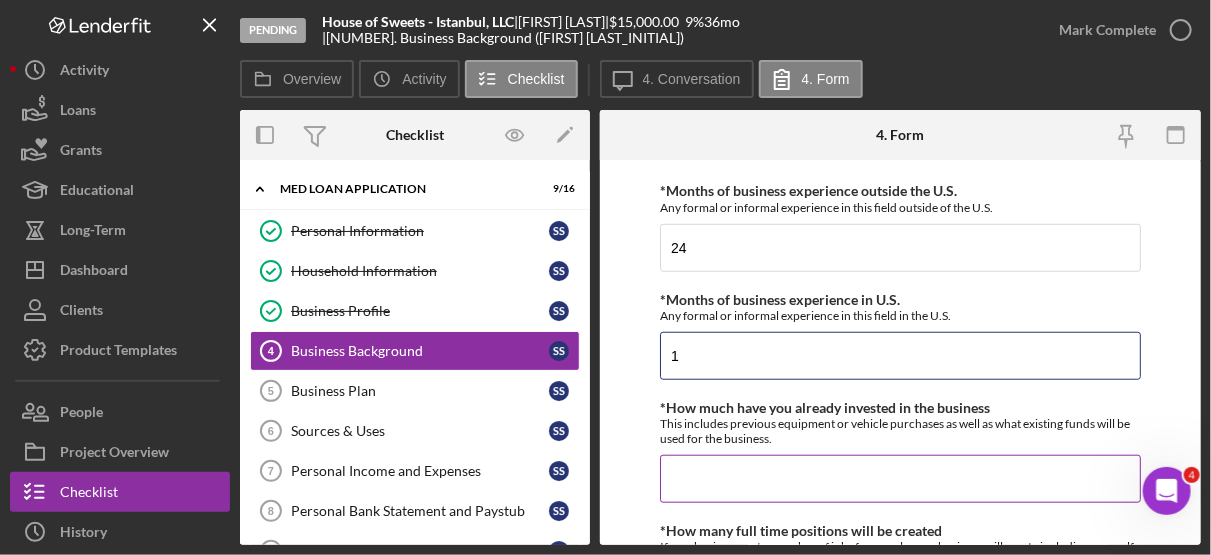 scroll, scrollTop: 565, scrollLeft: 0, axis: vertical 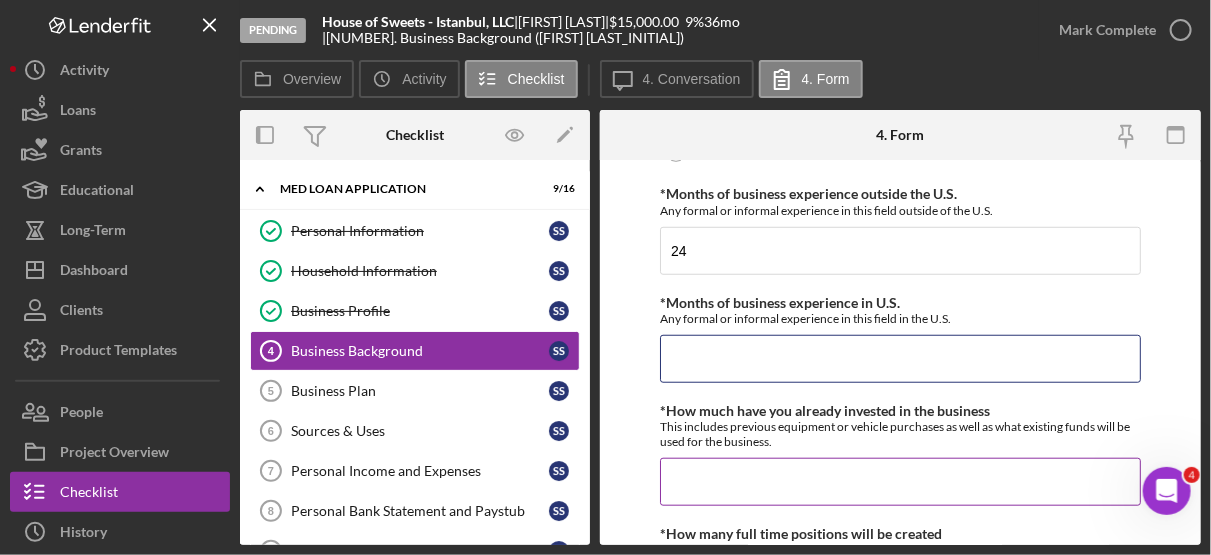type on "2" 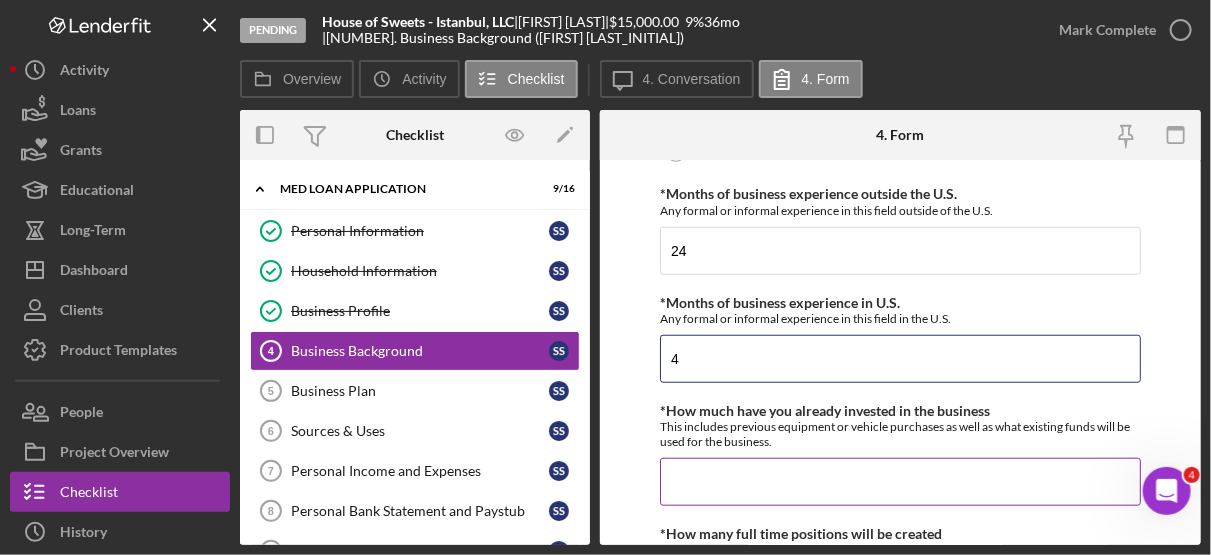 type on "4" 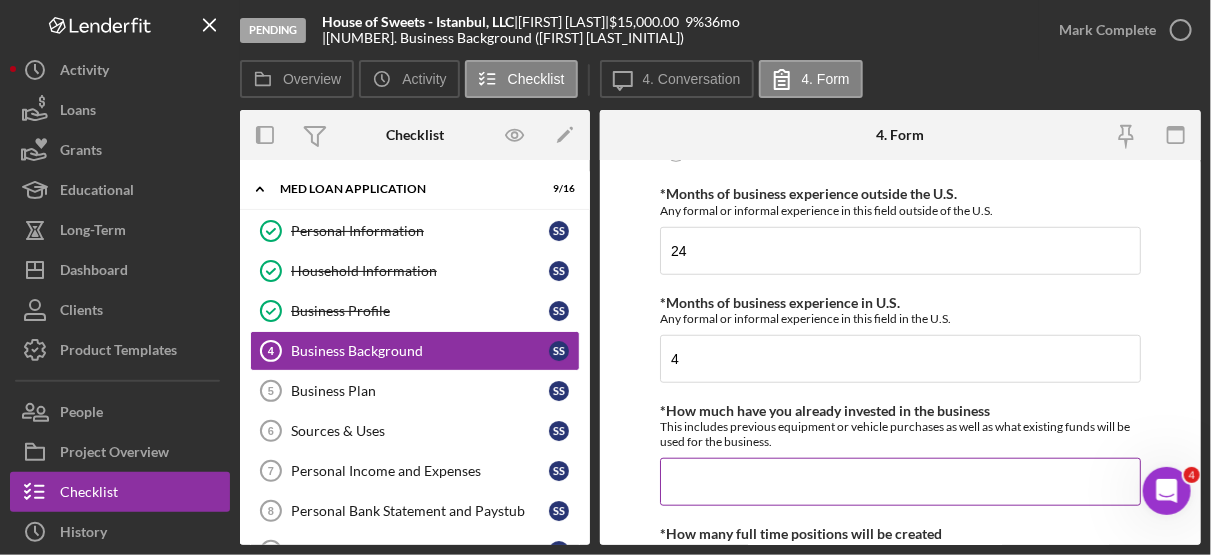 click on "*How much have you already invested in the business" at bounding box center [900, 482] 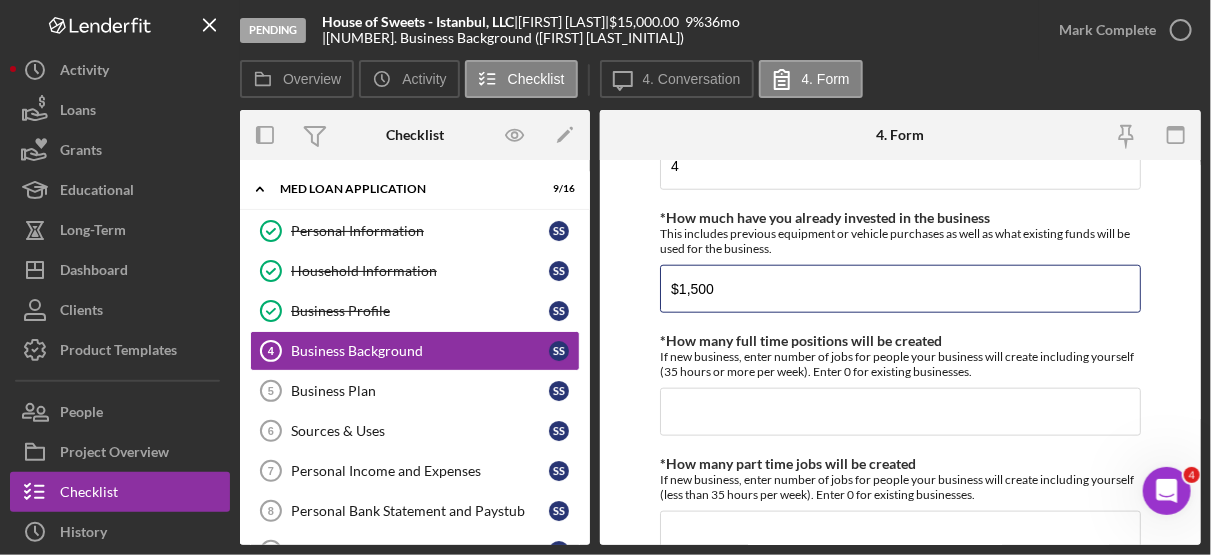 scroll, scrollTop: 760, scrollLeft: 0, axis: vertical 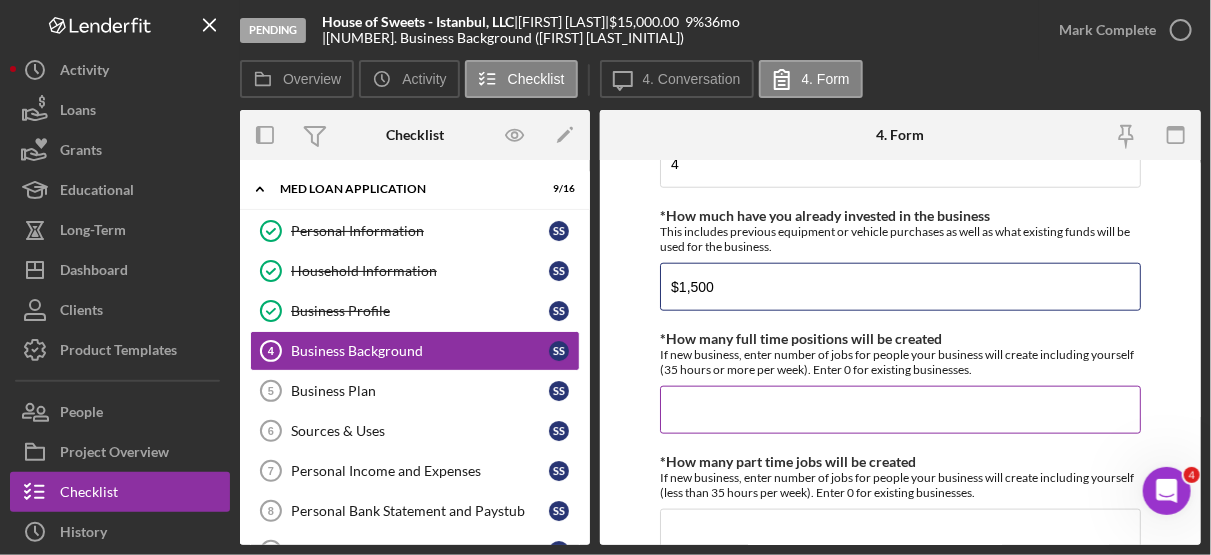 type on "$1,500" 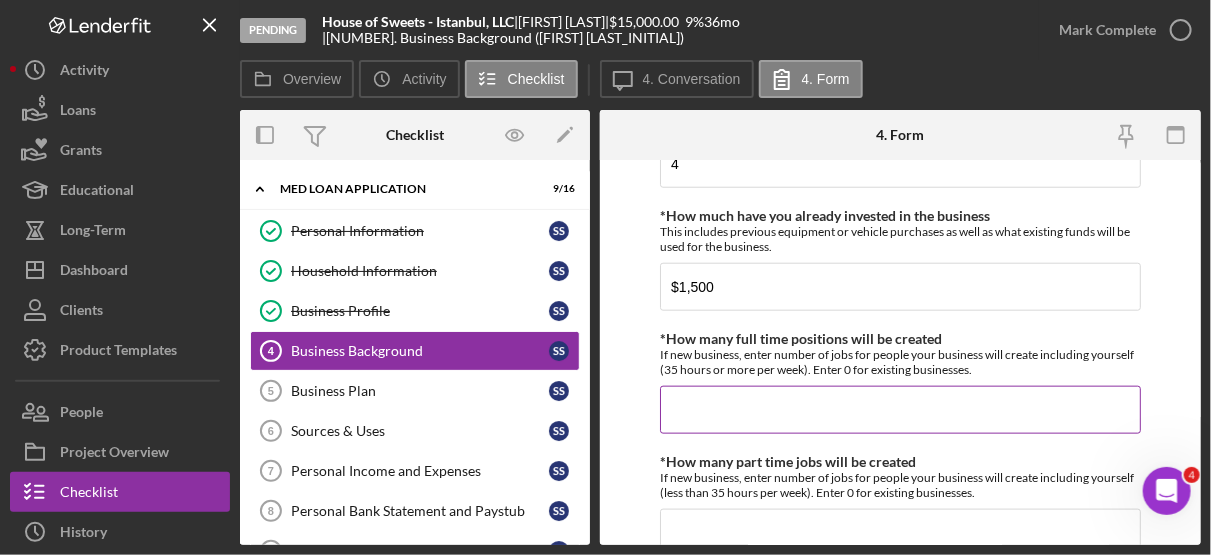 click on "*How many full time positions will be created" at bounding box center [900, 410] 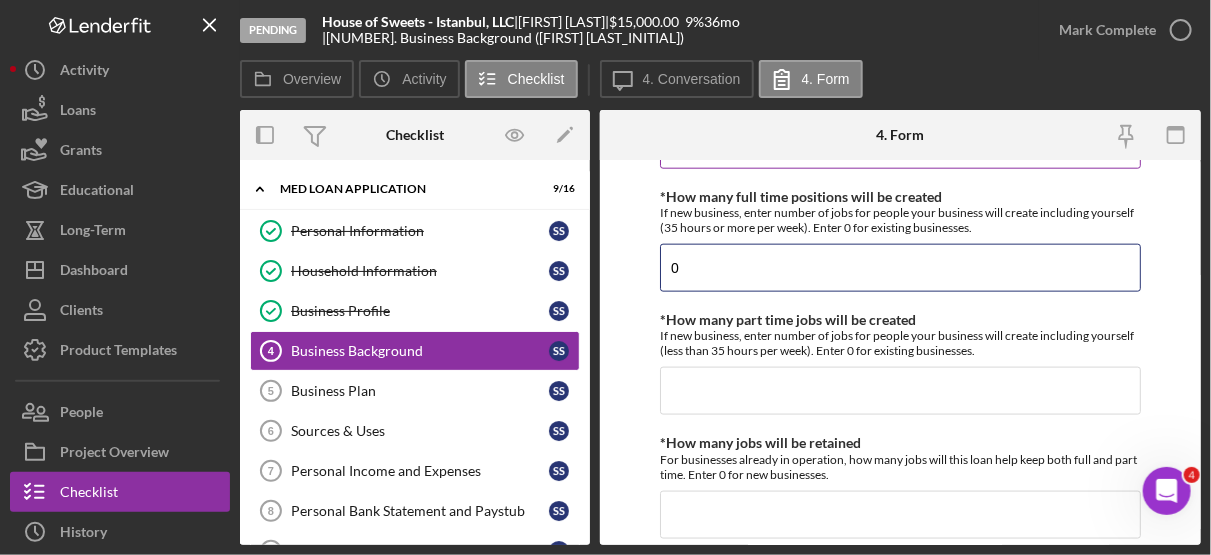 scroll, scrollTop: 926, scrollLeft: 0, axis: vertical 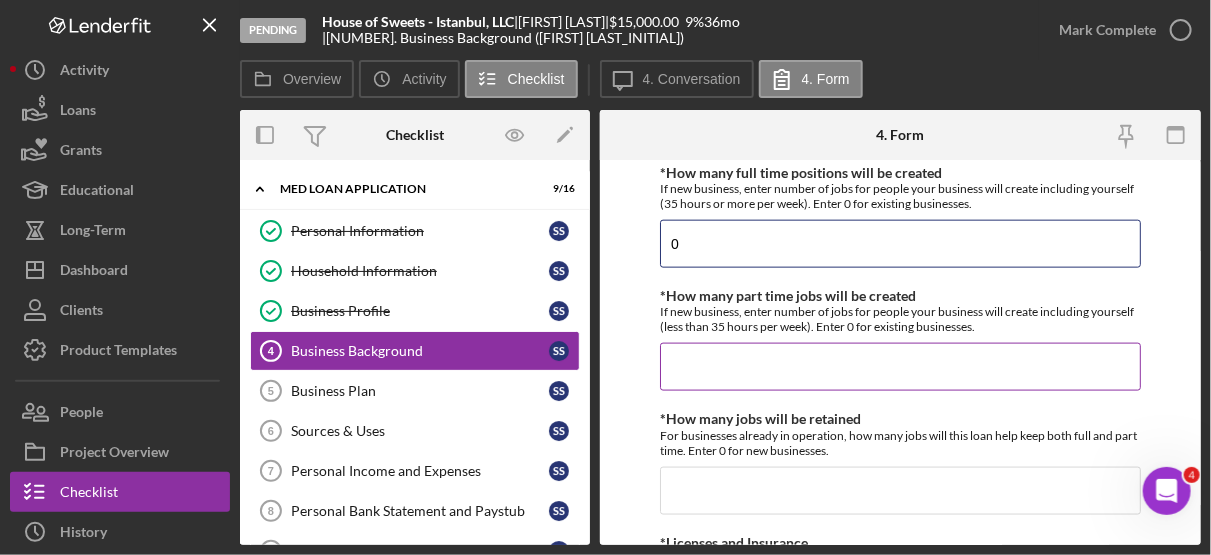 type on "0" 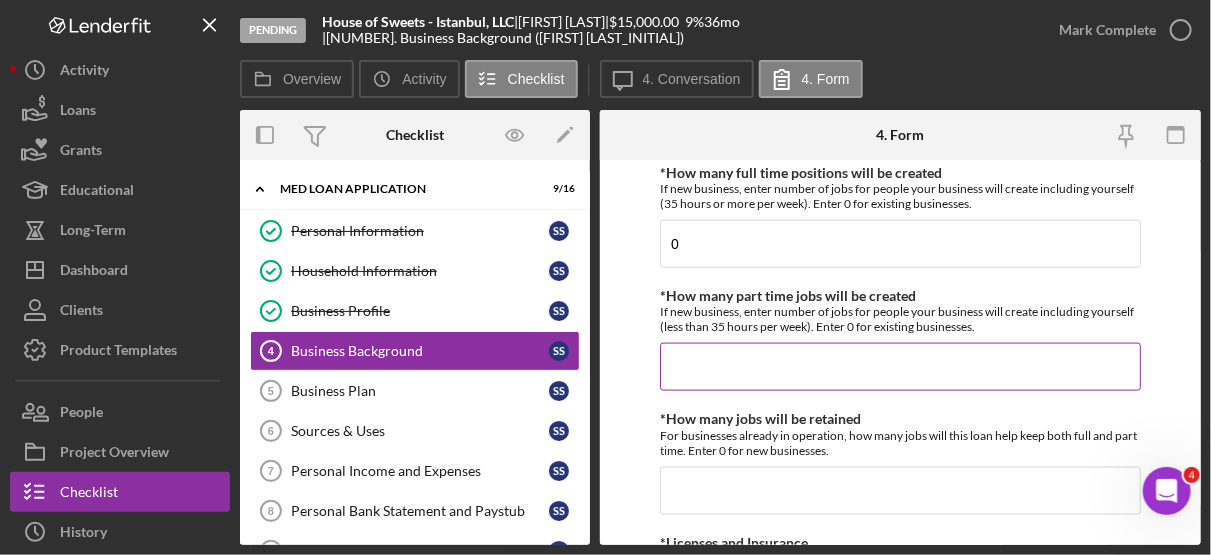 click on "*How many part time jobs will be created" at bounding box center [900, 367] 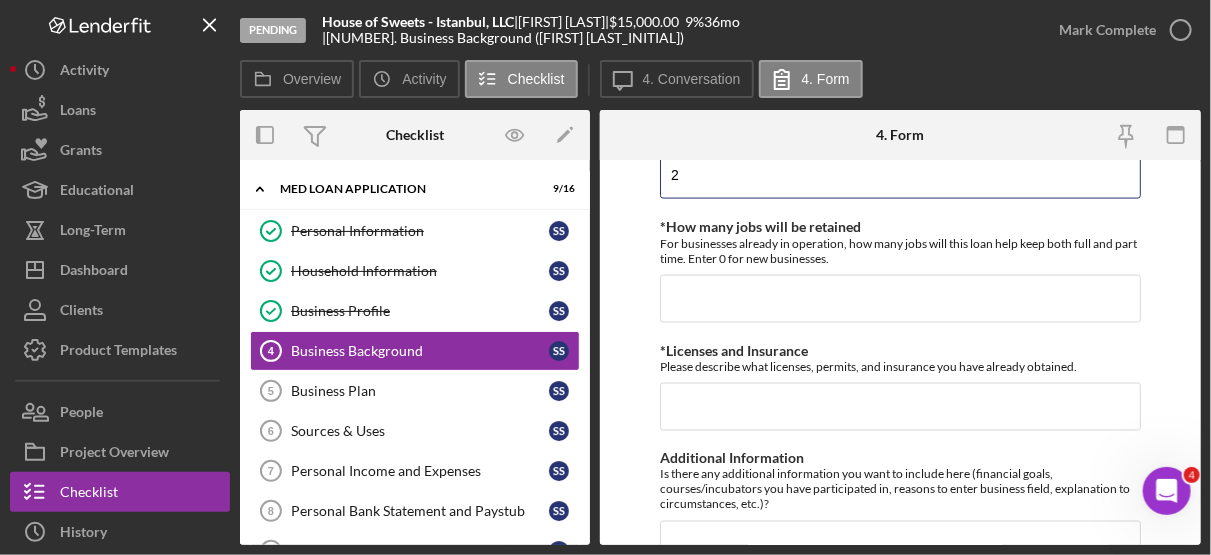 scroll, scrollTop: 1120, scrollLeft: 0, axis: vertical 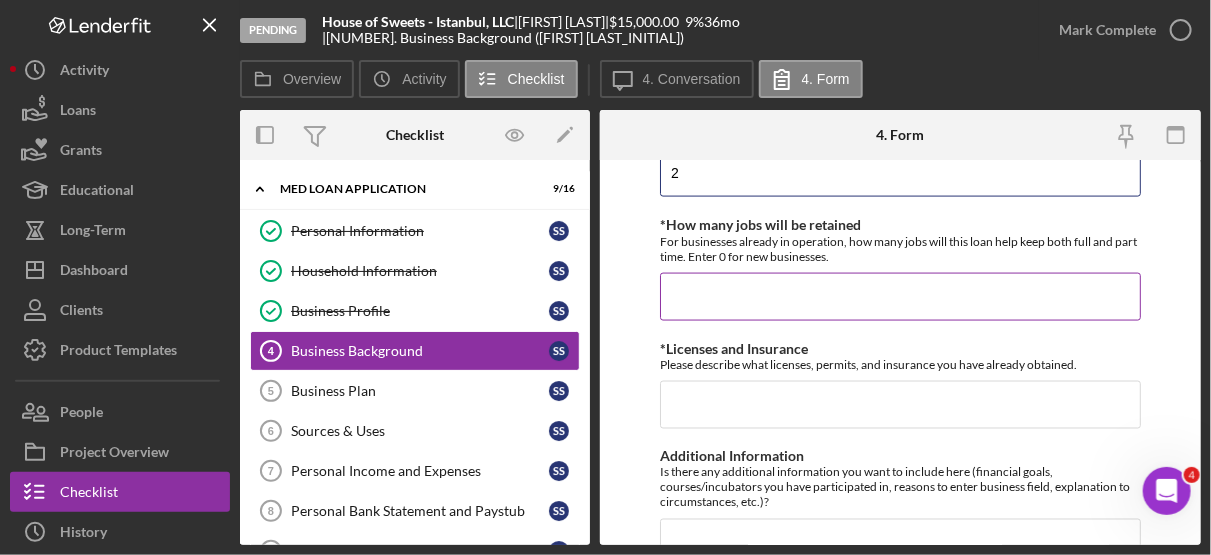 type on "2" 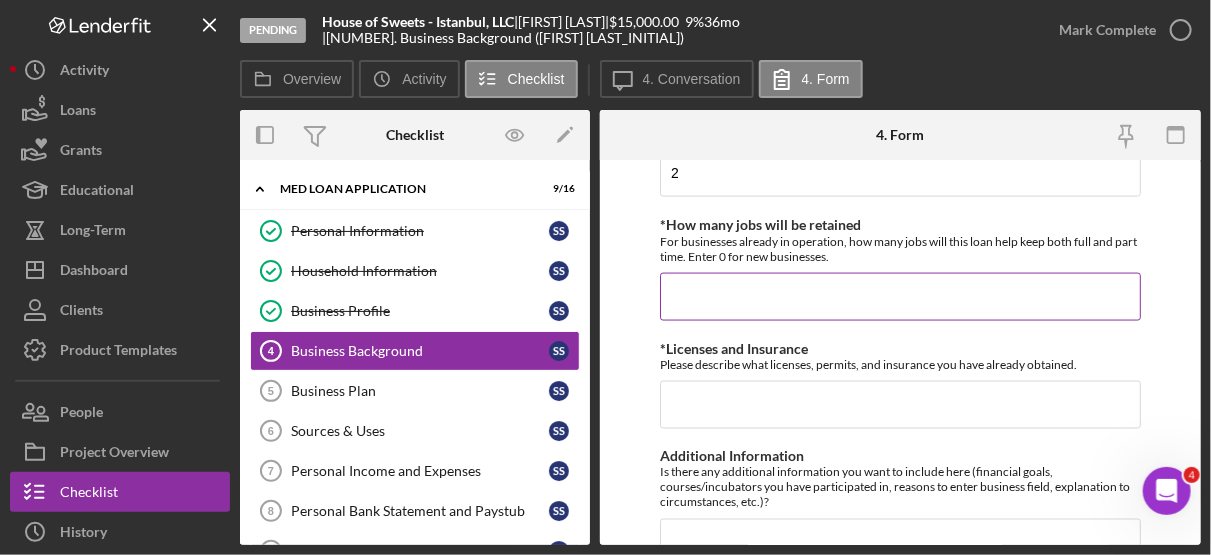 click on "*How many jobs will be retained" at bounding box center [900, 297] 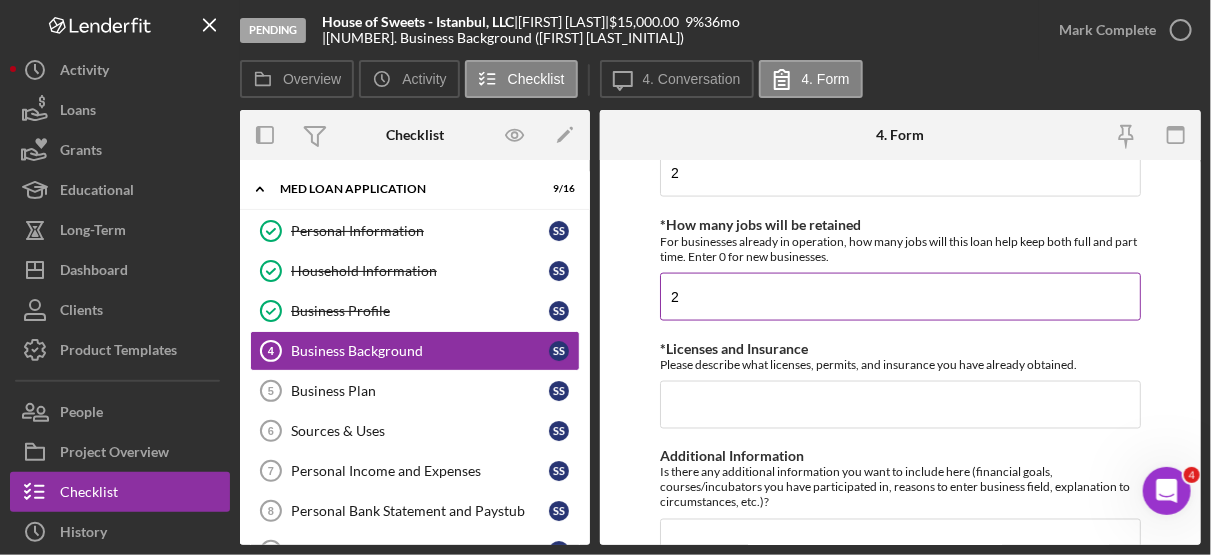 scroll, scrollTop: 1206, scrollLeft: 0, axis: vertical 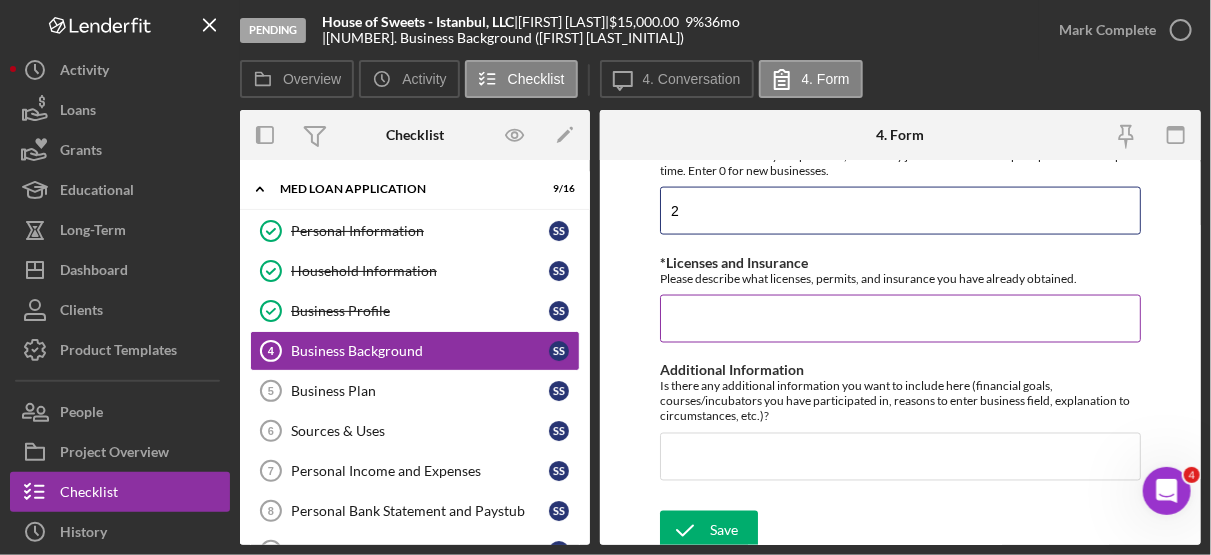 type on "2" 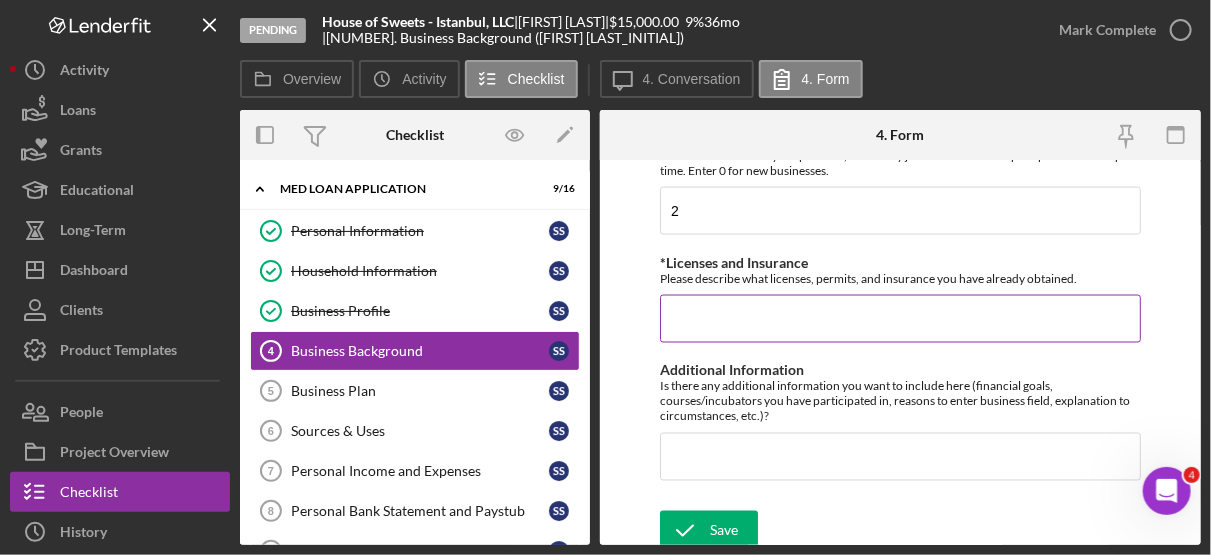 click on "*Licenses and Insurance" at bounding box center [900, 319] 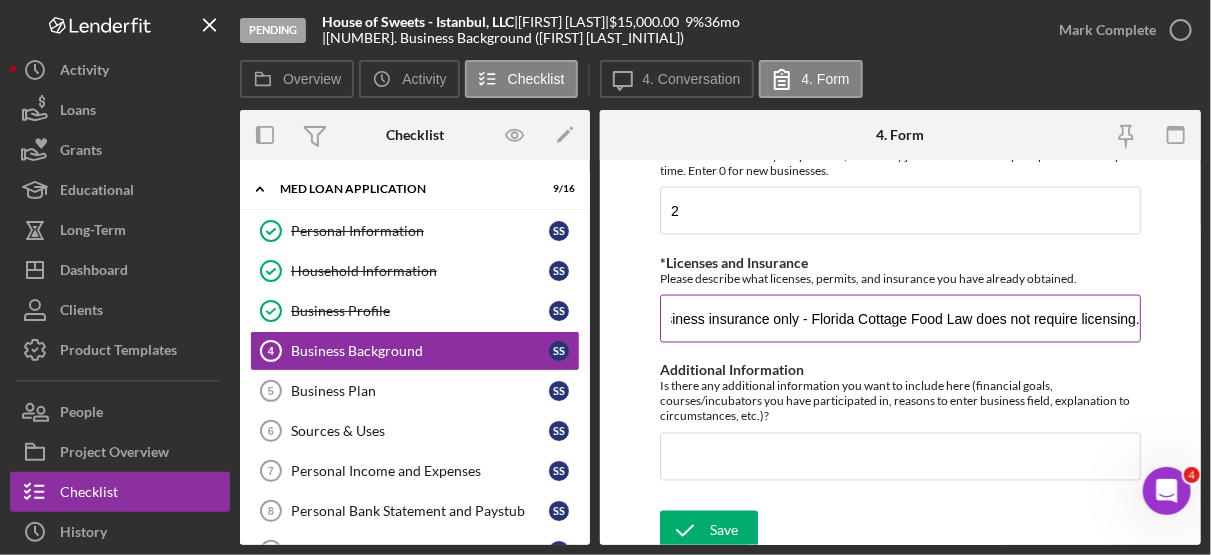 scroll, scrollTop: 0, scrollLeft: 27, axis: horizontal 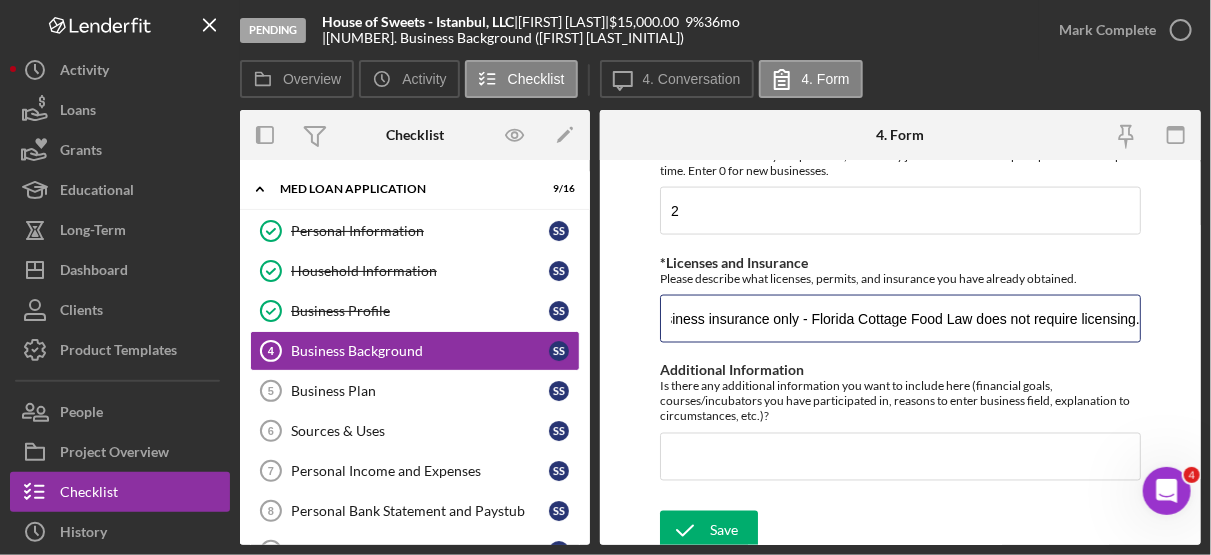 type on "Business insurance only - Florida Cottage Food Law does not require licensing." 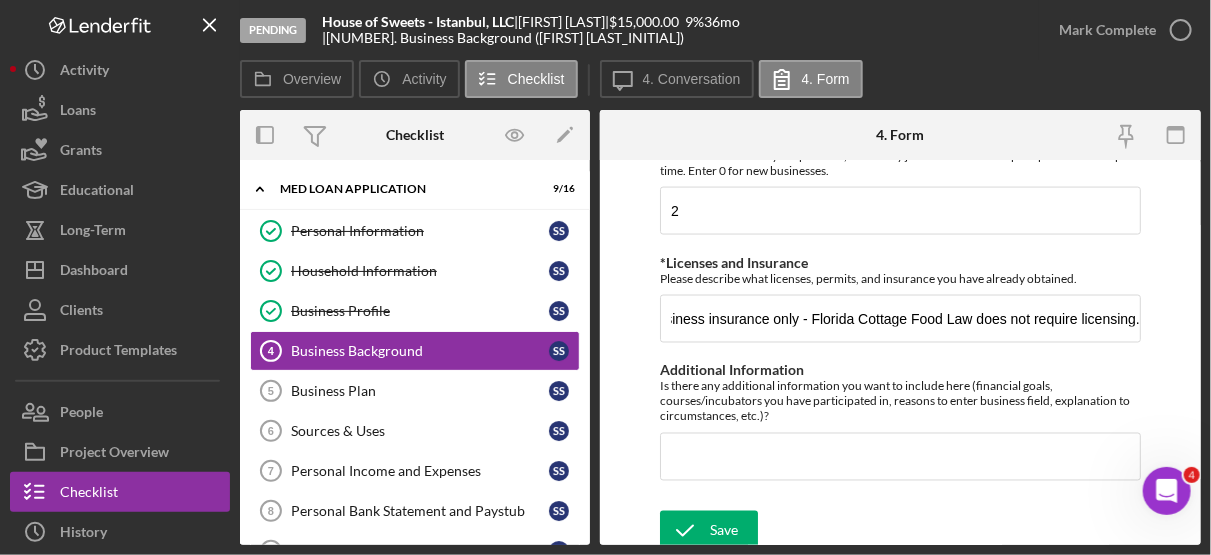 scroll, scrollTop: 0, scrollLeft: 0, axis: both 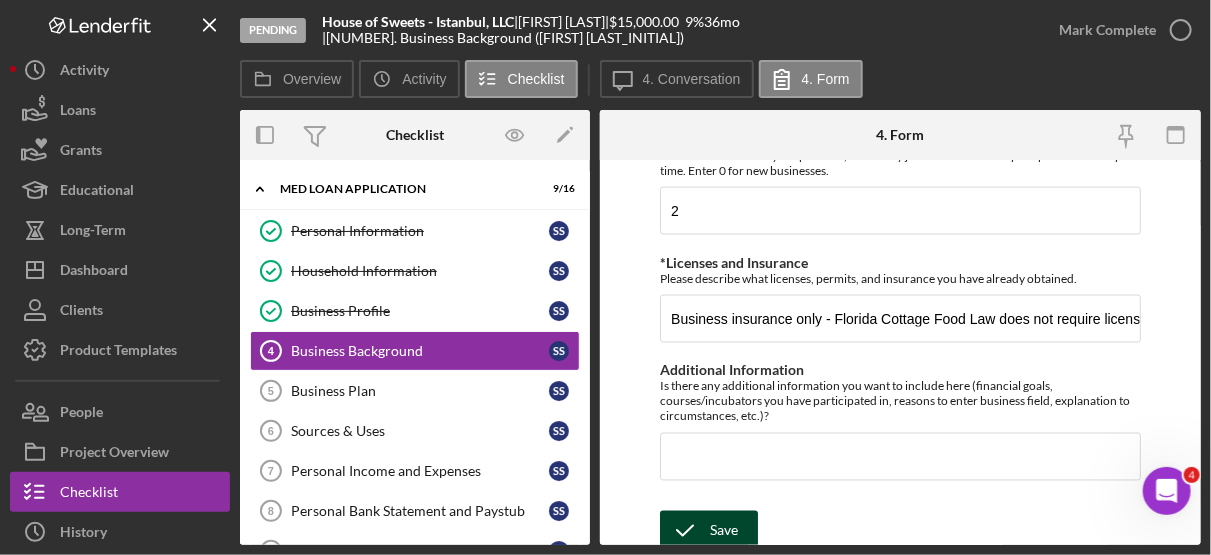 click on "Save" at bounding box center [724, 531] 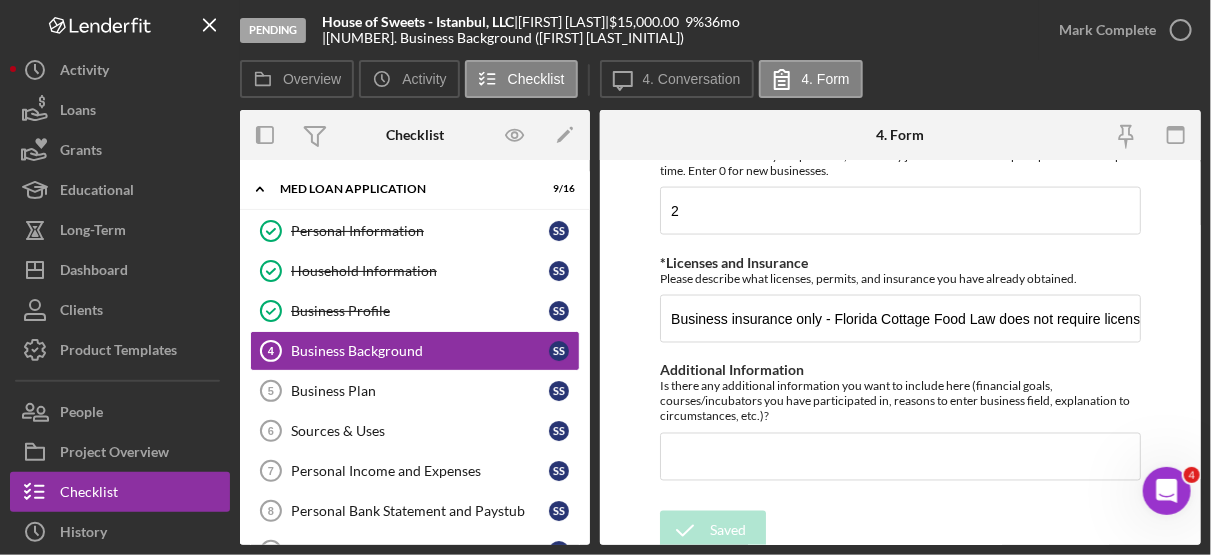 scroll, scrollTop: 337, scrollLeft: 0, axis: vertical 